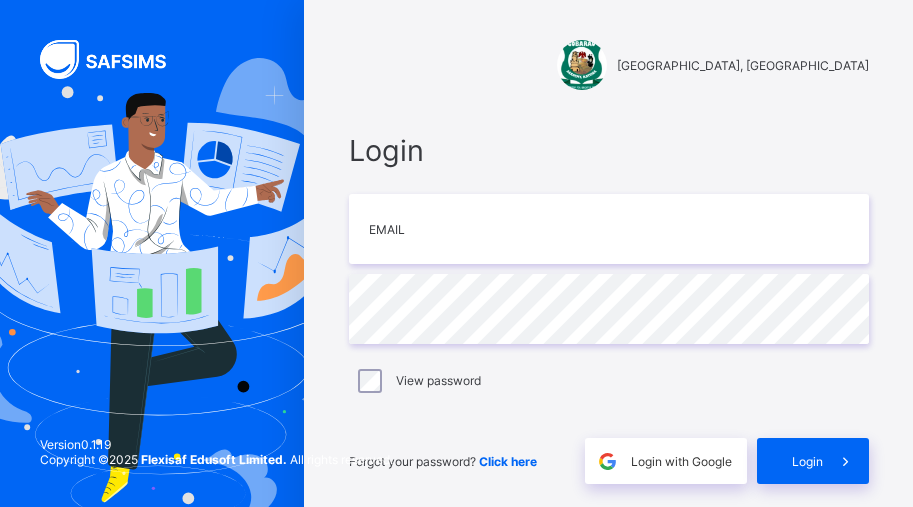 scroll, scrollTop: 0, scrollLeft: 0, axis: both 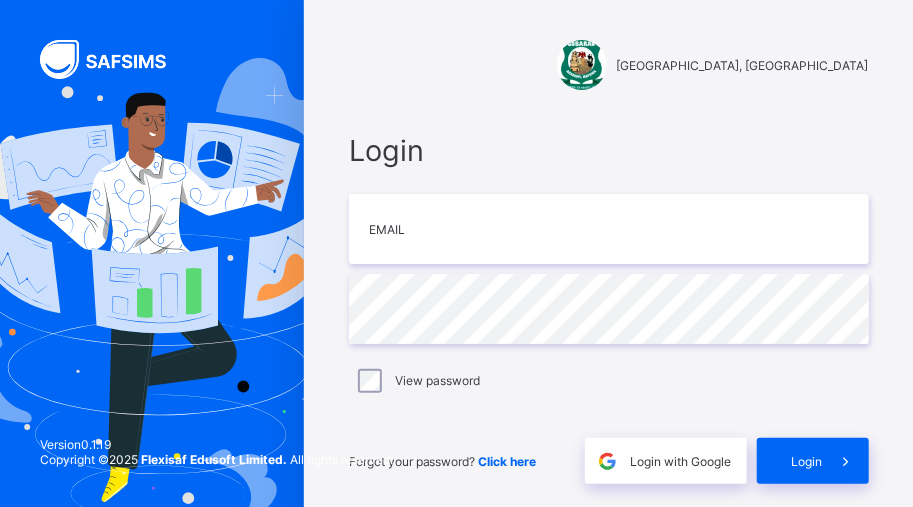 type on "**********" 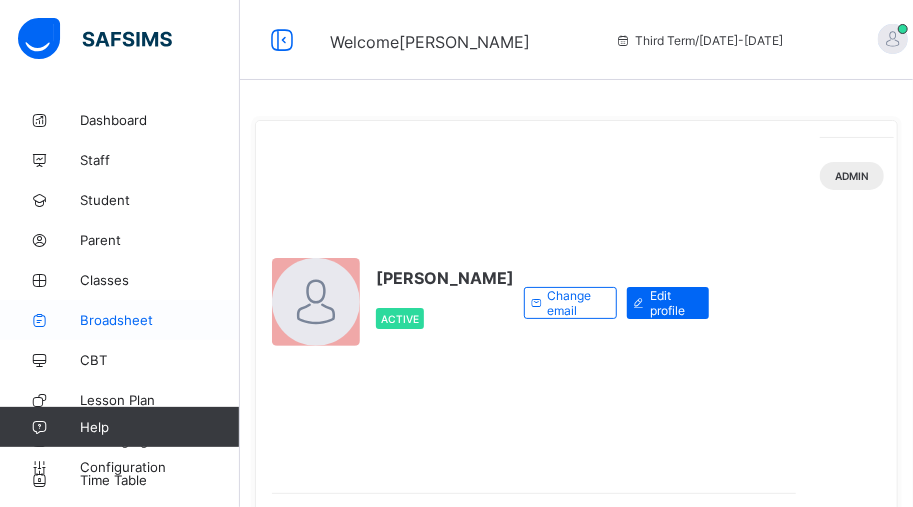 click on "Broadsheet" at bounding box center (160, 320) 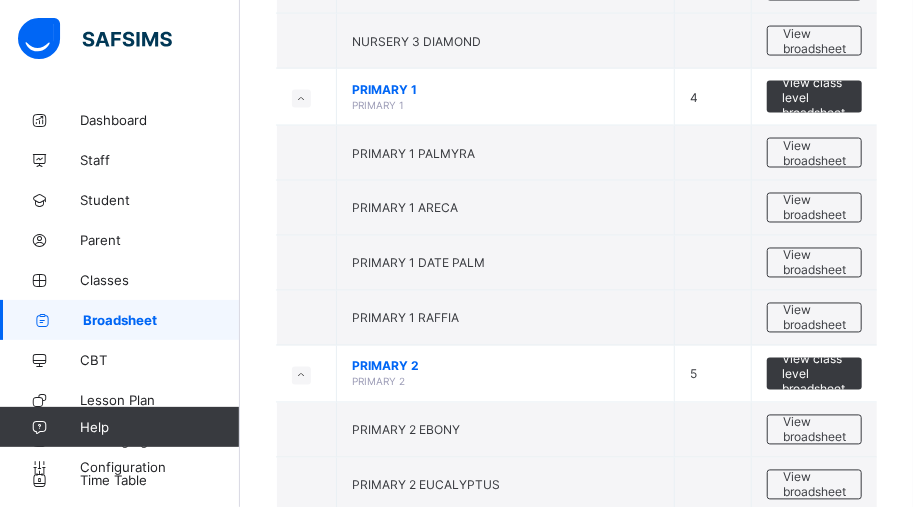 scroll, scrollTop: 1177, scrollLeft: 0, axis: vertical 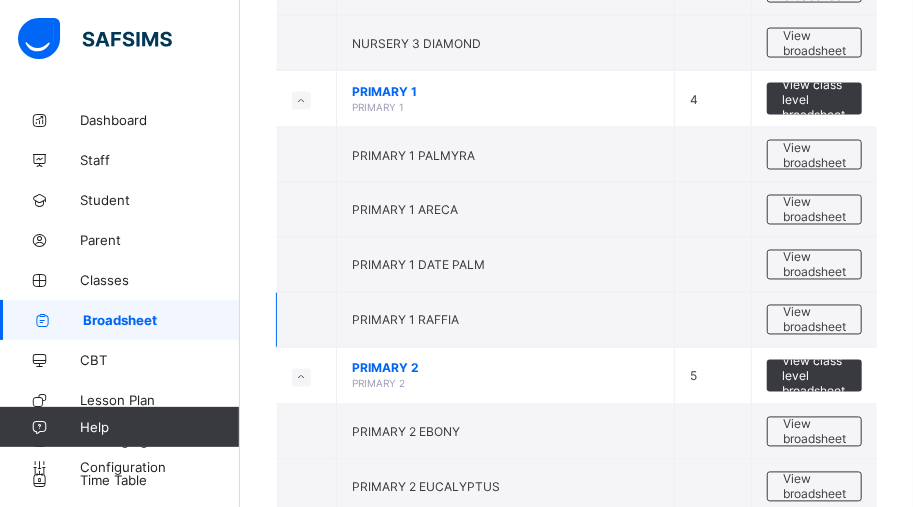 click on "PRIMARY 1 RAFFIA" at bounding box center (506, 320) 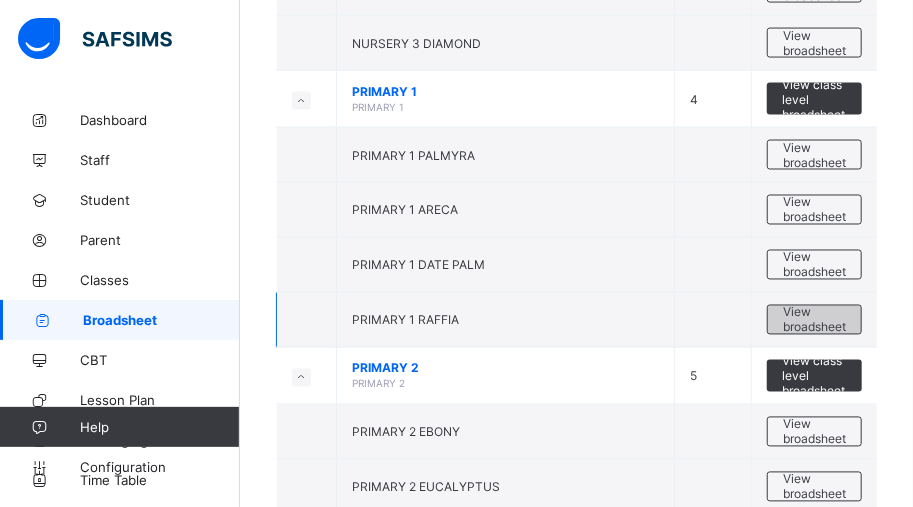 click on "View broadsheet" at bounding box center (814, 320) 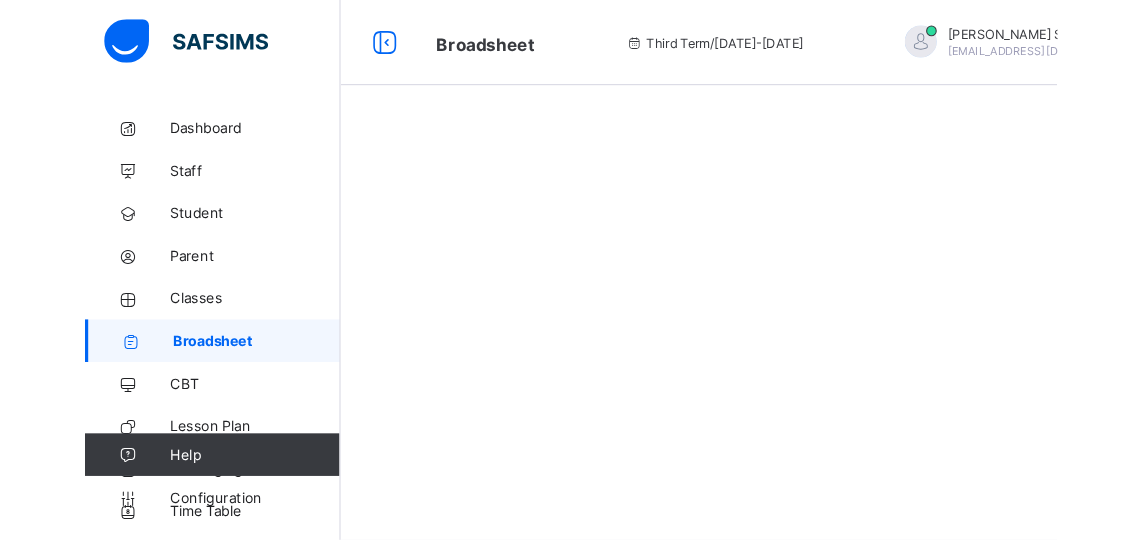 scroll, scrollTop: 0, scrollLeft: 0, axis: both 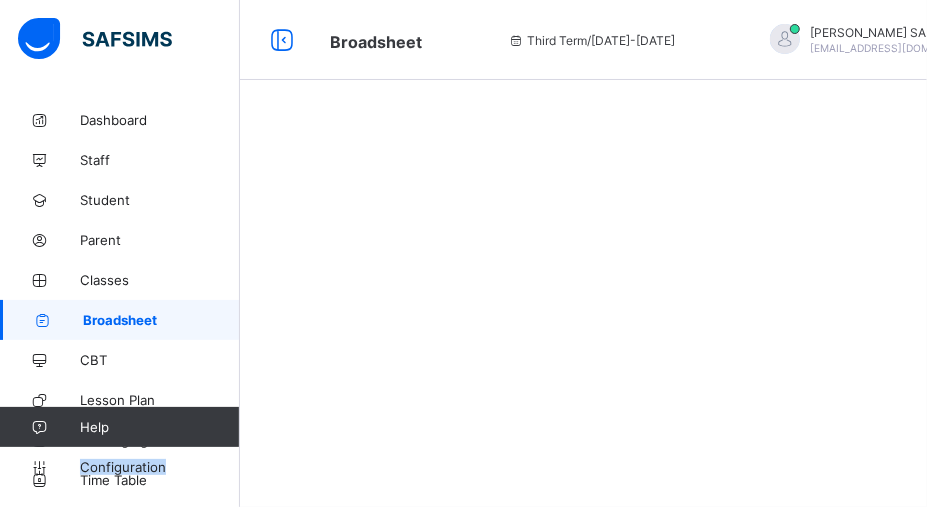 click at bounding box center [583, 253] 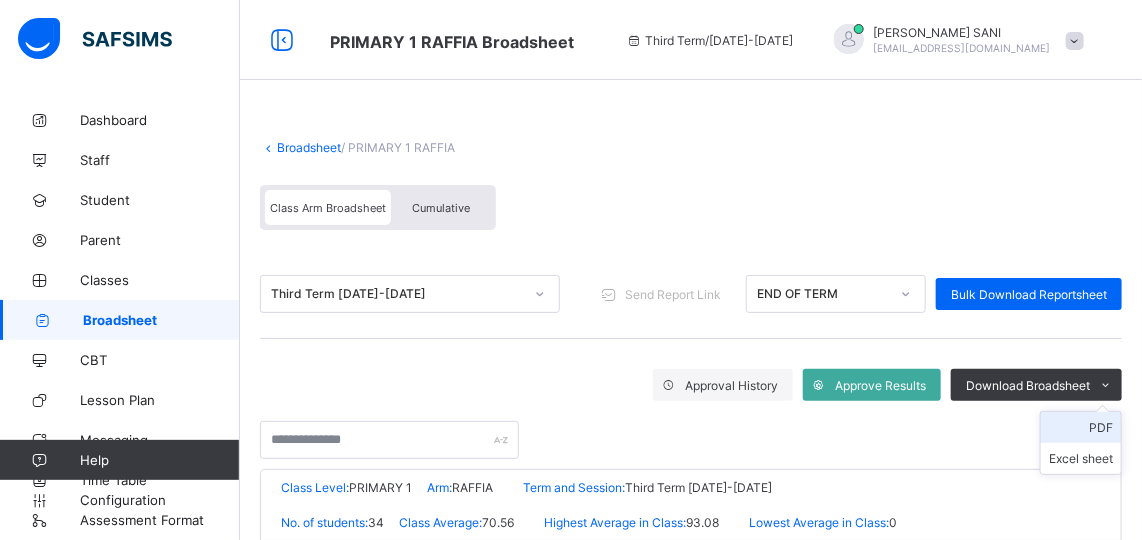 click on "PDF" at bounding box center (1081, 427) 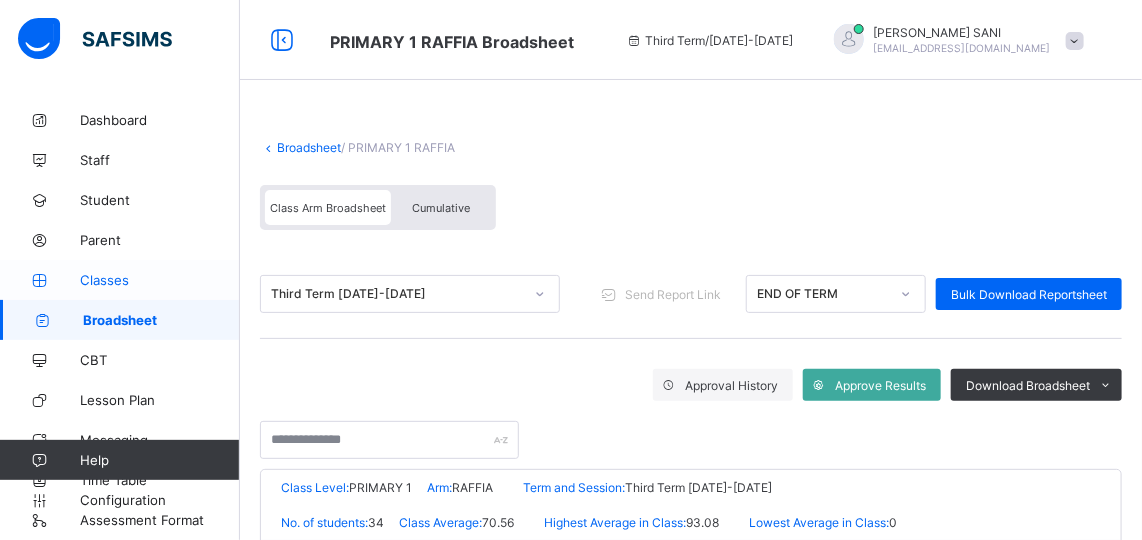 click on "Classes" at bounding box center (160, 280) 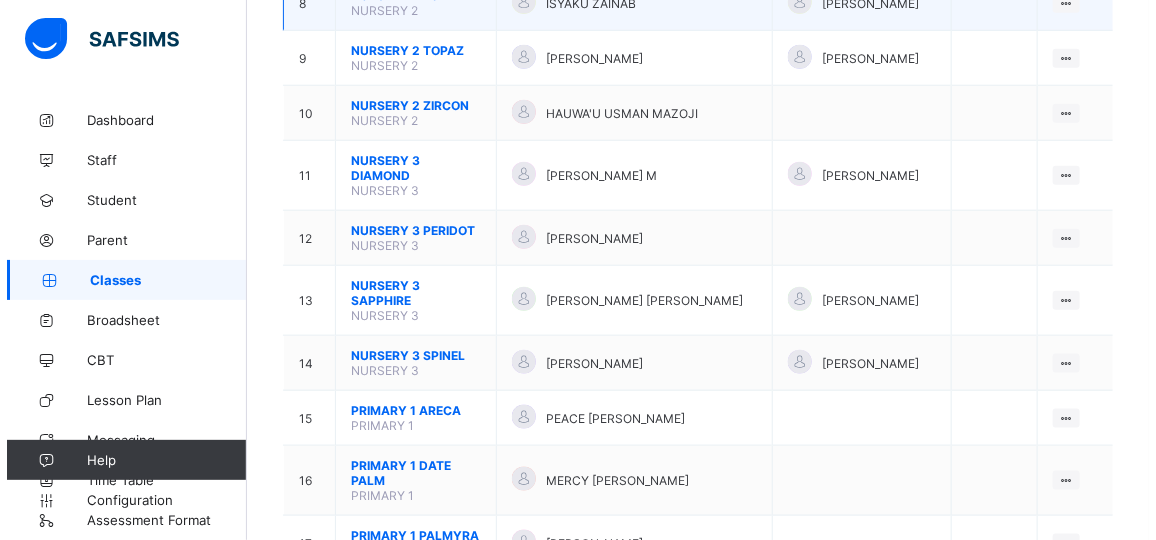 scroll, scrollTop: 836, scrollLeft: 0, axis: vertical 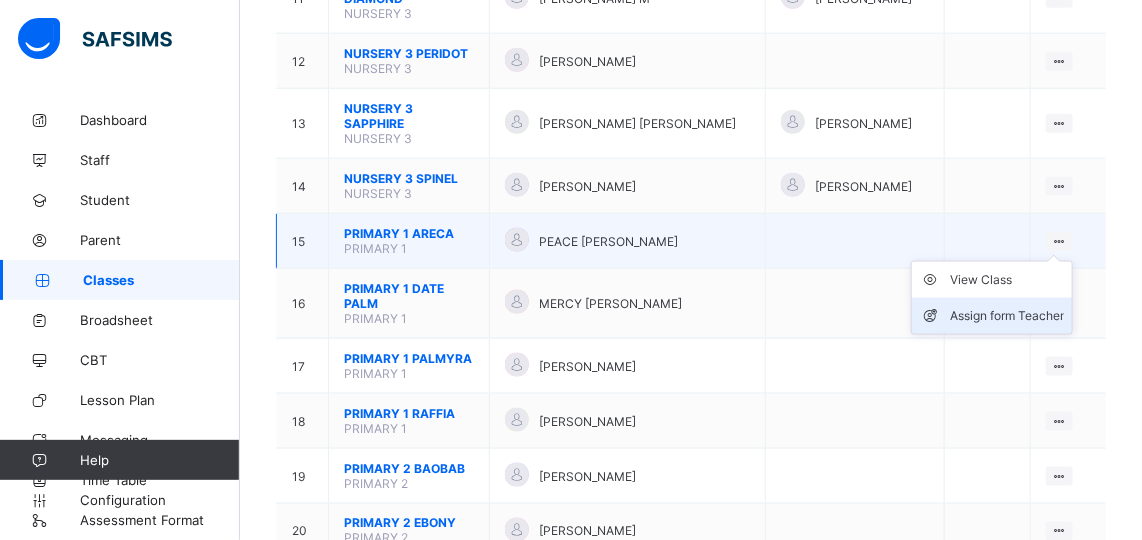 click on "Assign form Teacher" at bounding box center [1007, 316] 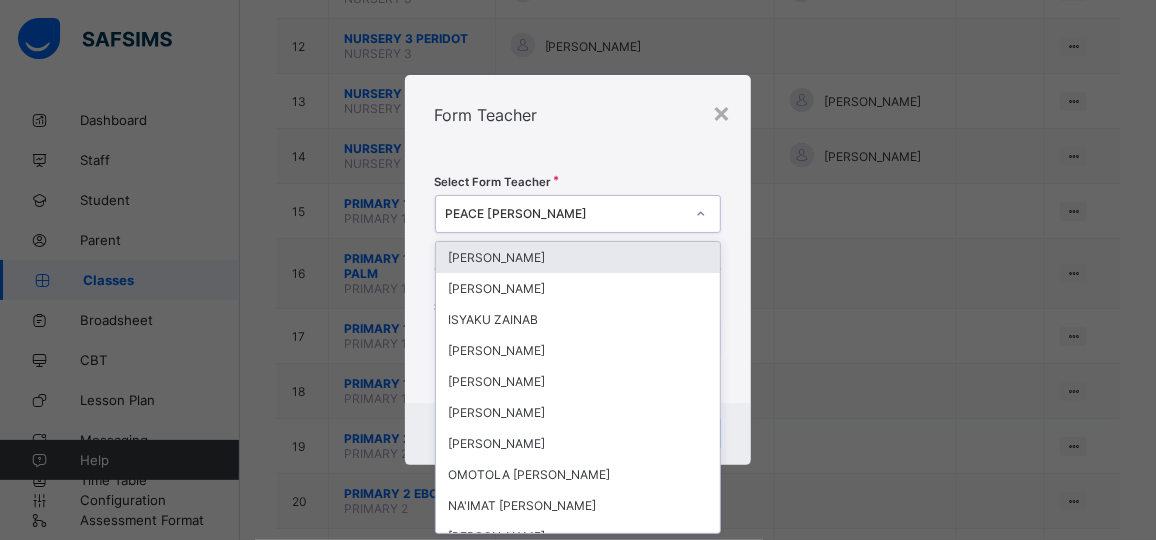 click on "PEACE [PERSON_NAME]" at bounding box center (565, 214) 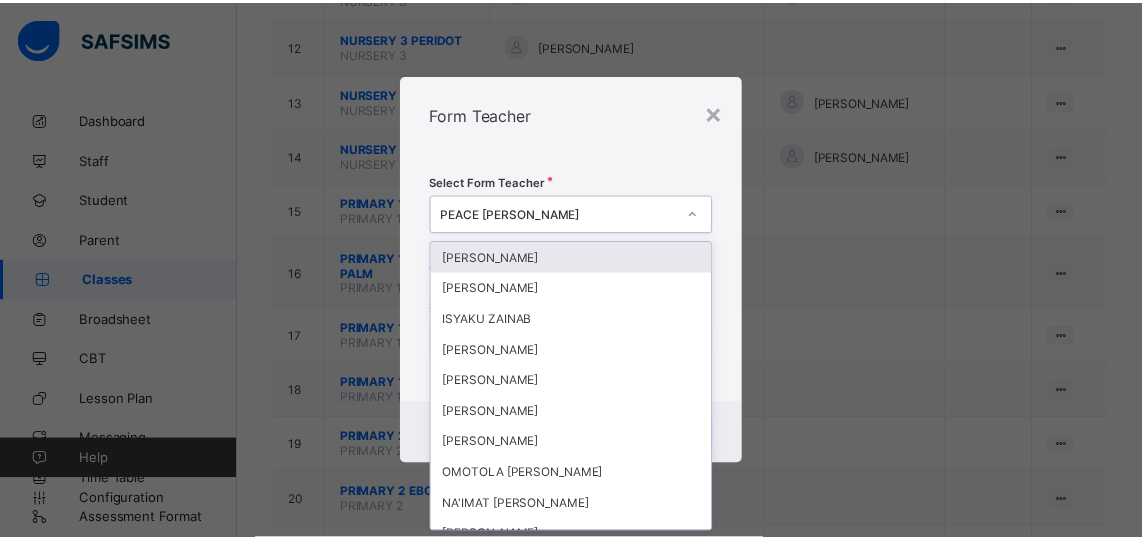 scroll, scrollTop: 0, scrollLeft: 0, axis: both 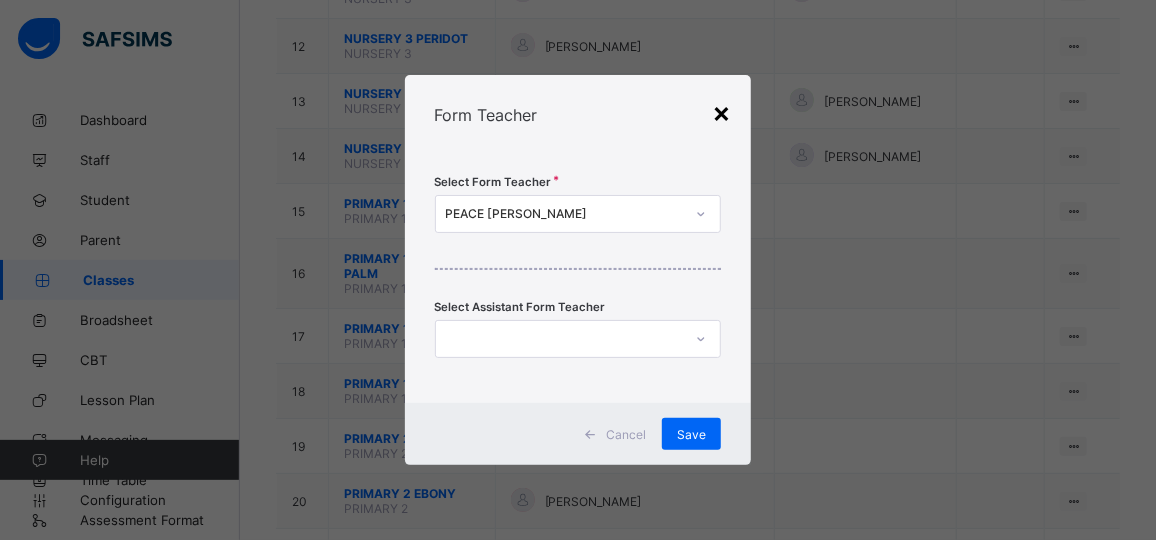 click on "×" at bounding box center [721, 112] 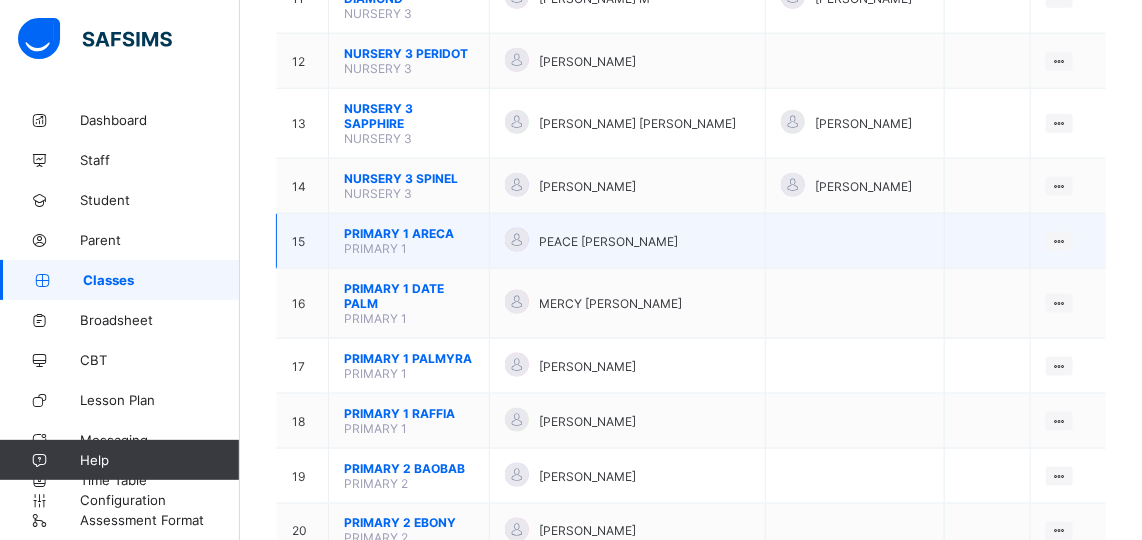 click on "PRIMARY 1   ARECA" at bounding box center [409, 233] 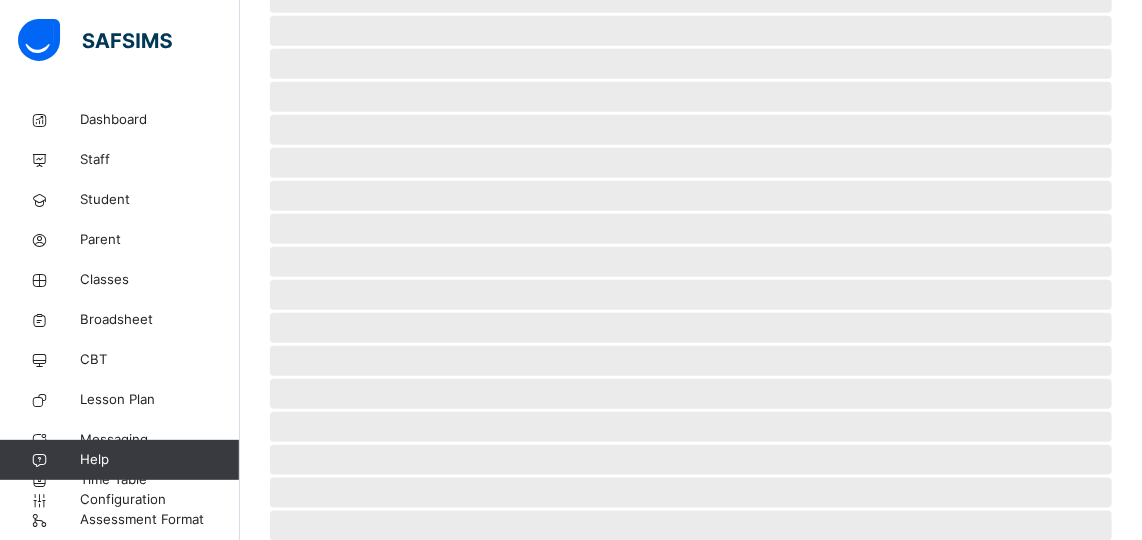 click on "‌" at bounding box center [691, 196] 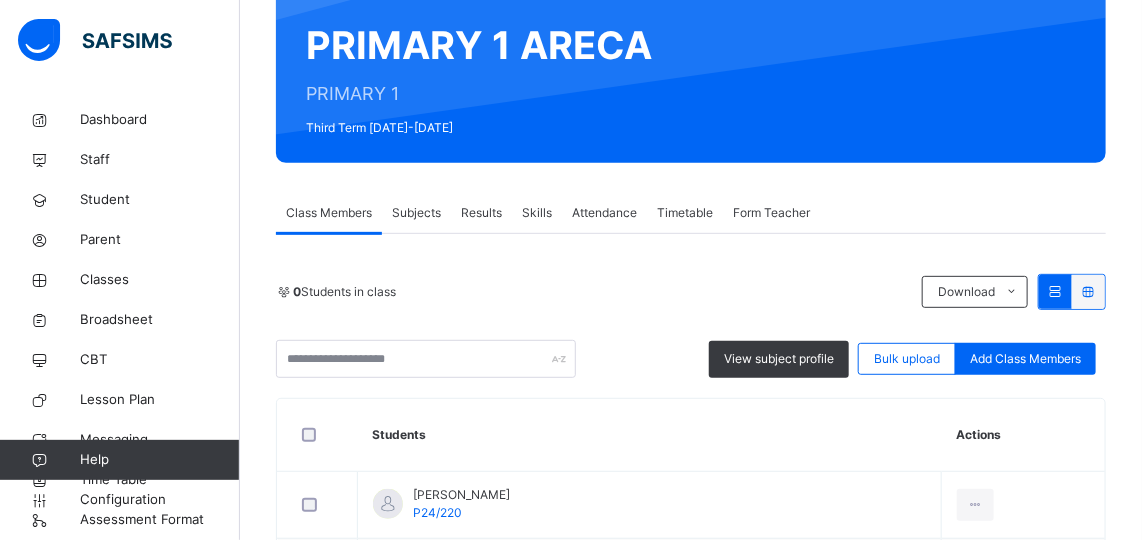scroll, scrollTop: 185, scrollLeft: 0, axis: vertical 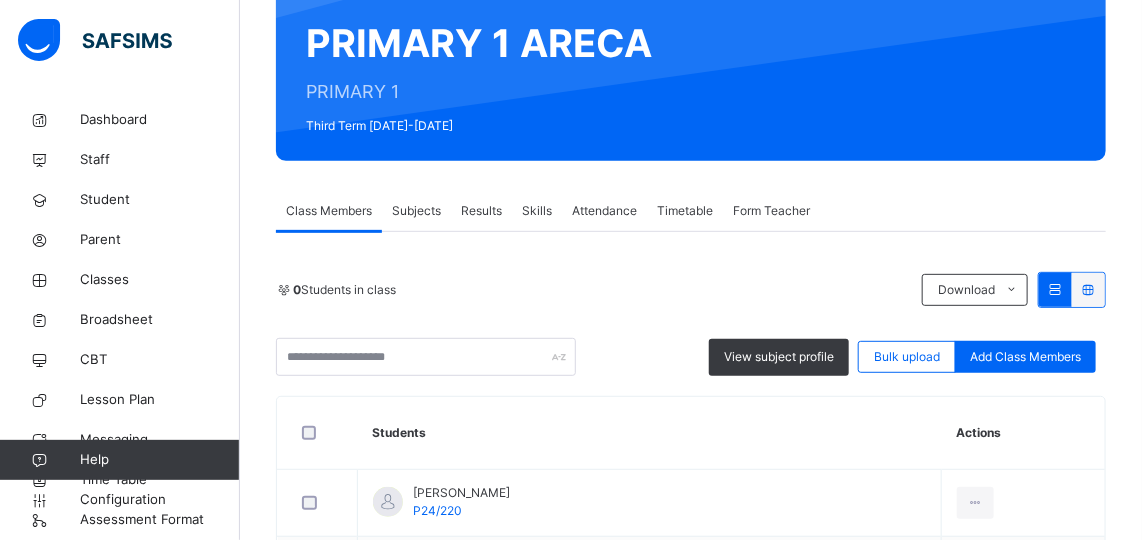 click on "Subjects" at bounding box center [416, 211] 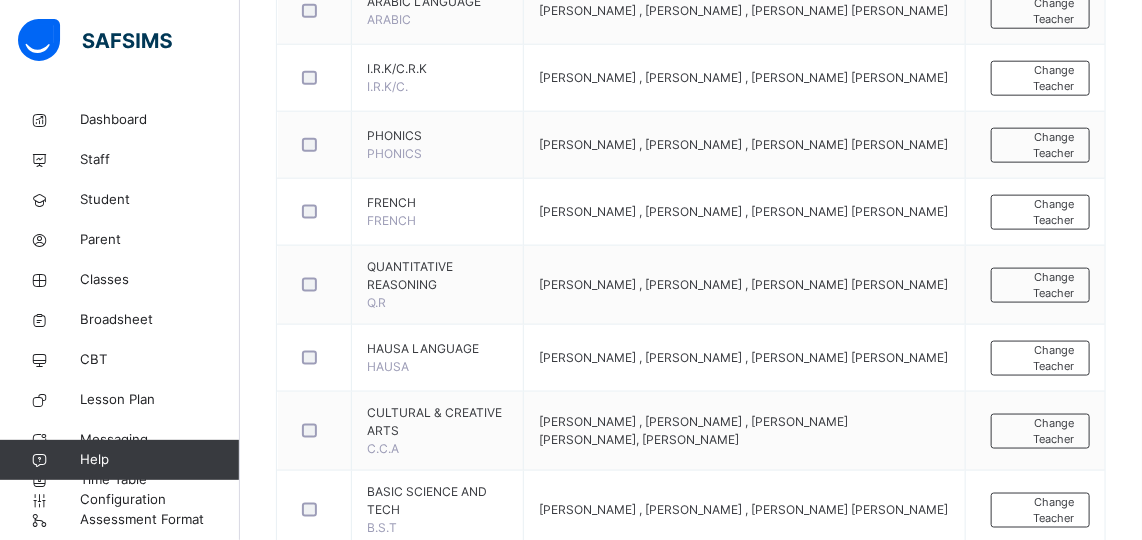 scroll, scrollTop: 830, scrollLeft: 0, axis: vertical 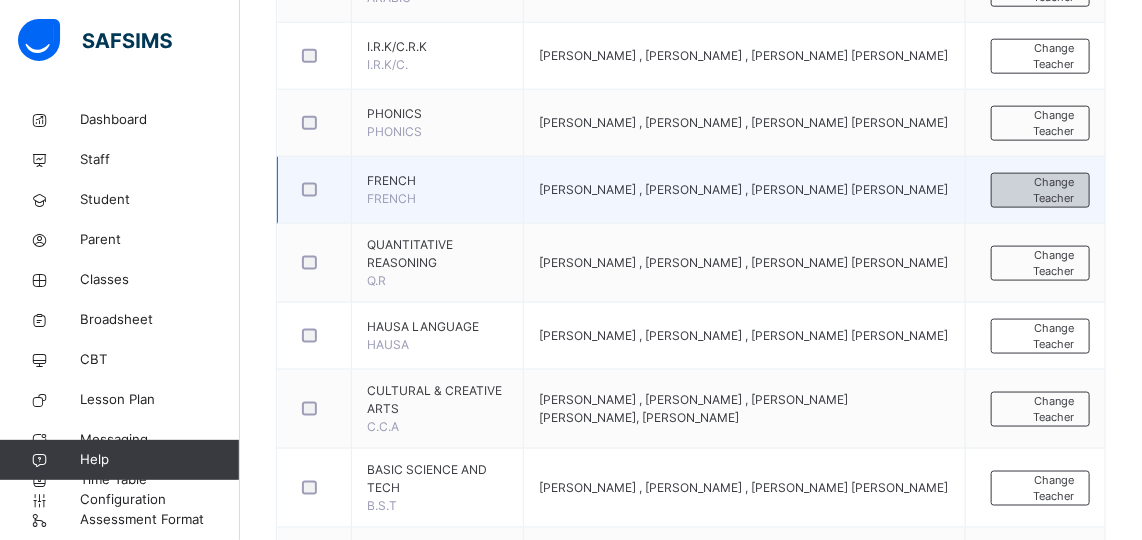 click on "Change Teacher" at bounding box center [1041, 190] 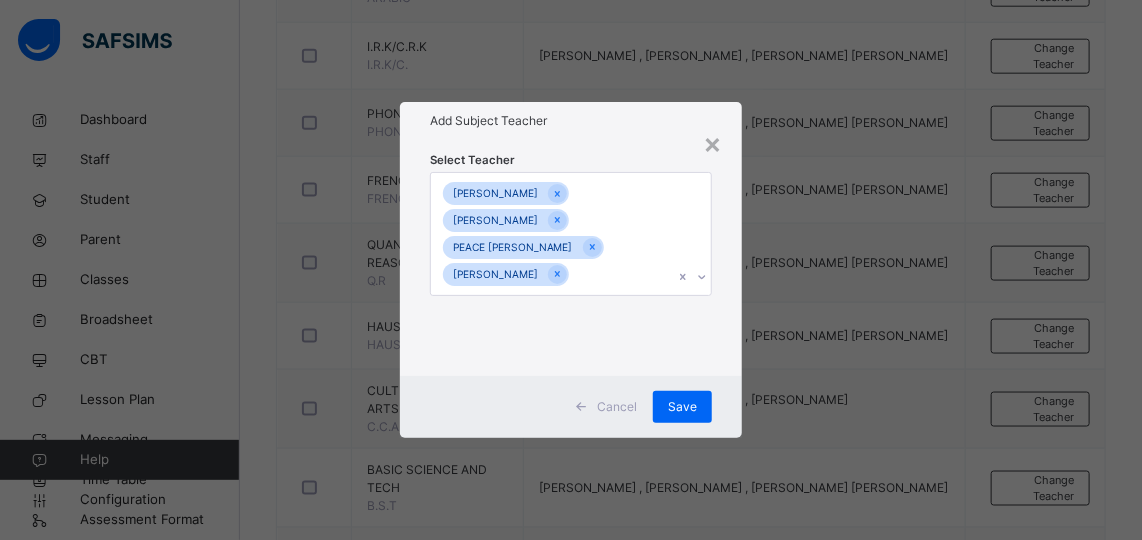 scroll, scrollTop: 0, scrollLeft: 0, axis: both 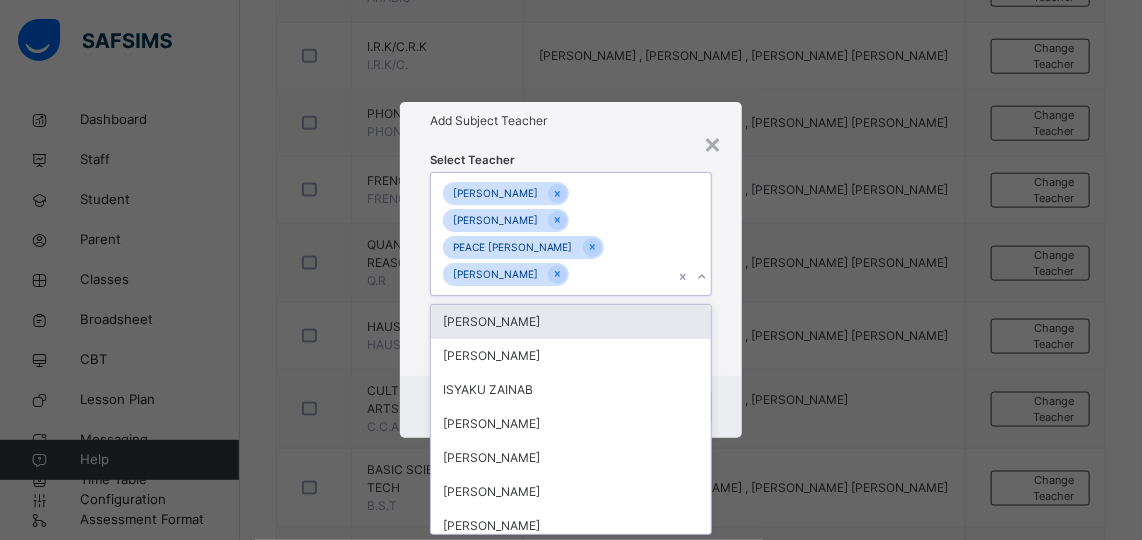 click at bounding box center (701, 277) 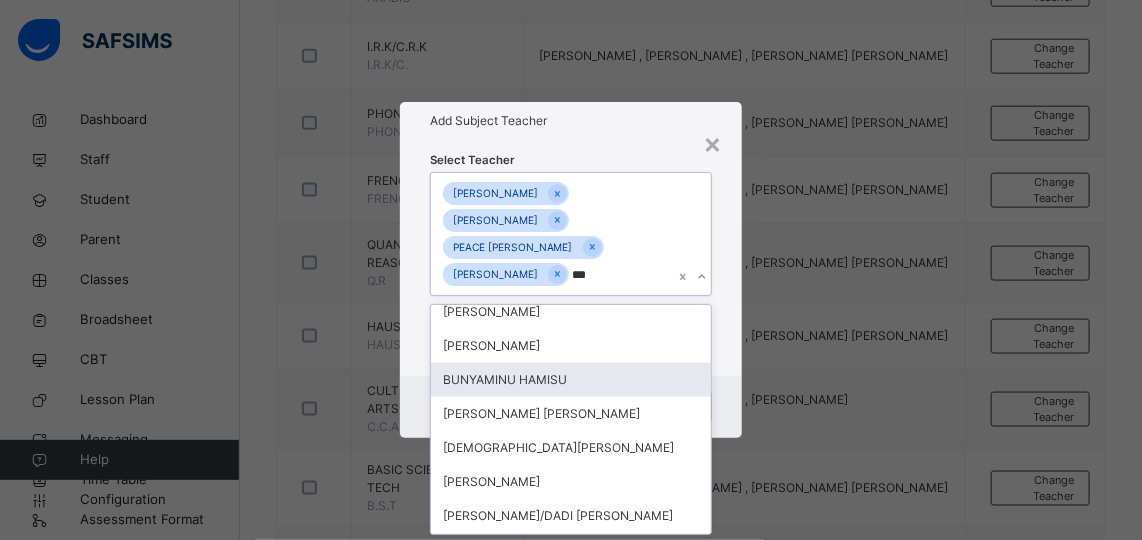 scroll, scrollTop: 0, scrollLeft: 0, axis: both 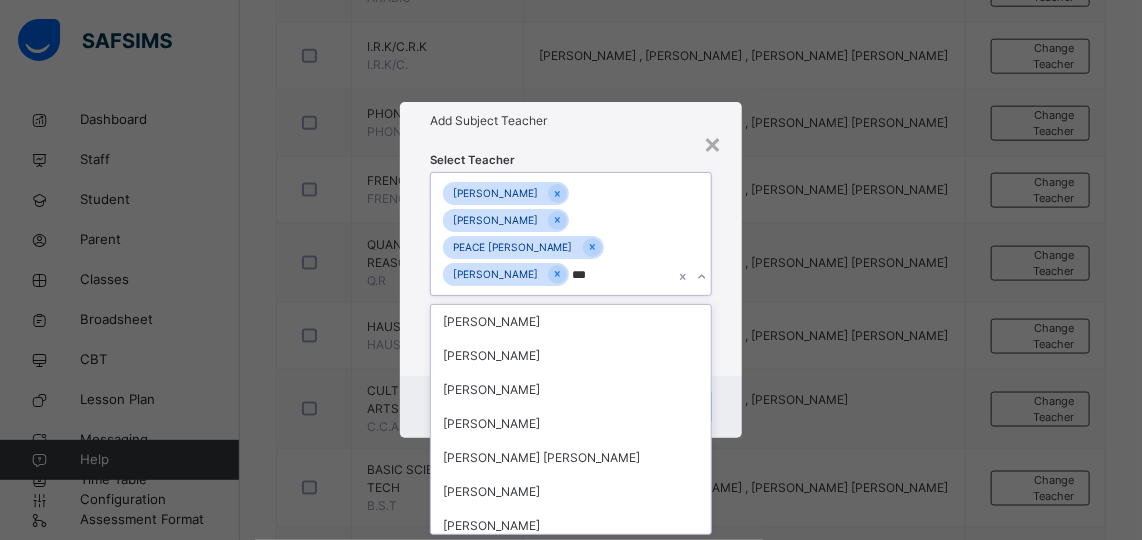 type on "****" 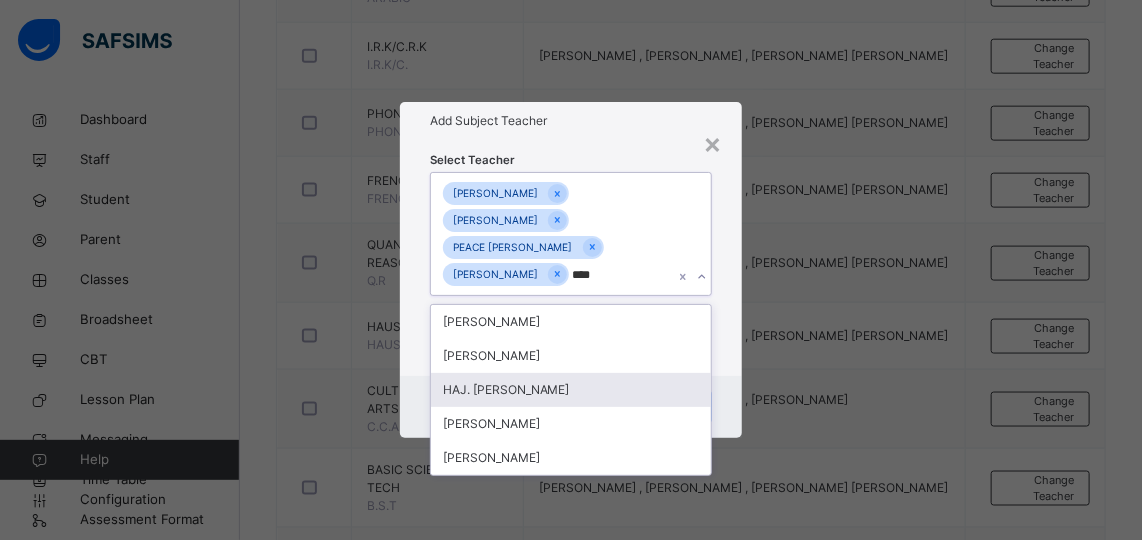 click on "HAJ. [PERSON_NAME]" at bounding box center [571, 390] 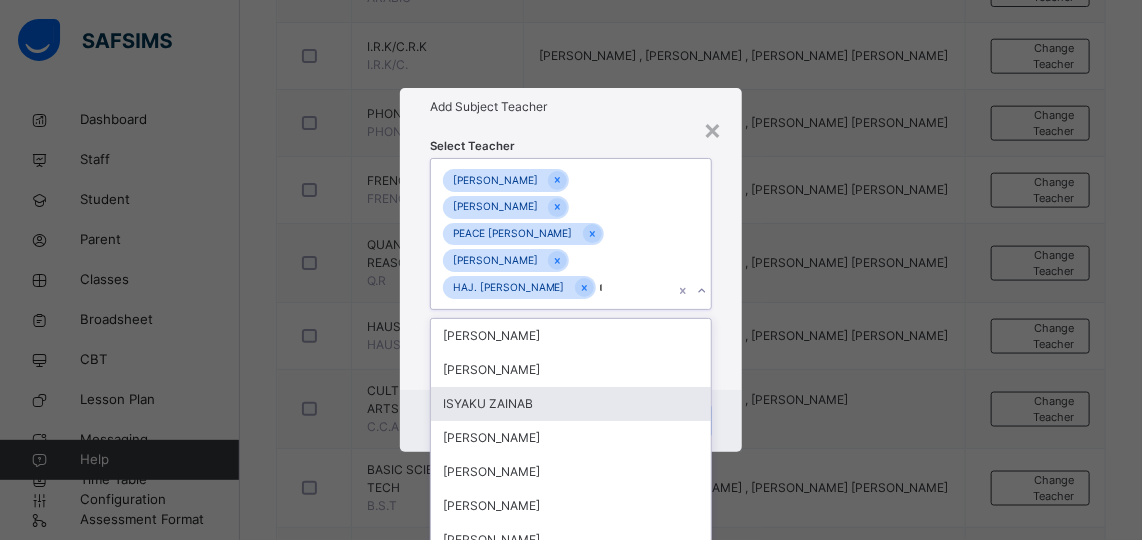 type 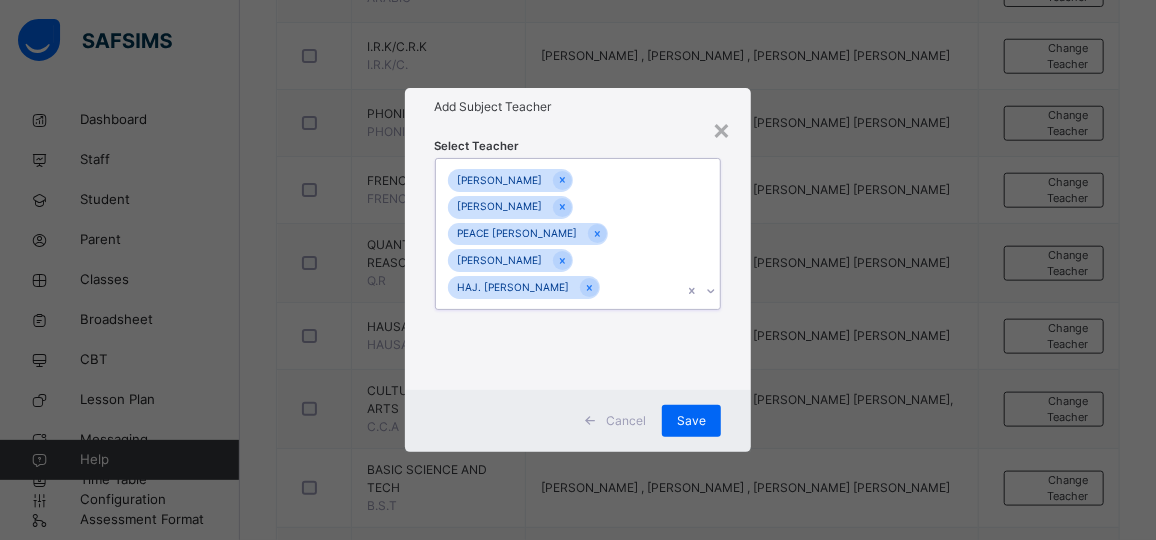 click on "[PERSON_NAME]  [PERSON_NAME]  PEACE [PERSON_NAME] [PERSON_NAME] HAJ. [PERSON_NAME]" at bounding box center [559, 233] 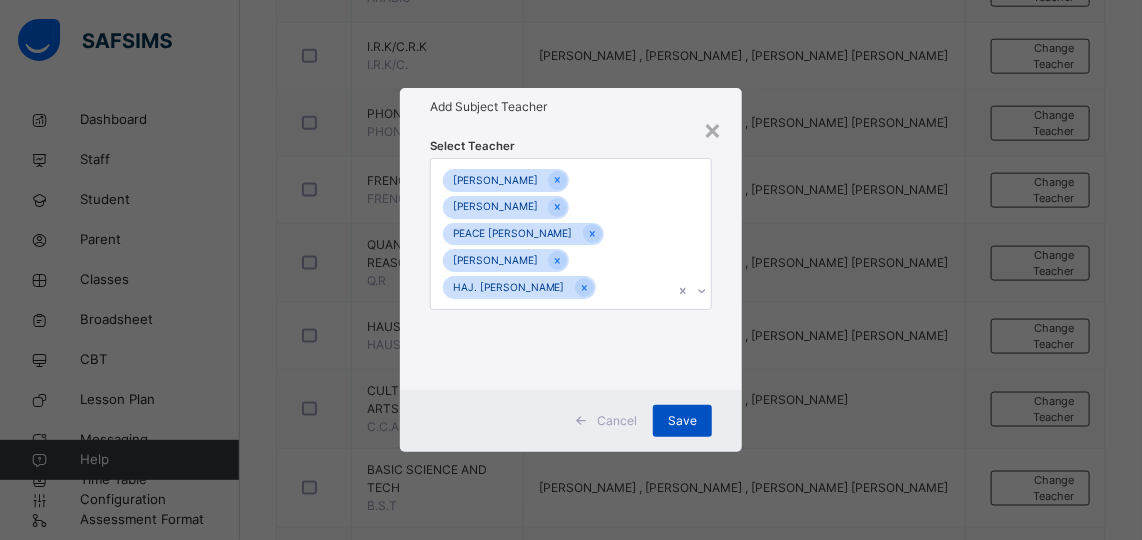 click on "Save" at bounding box center [682, 421] 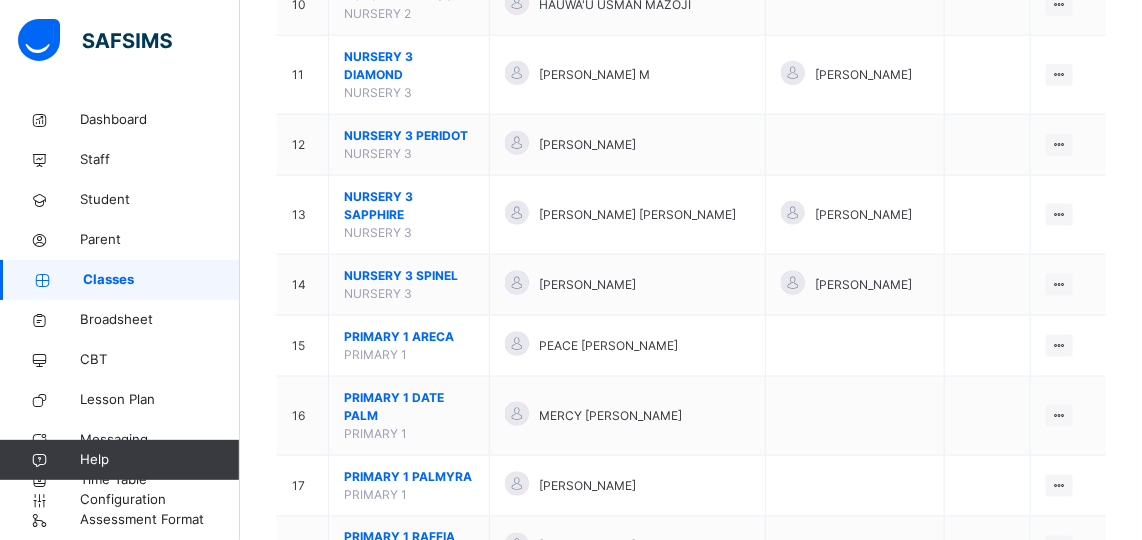 scroll, scrollTop: 899, scrollLeft: 0, axis: vertical 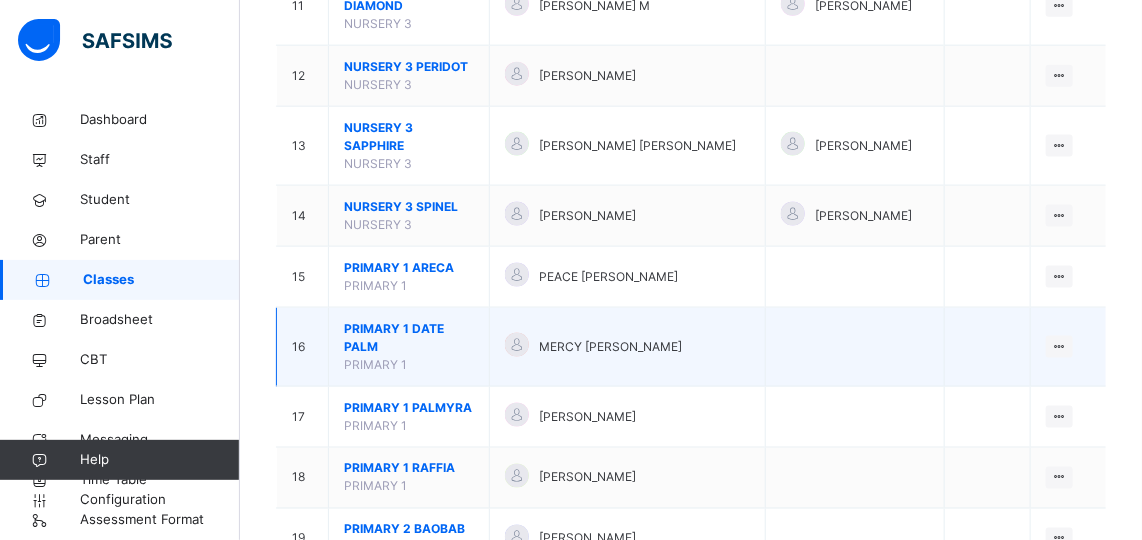 click on "PRIMARY 1   DATE PALM" at bounding box center [409, 338] 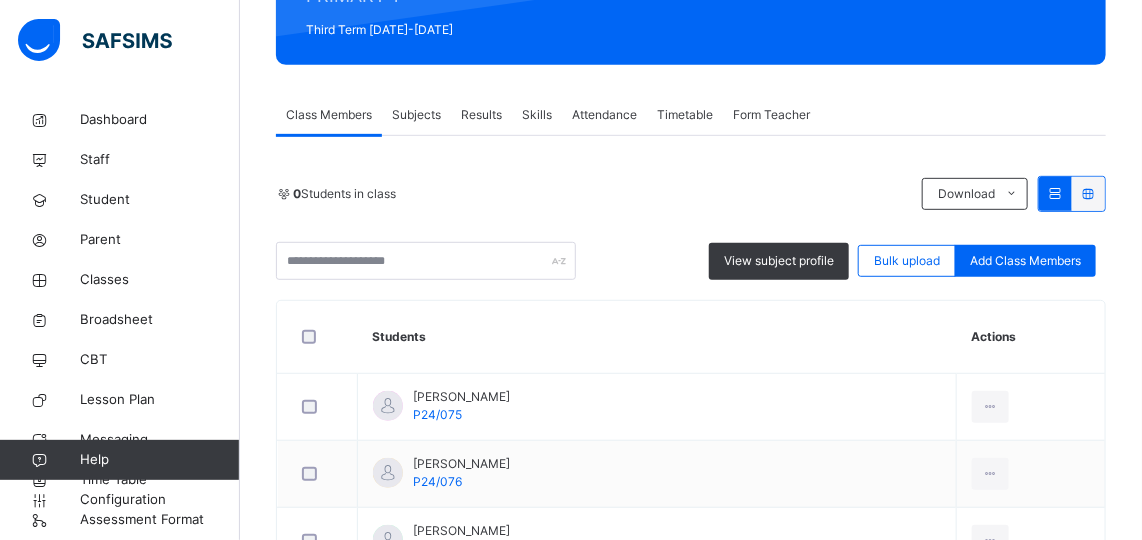 scroll, scrollTop: 278, scrollLeft: 0, axis: vertical 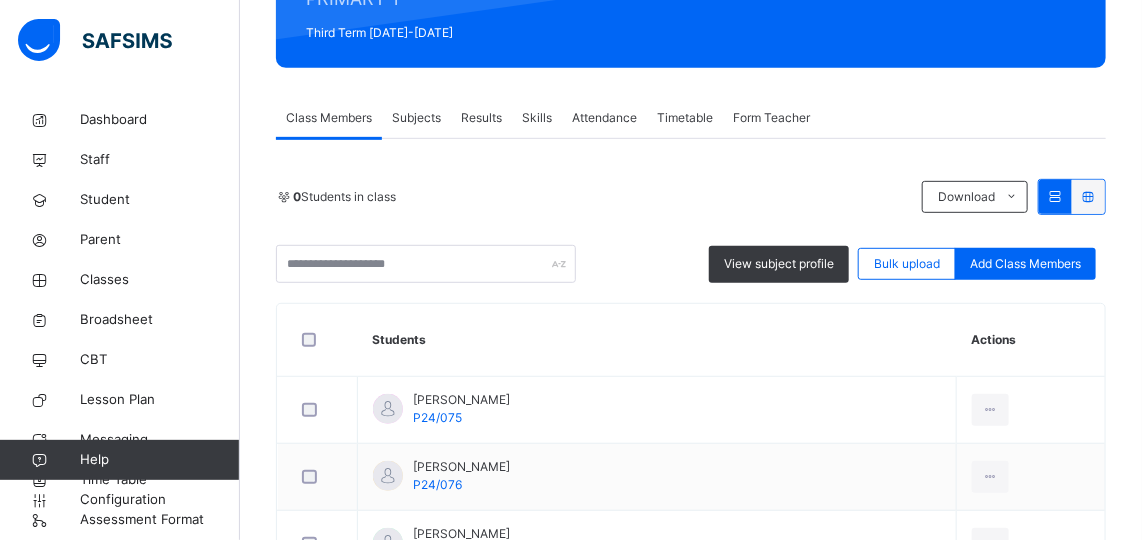 click on "Subjects" at bounding box center [416, 118] 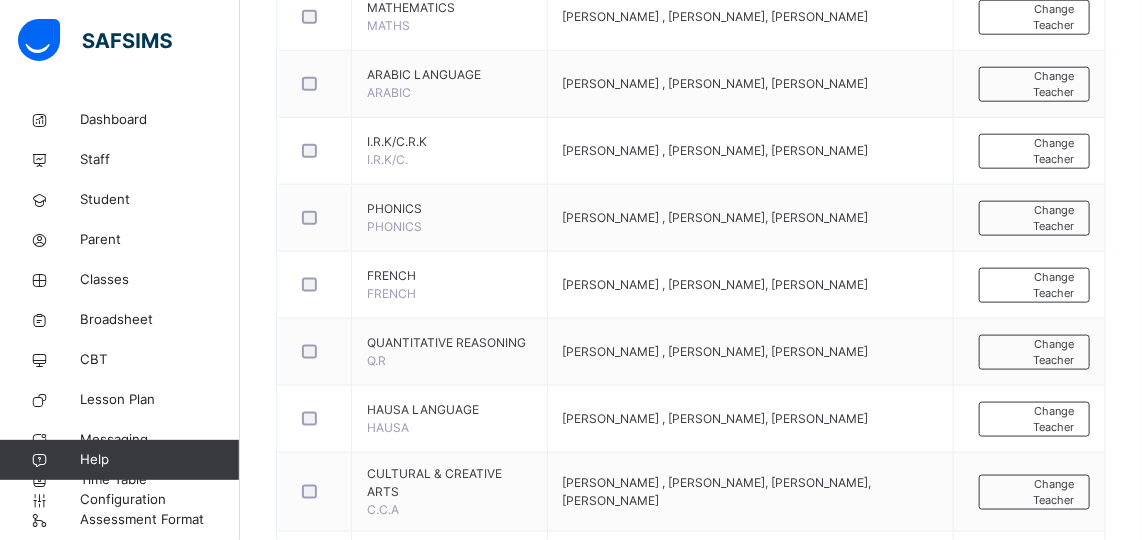 scroll, scrollTop: 739, scrollLeft: 0, axis: vertical 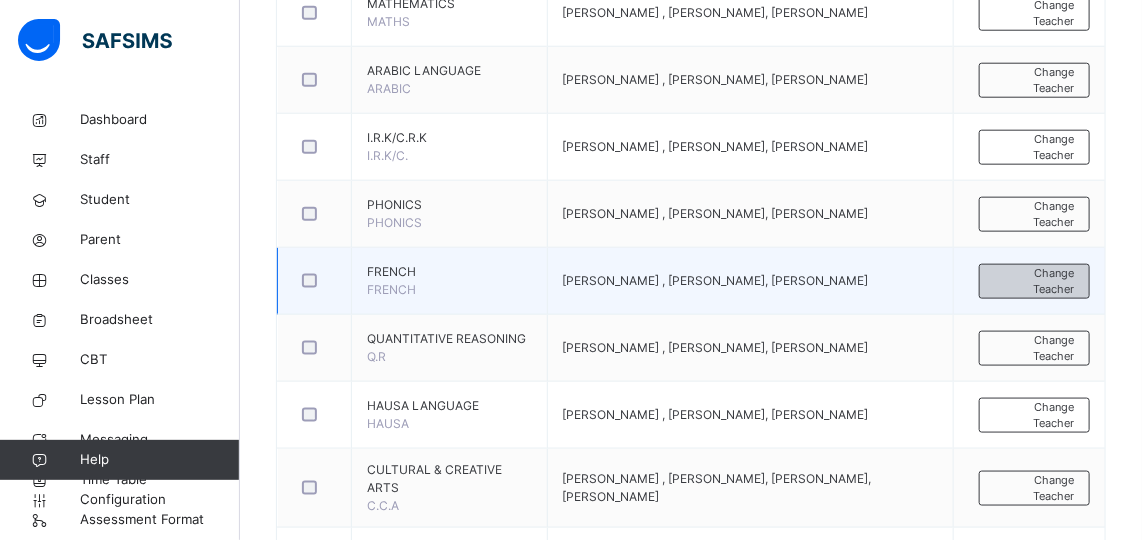 click on "Change Teacher" at bounding box center [1034, 281] 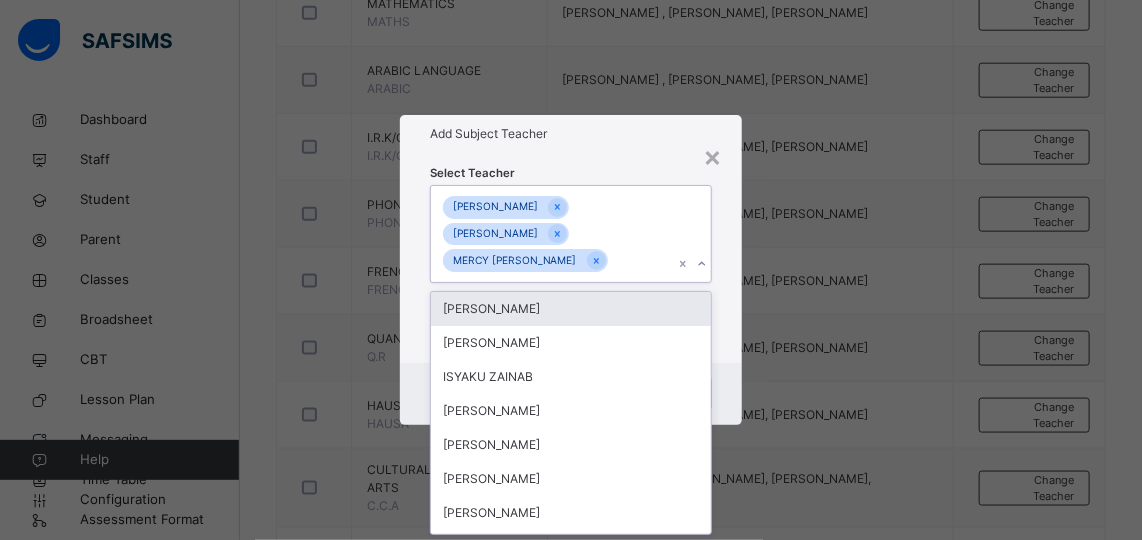 click on "[PERSON_NAME]  [PERSON_NAME] MERCY [PERSON_NAME]" at bounding box center (552, 234) 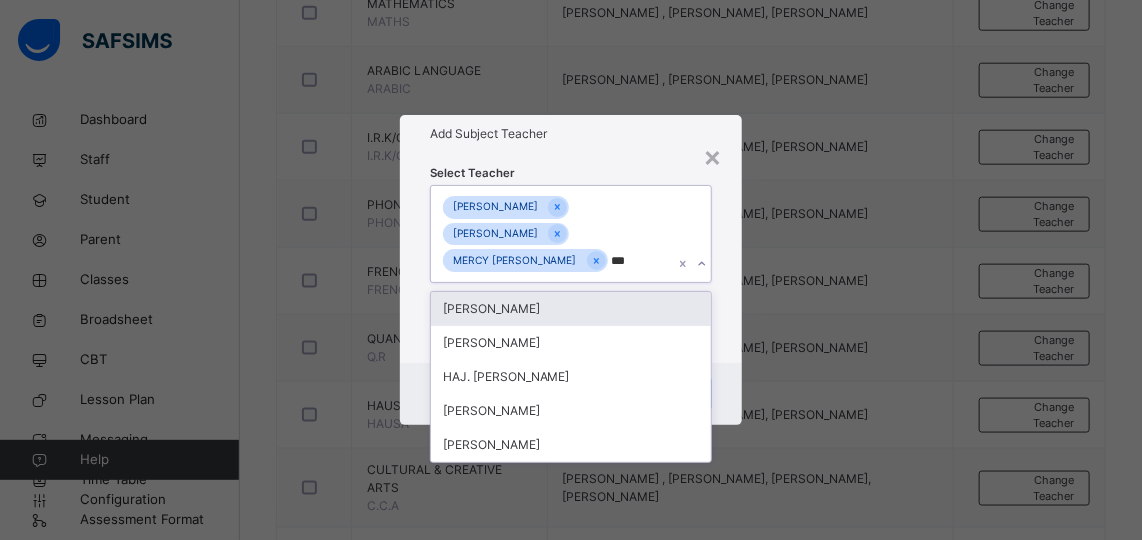 type on "****" 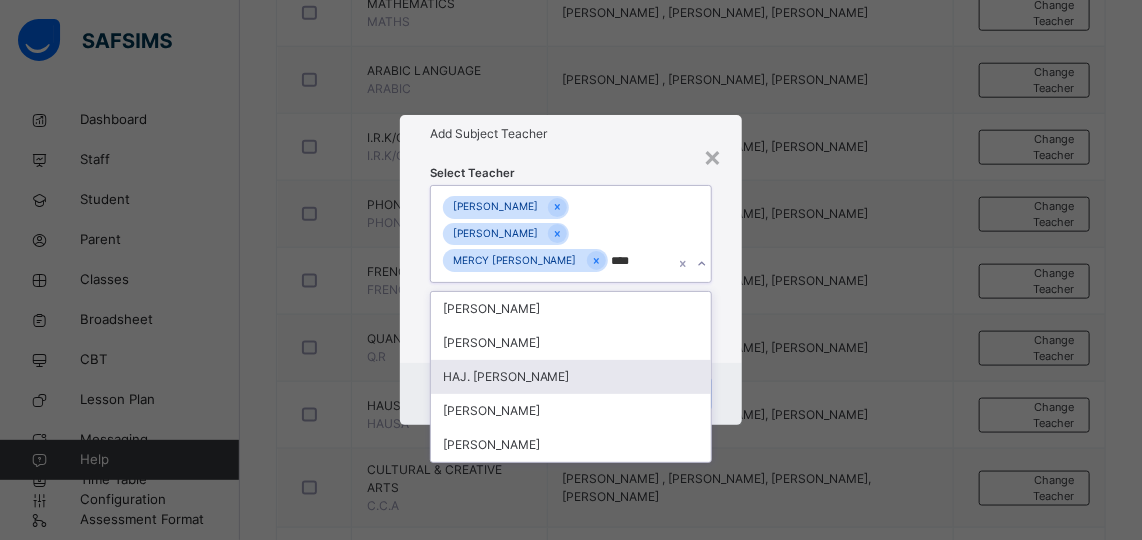 click on "HAJ. [PERSON_NAME]" at bounding box center [571, 377] 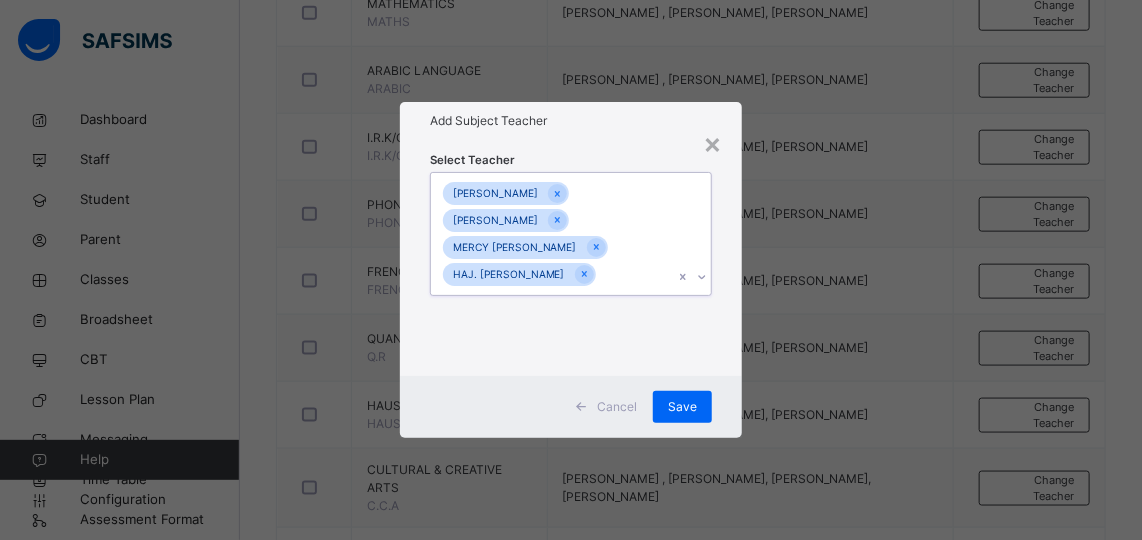 click on "[PERSON_NAME]  [PERSON_NAME] MERCY [PERSON_NAME] HAJ. [PERSON_NAME]" at bounding box center (552, 234) 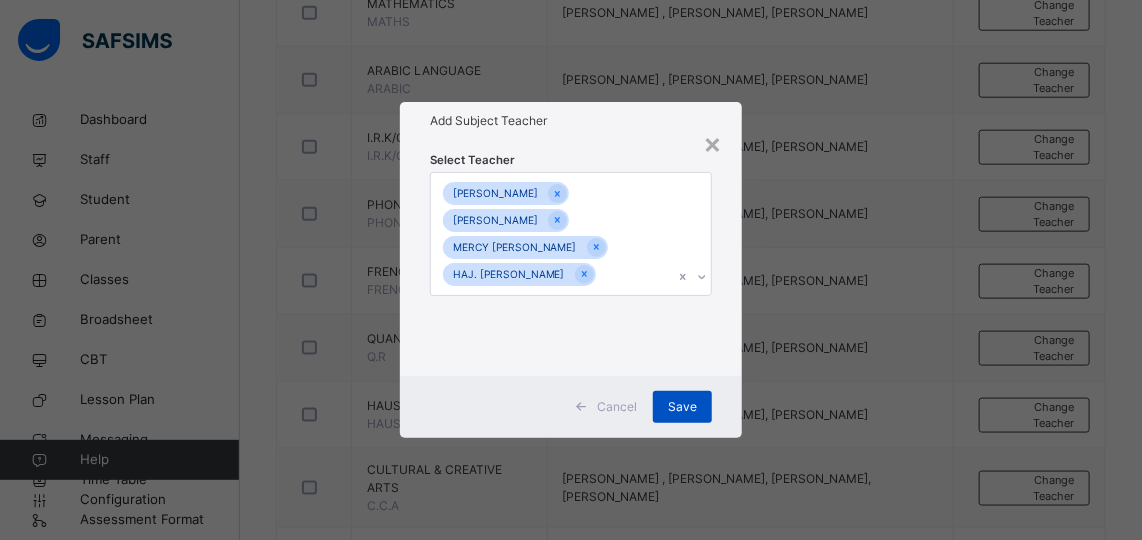click on "Save" at bounding box center (682, 407) 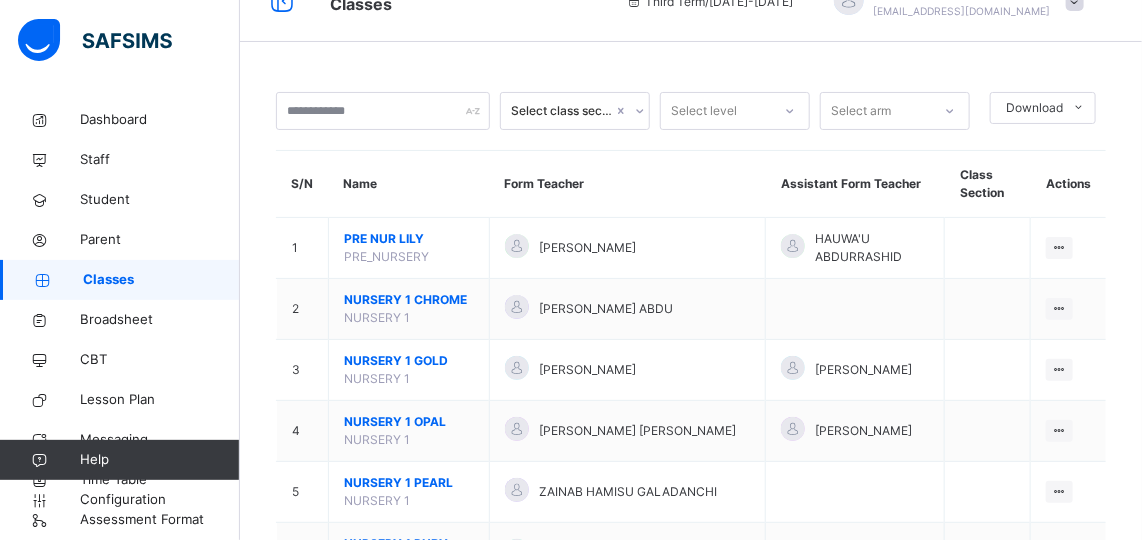 scroll, scrollTop: 739, scrollLeft: 0, axis: vertical 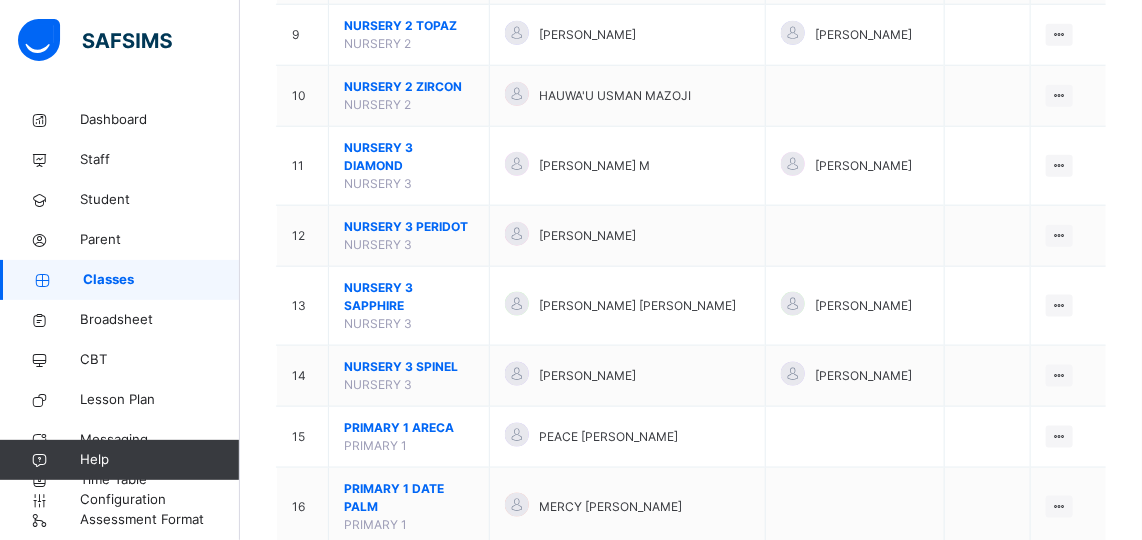 click on "PRIMARY 1   PALMYRA" at bounding box center (409, 568) 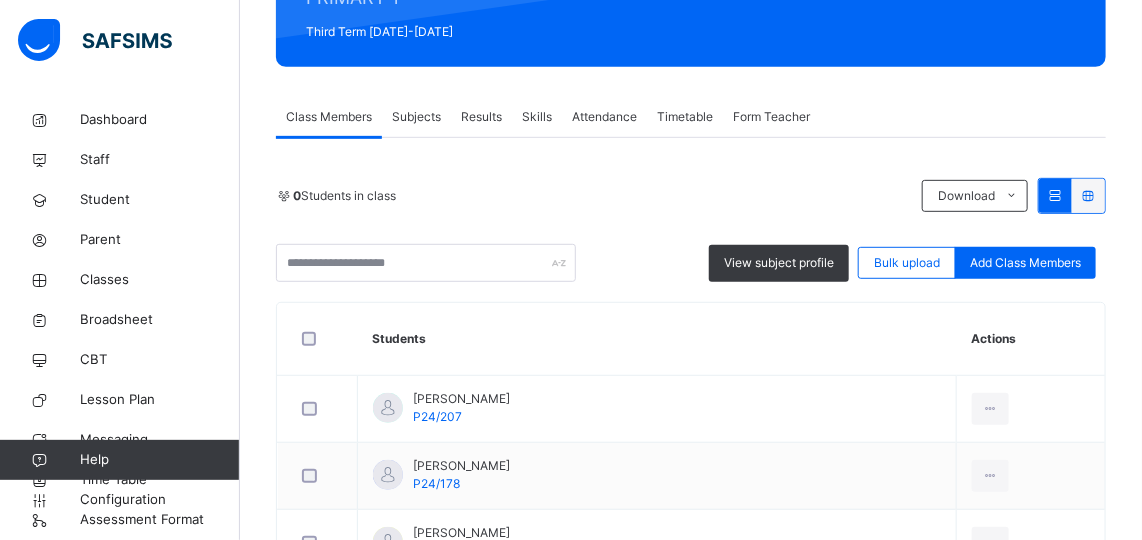 scroll, scrollTop: 278, scrollLeft: 0, axis: vertical 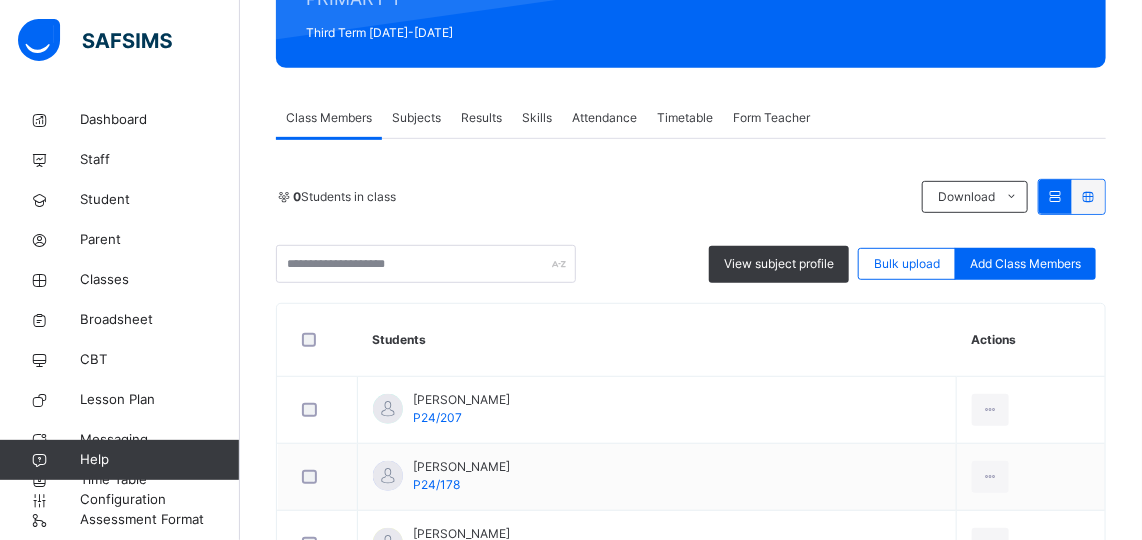 click on "Subjects" at bounding box center (416, 118) 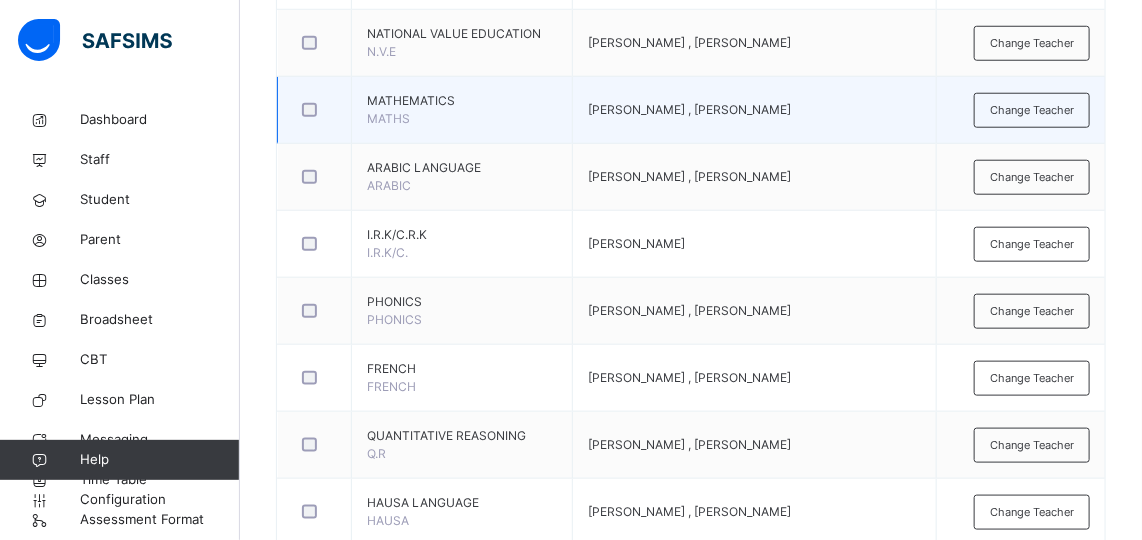 scroll, scrollTop: 629, scrollLeft: 0, axis: vertical 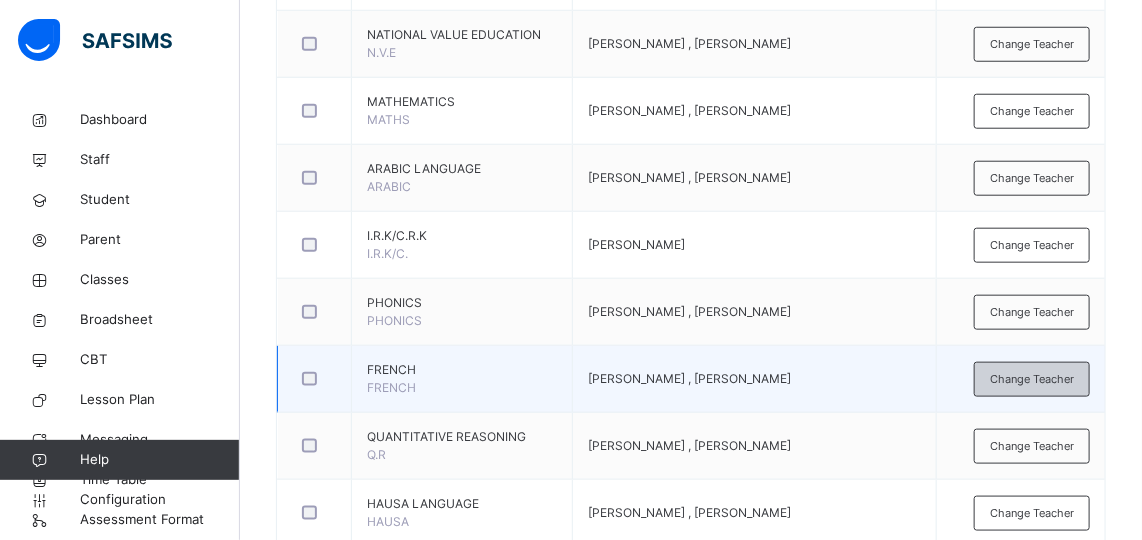 click on "Change Teacher" at bounding box center (1032, 379) 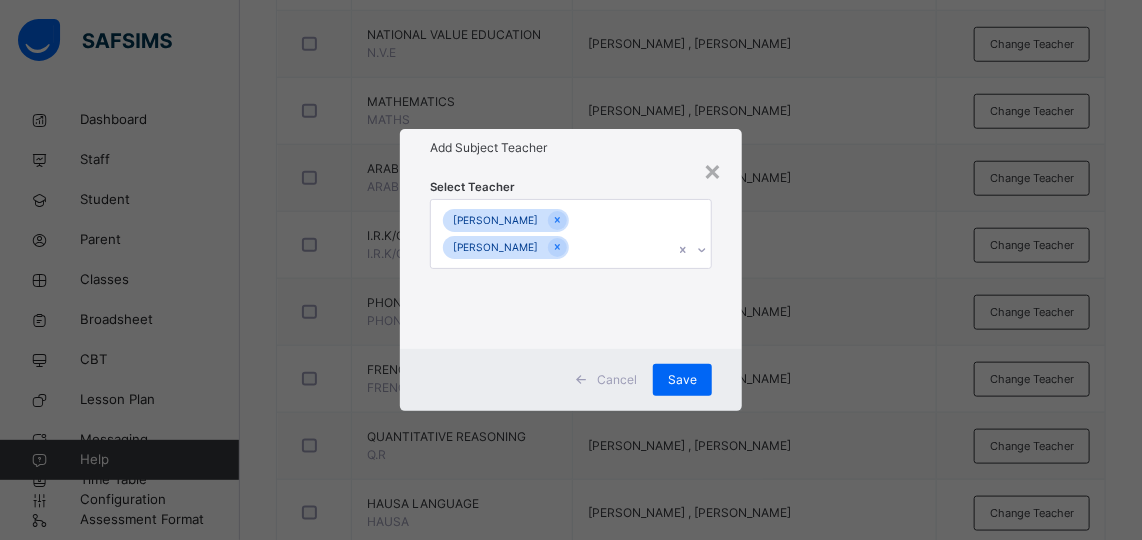 click on "[PERSON_NAME]  [PERSON_NAME]" at bounding box center [552, 234] 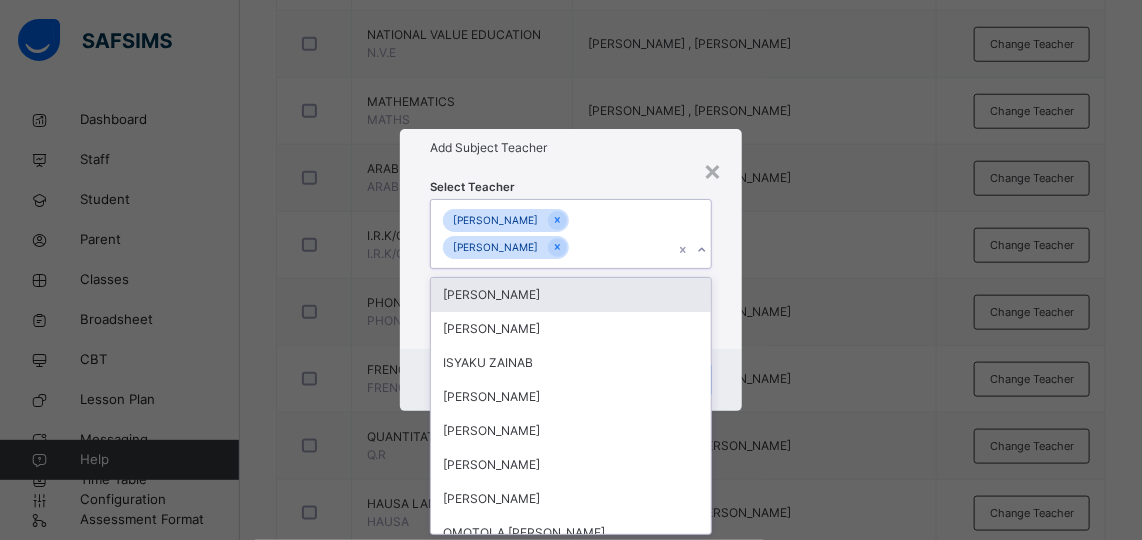 scroll, scrollTop: 0, scrollLeft: 0, axis: both 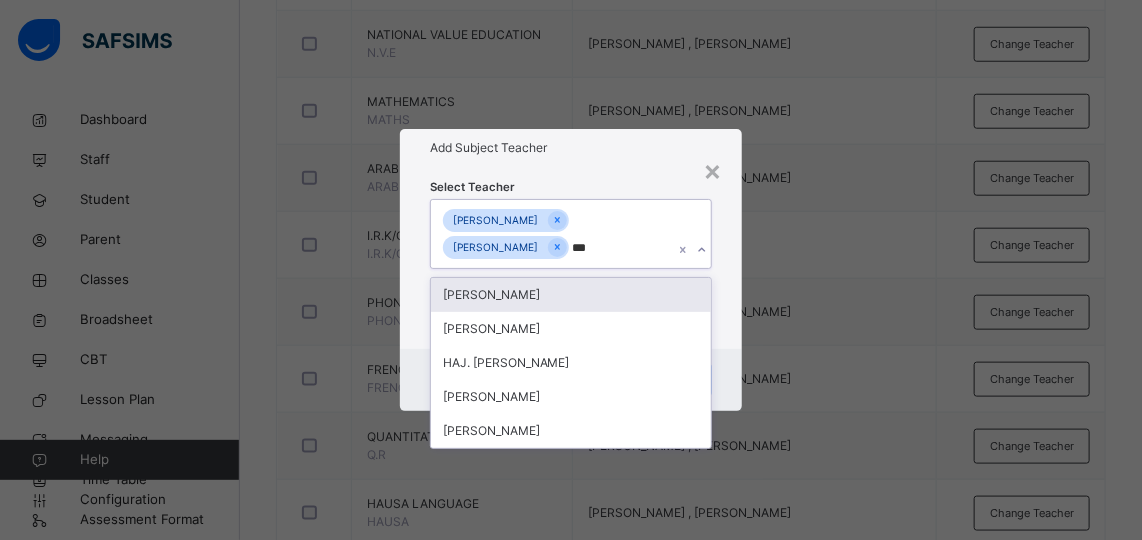 type on "****" 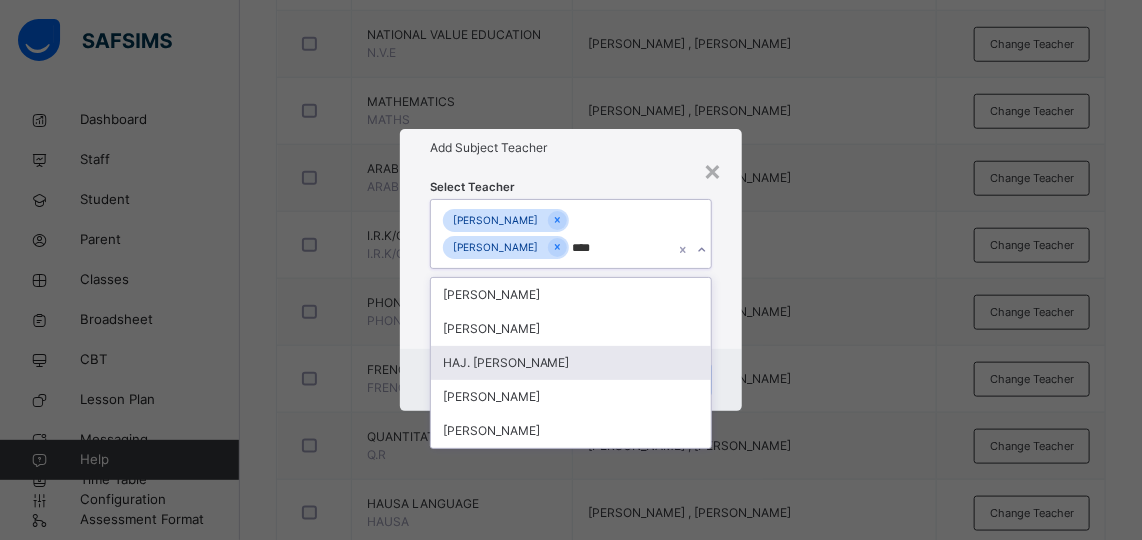 click on "HAJ. [PERSON_NAME]" at bounding box center (571, 363) 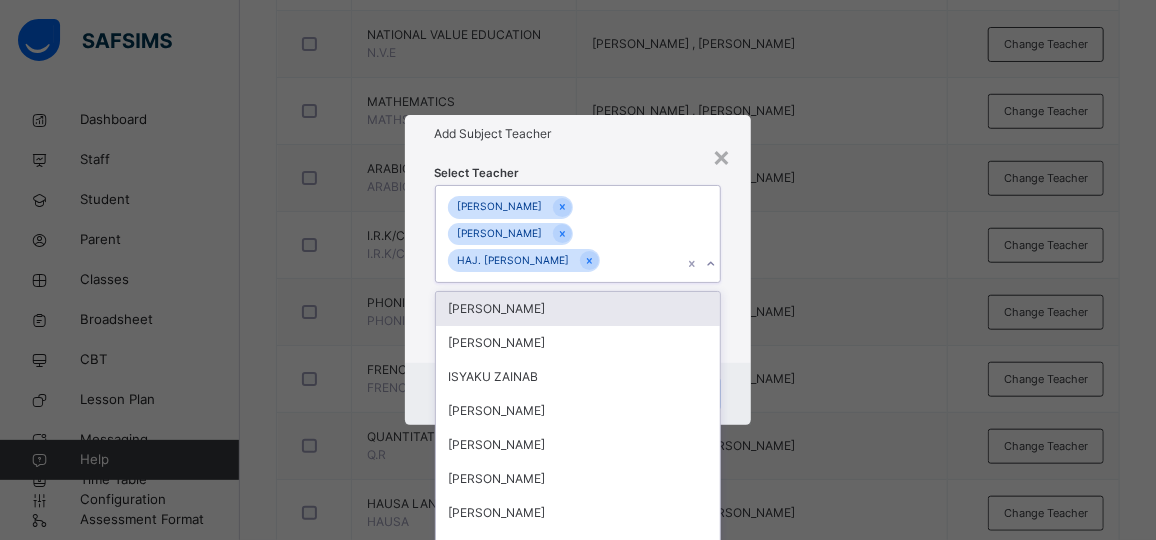 click on "[PERSON_NAME]  [PERSON_NAME] HAJ. [PERSON_NAME]" at bounding box center [559, 234] 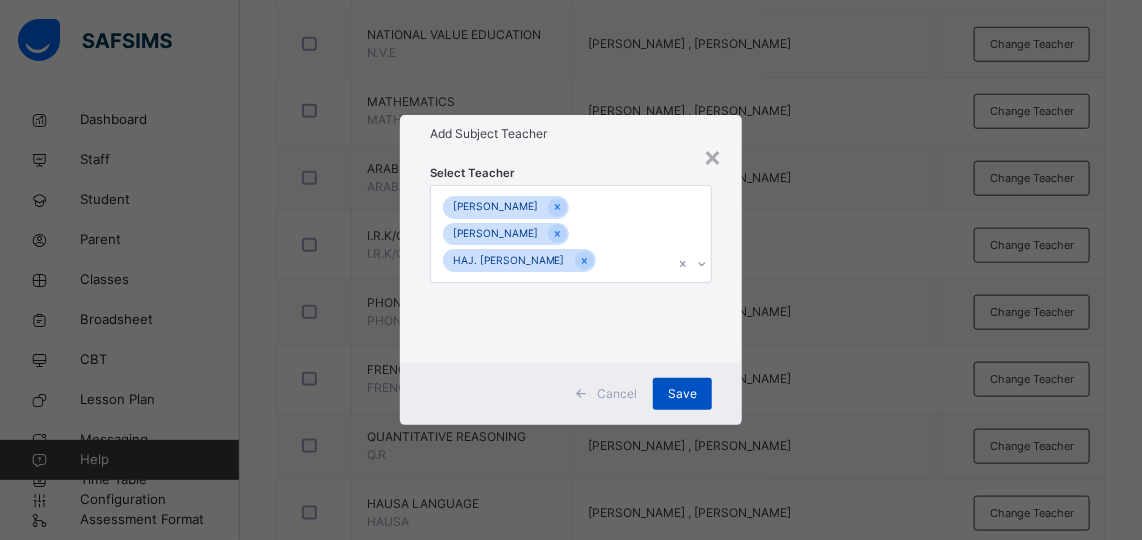 click on "Save" at bounding box center [682, 394] 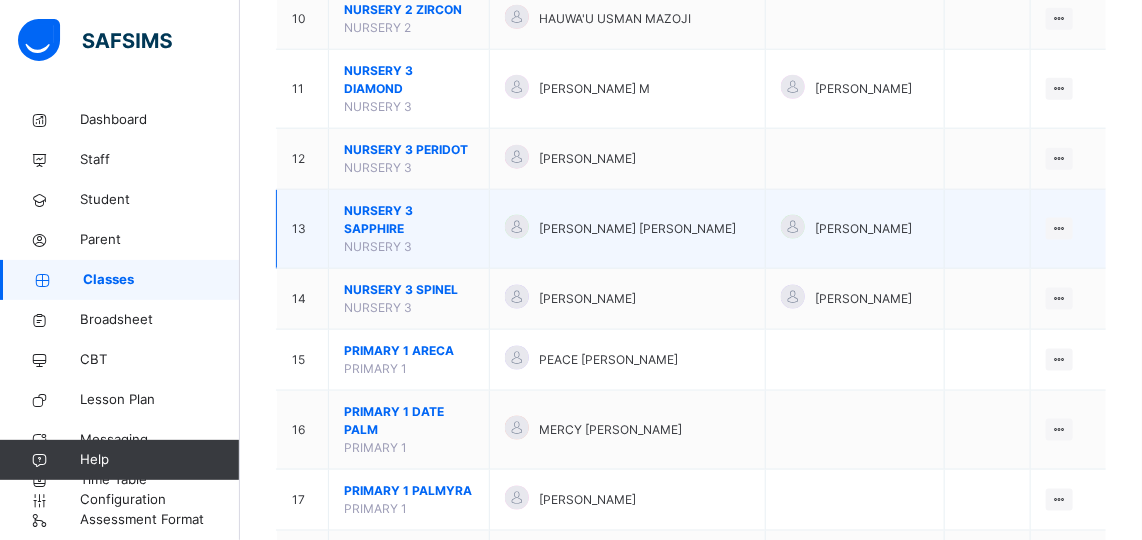 scroll, scrollTop: 971, scrollLeft: 0, axis: vertical 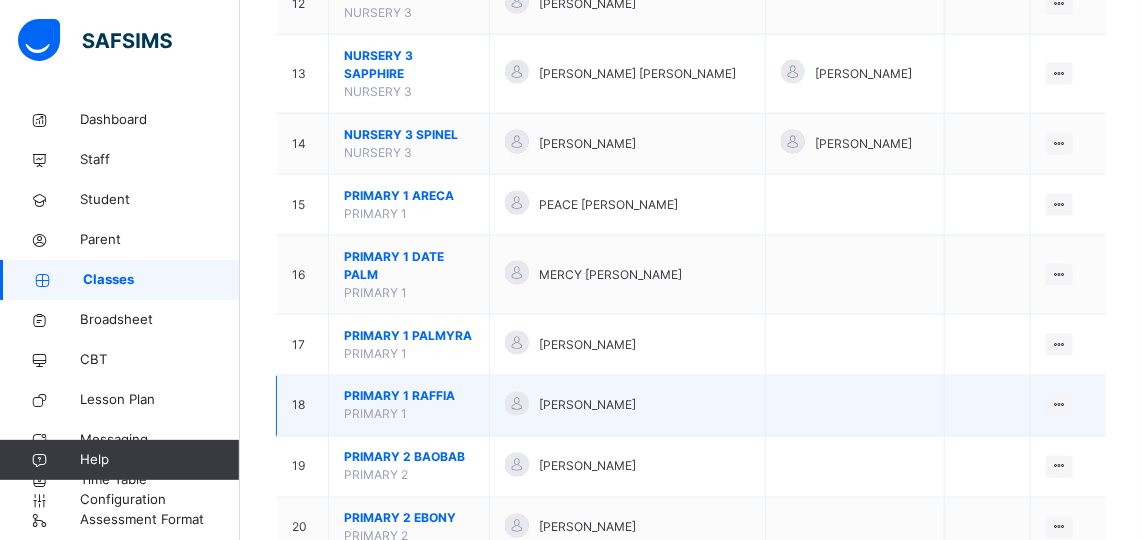 click on "PRIMARY 1   RAFFIA   PRIMARY 1" at bounding box center [409, 406] 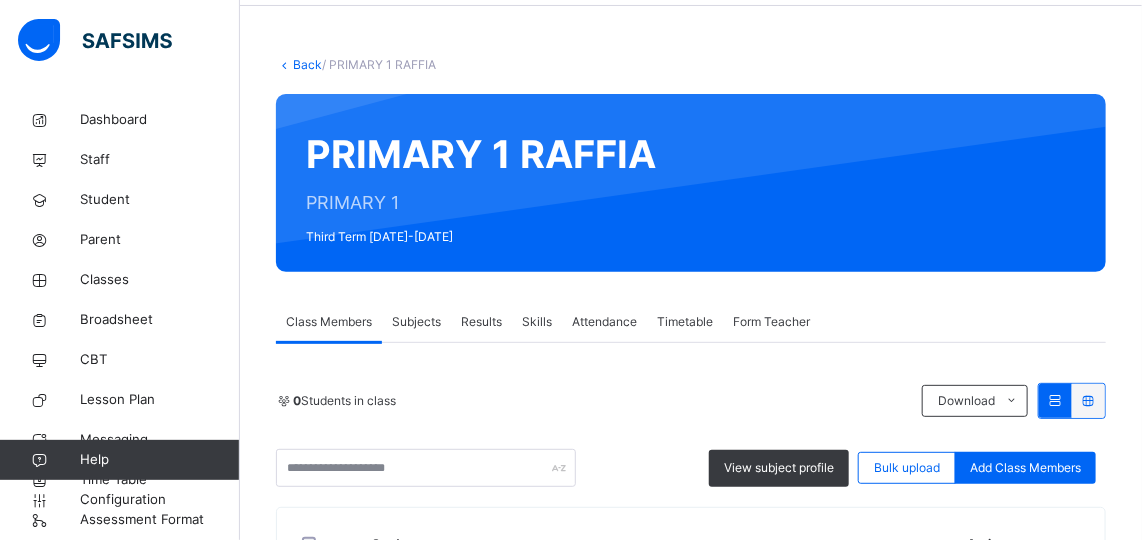 scroll, scrollTop: 38, scrollLeft: 0, axis: vertical 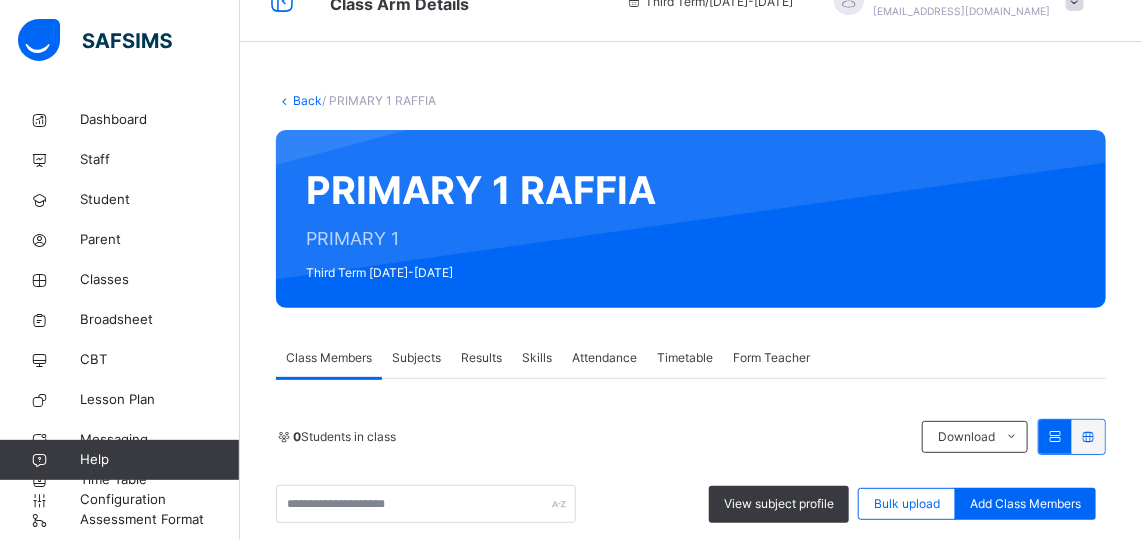 click on "Subjects" at bounding box center [416, 358] 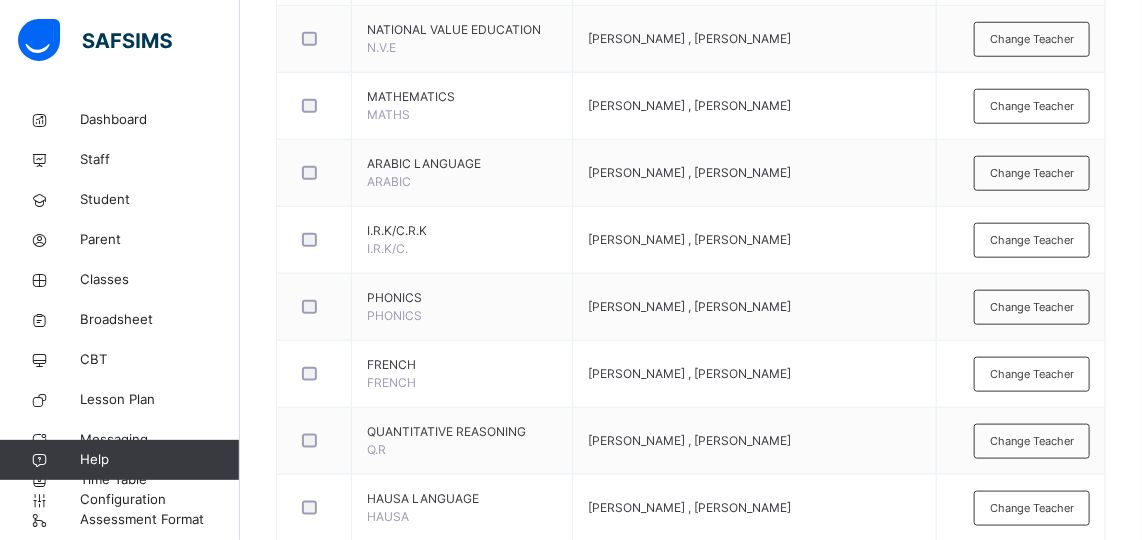 scroll, scrollTop: 659, scrollLeft: 0, axis: vertical 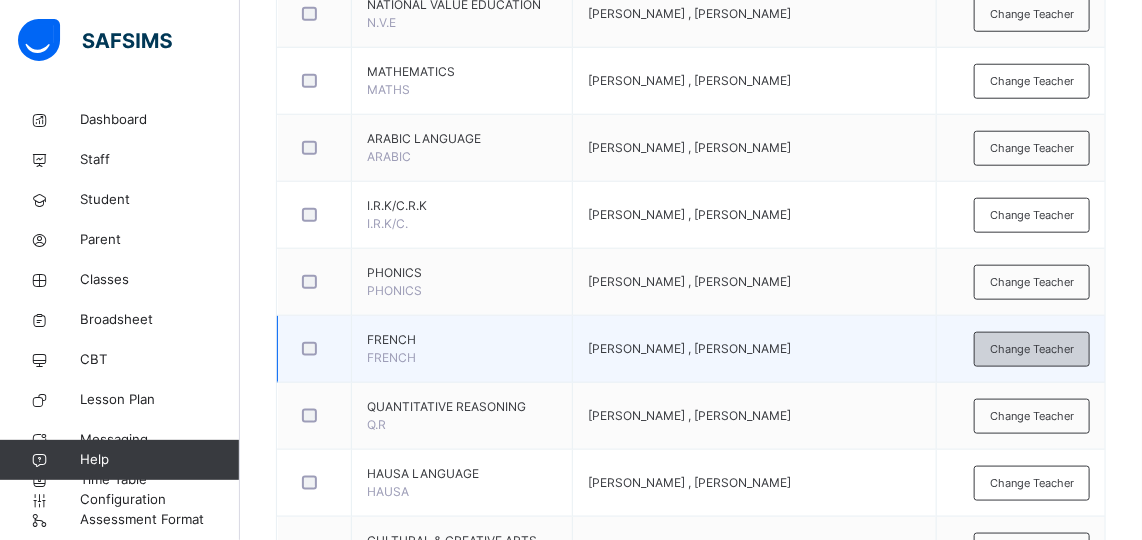 click on "Change Teacher" at bounding box center (1032, 349) 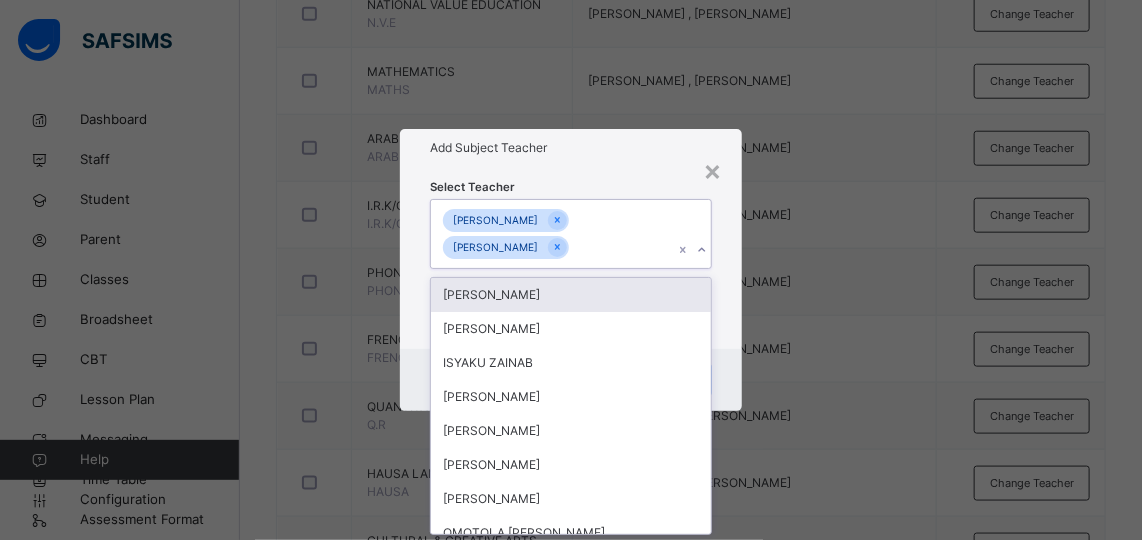 click on "[PERSON_NAME]  [PERSON_NAME]" at bounding box center [552, 234] 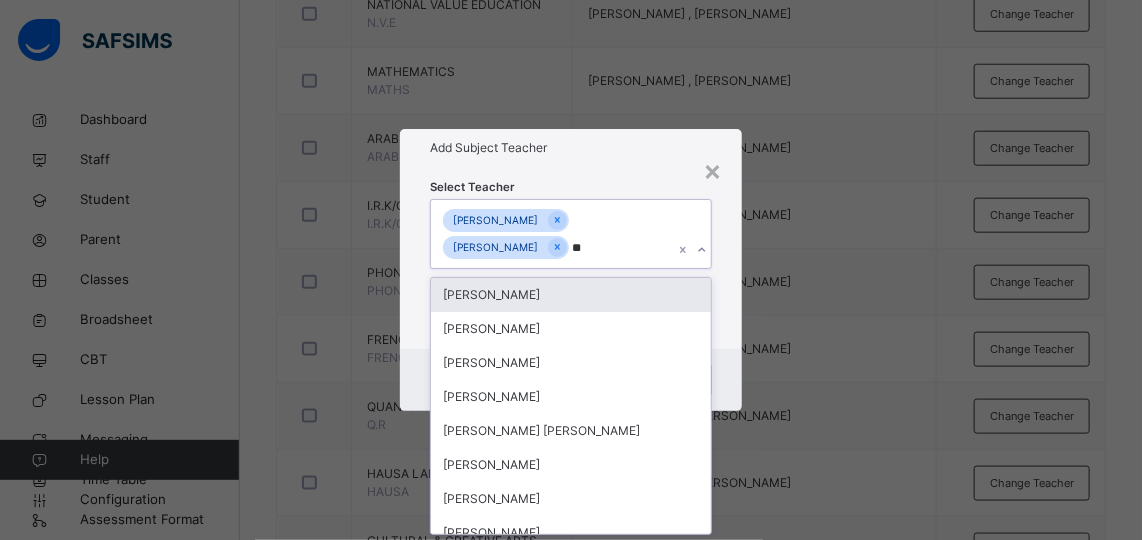type on "***" 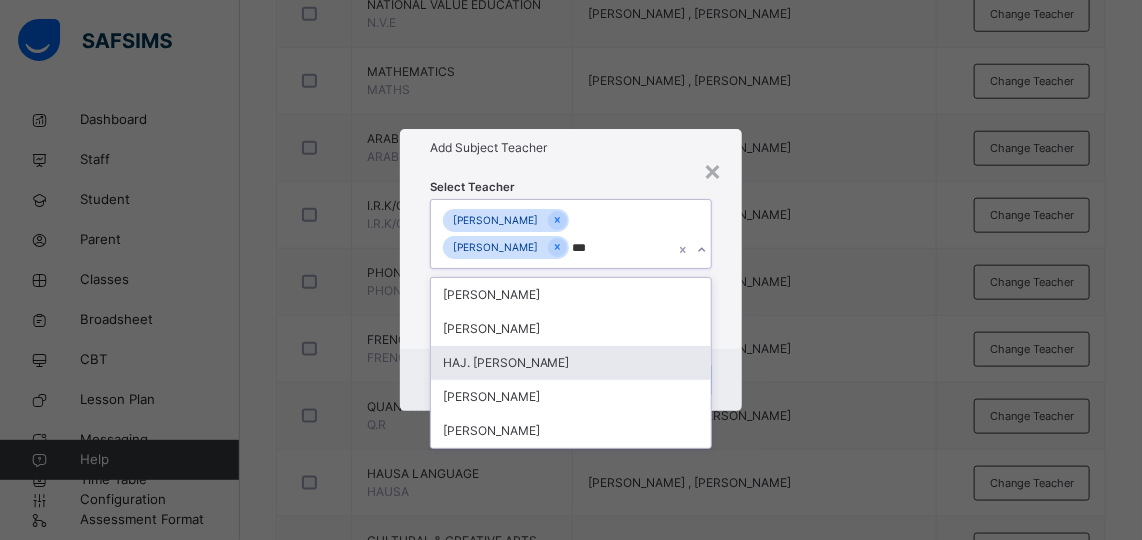 click on "HAJ. [PERSON_NAME]" at bounding box center [571, 363] 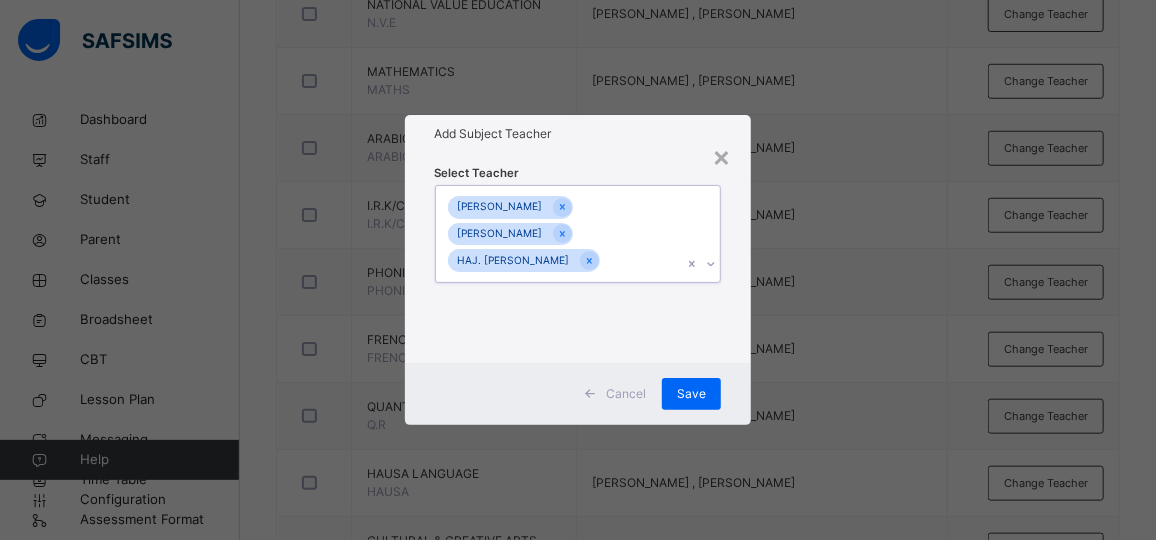 click on "[PERSON_NAME]  [PERSON_NAME] HAJ. [PERSON_NAME]" at bounding box center [559, 234] 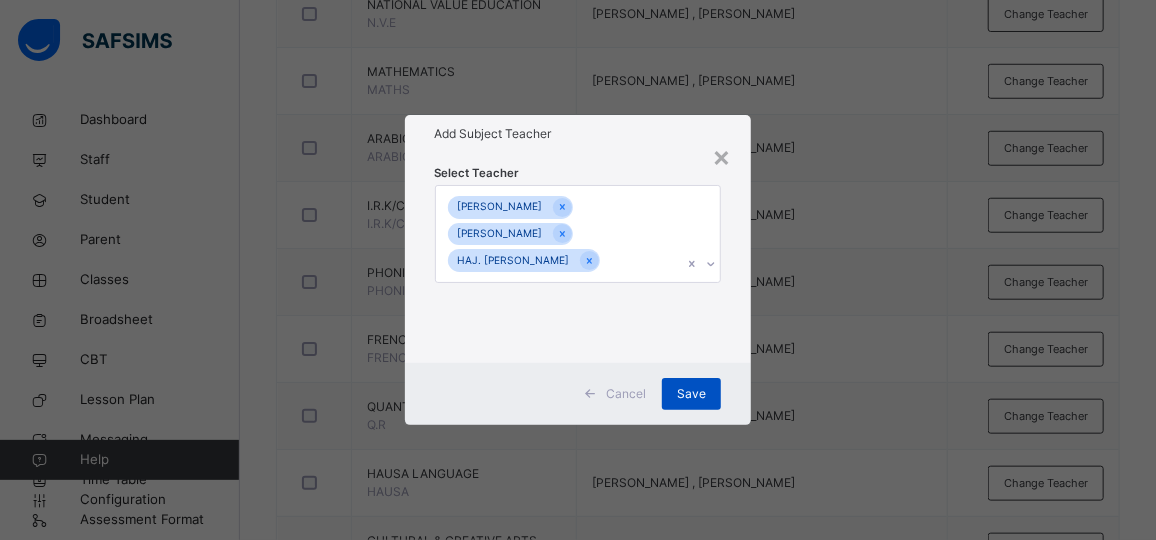 click on "Save" at bounding box center (691, 394) 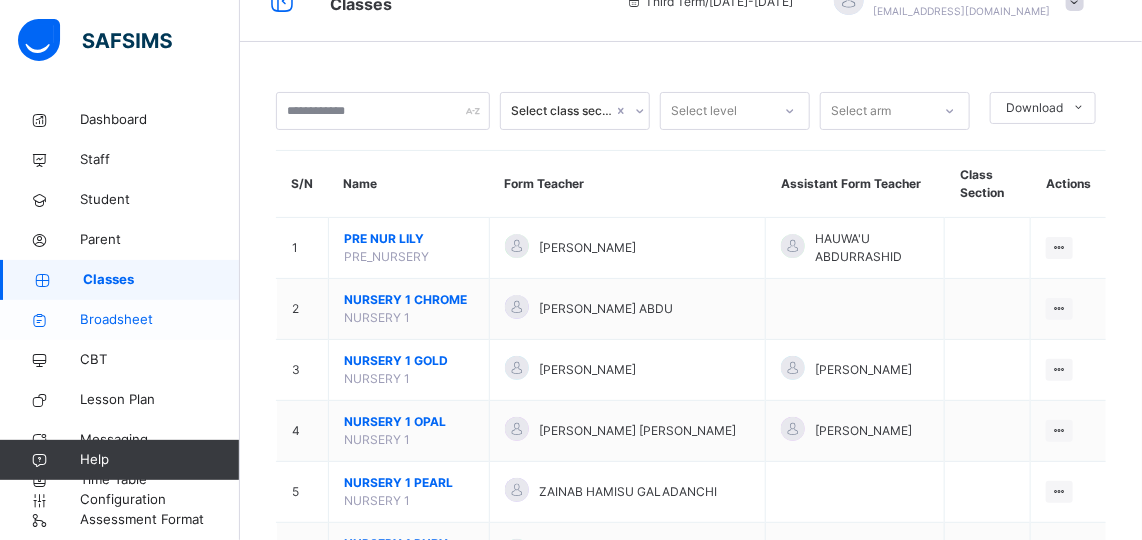 scroll, scrollTop: 659, scrollLeft: 0, axis: vertical 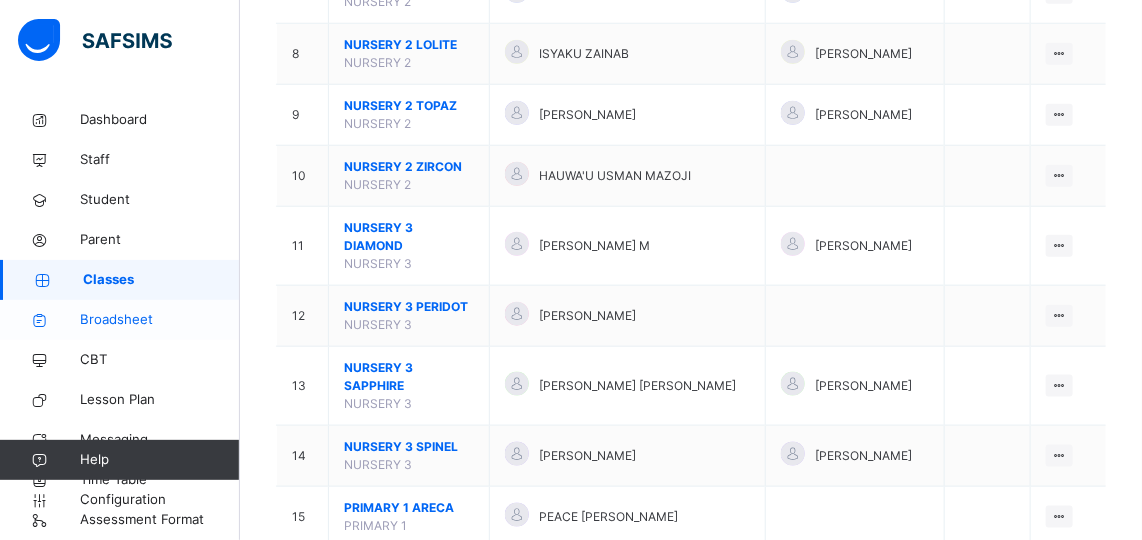 click on "Broadsheet" at bounding box center [160, 320] 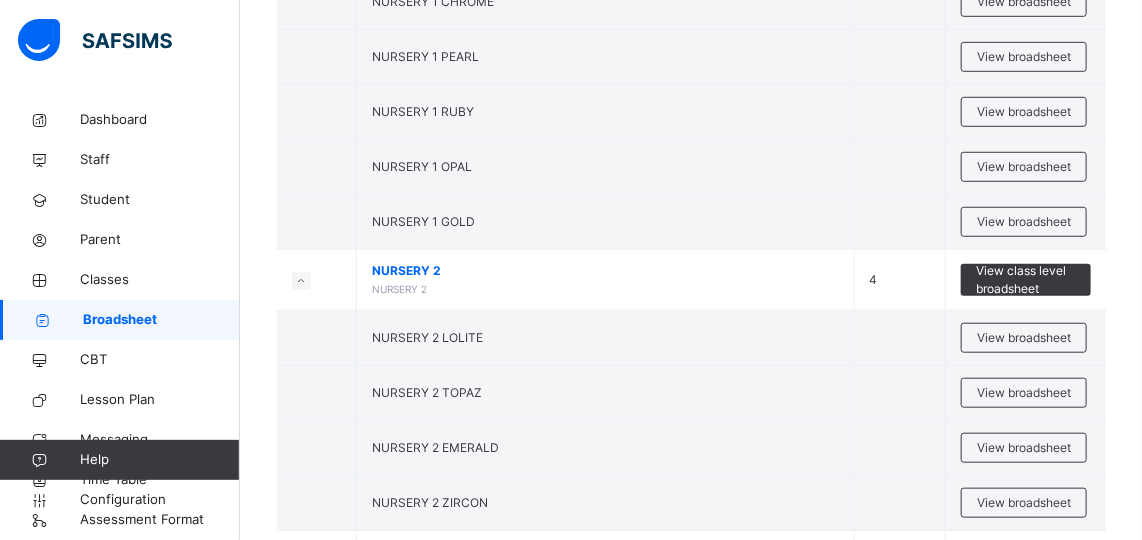 scroll, scrollTop: 457, scrollLeft: 0, axis: vertical 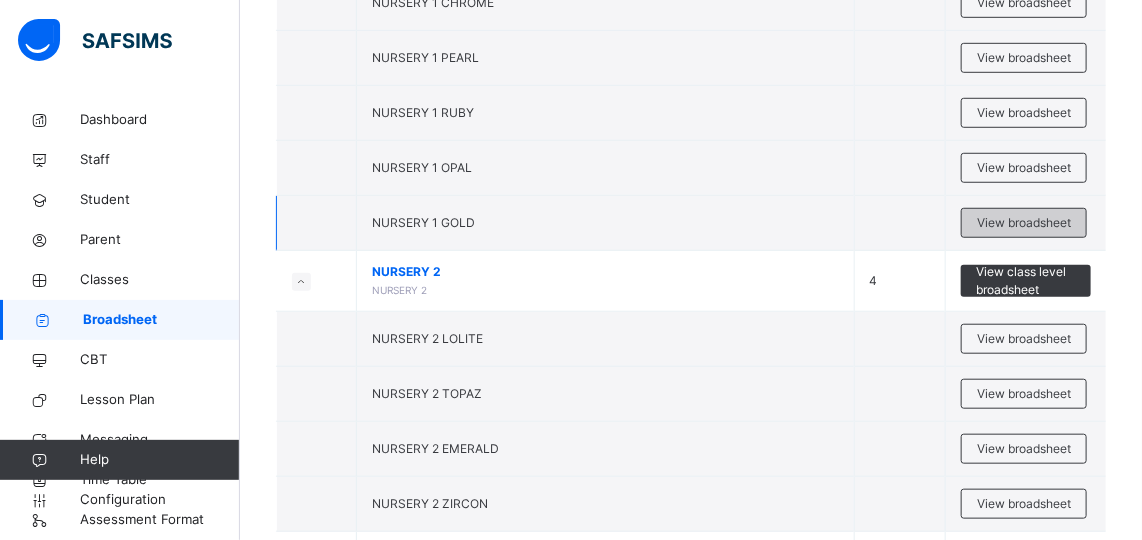 click on "View broadsheet" at bounding box center (1024, 223) 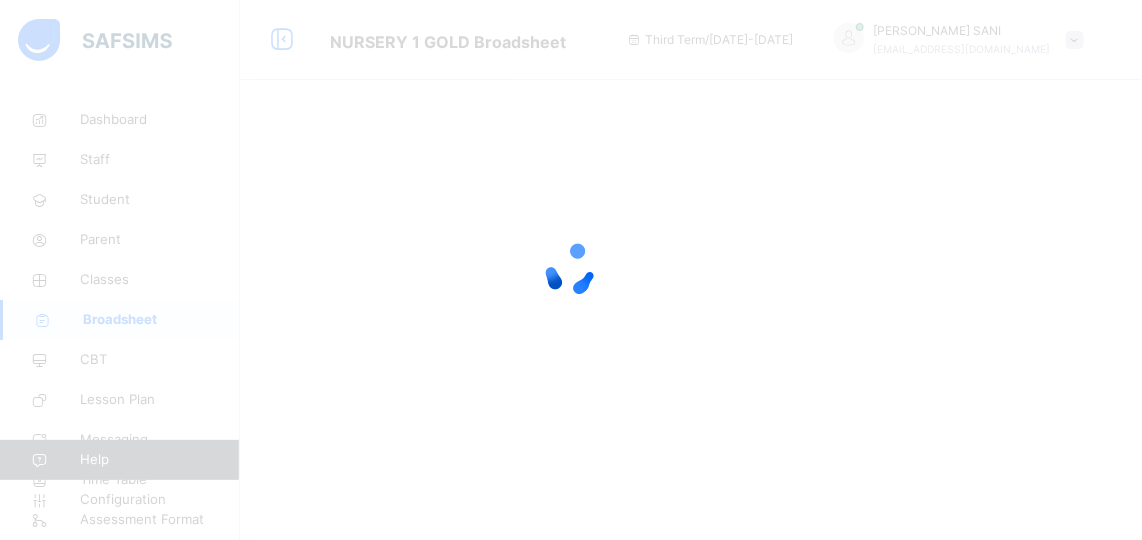 scroll, scrollTop: 0, scrollLeft: 0, axis: both 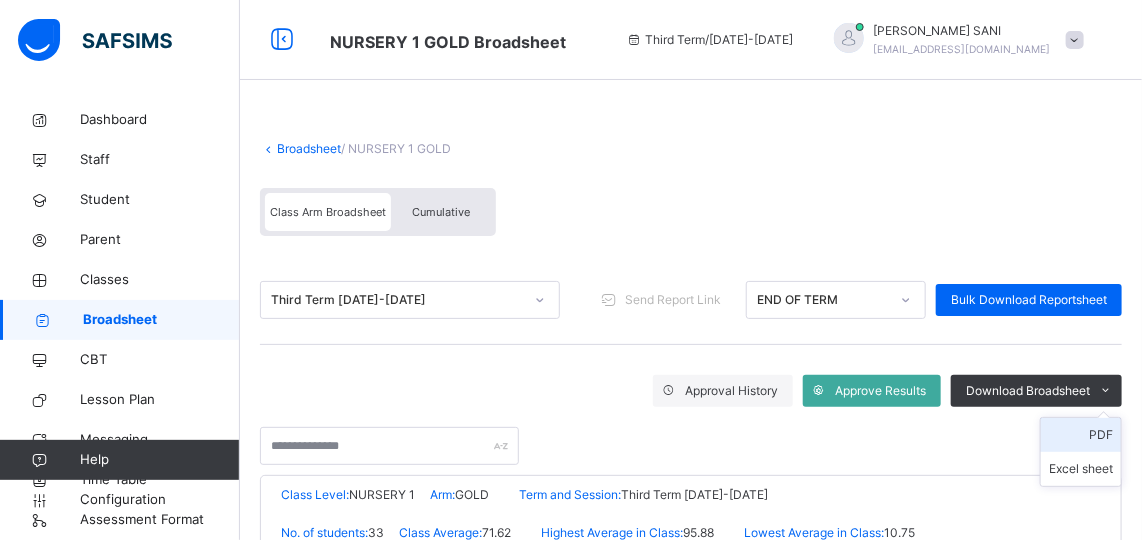 click on "PDF" at bounding box center [1081, 435] 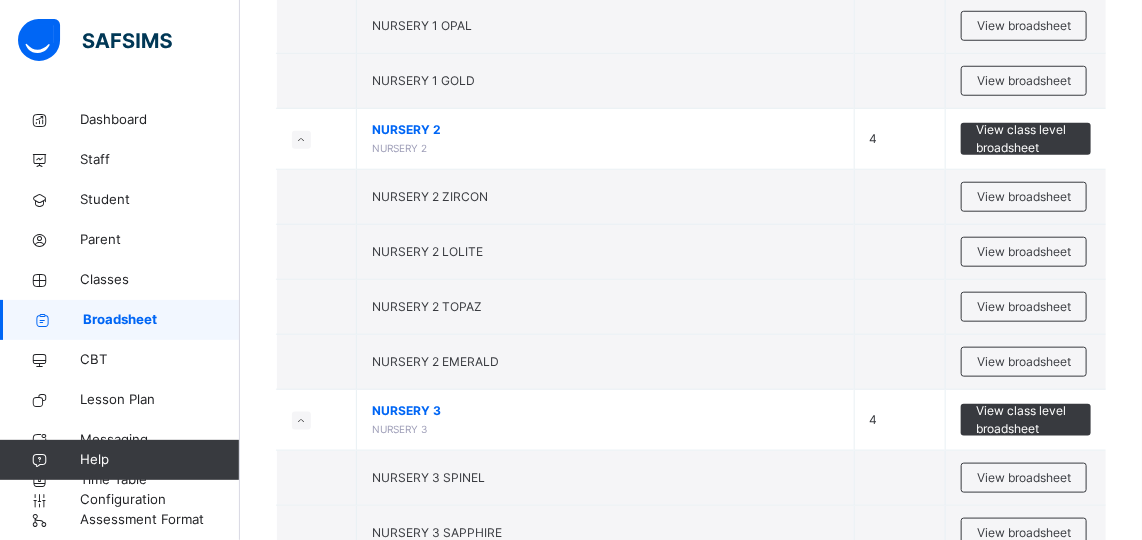 scroll, scrollTop: 601, scrollLeft: 0, axis: vertical 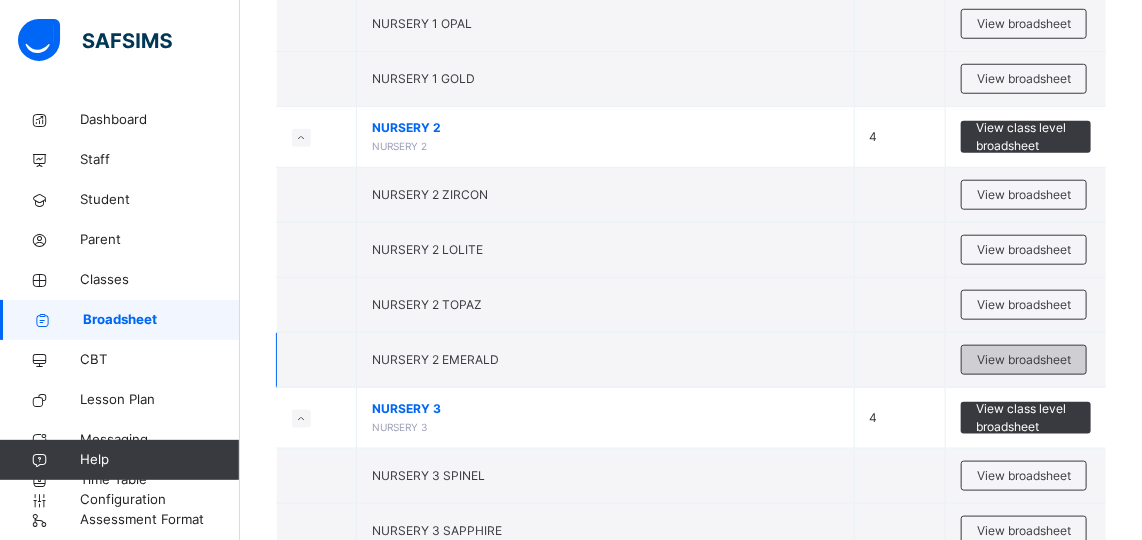 click on "View broadsheet" at bounding box center [1024, 360] 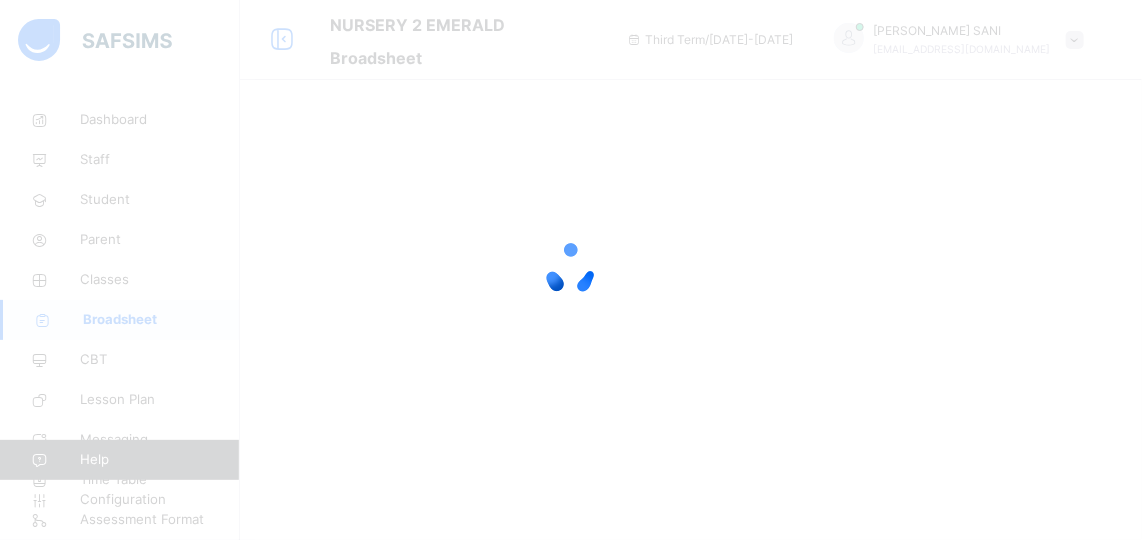 scroll, scrollTop: 0, scrollLeft: 0, axis: both 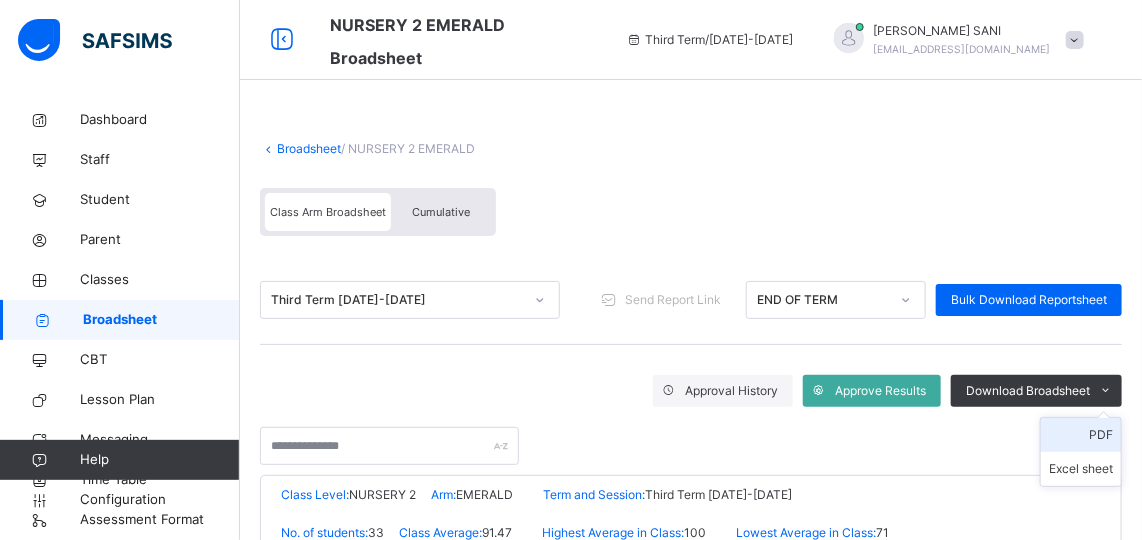 click on "PDF" at bounding box center [1081, 435] 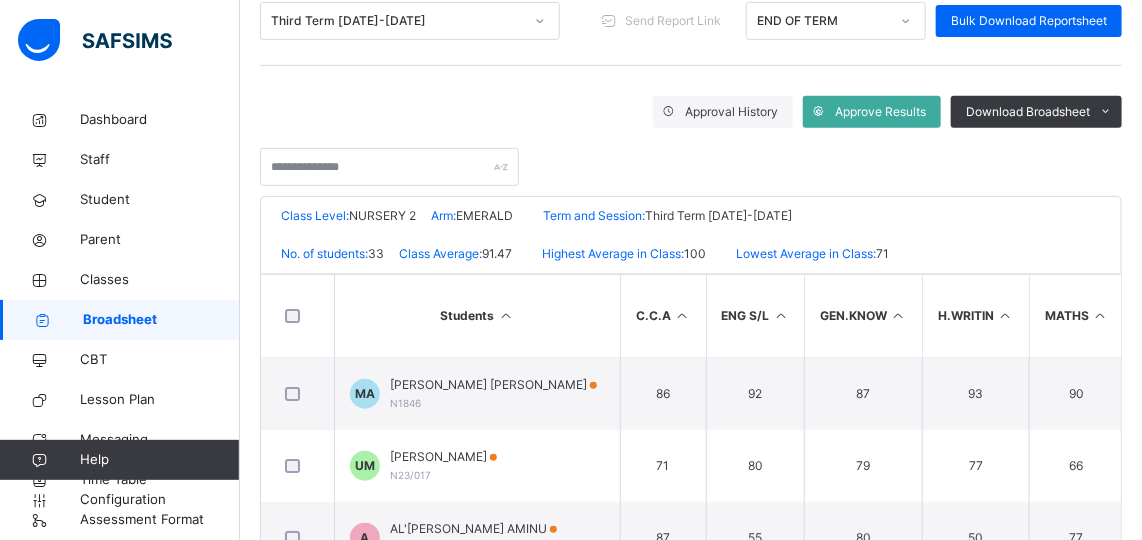 scroll, scrollTop: 281, scrollLeft: 0, axis: vertical 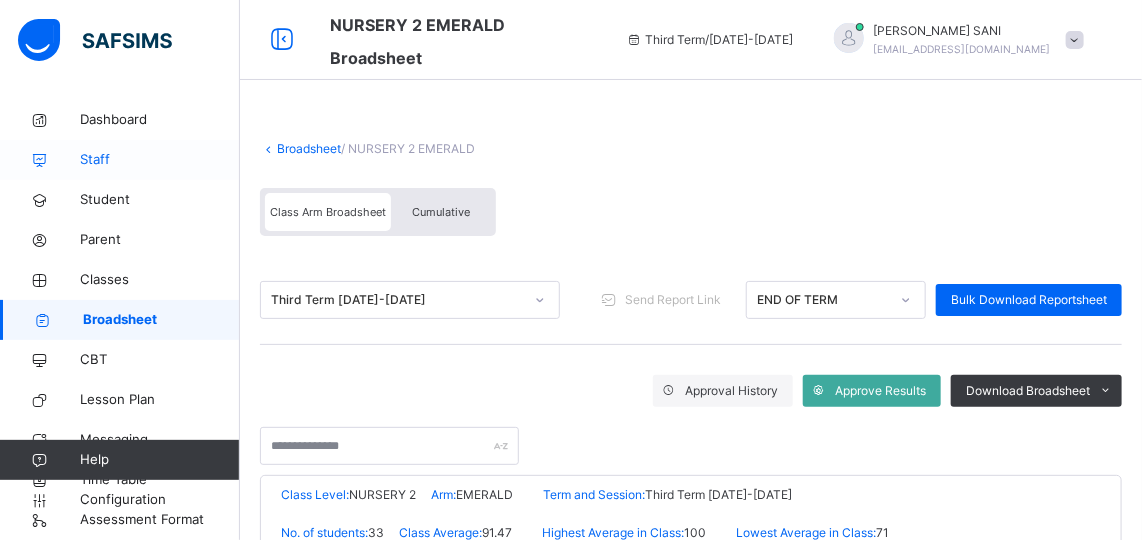 click on "Staff" at bounding box center (160, 160) 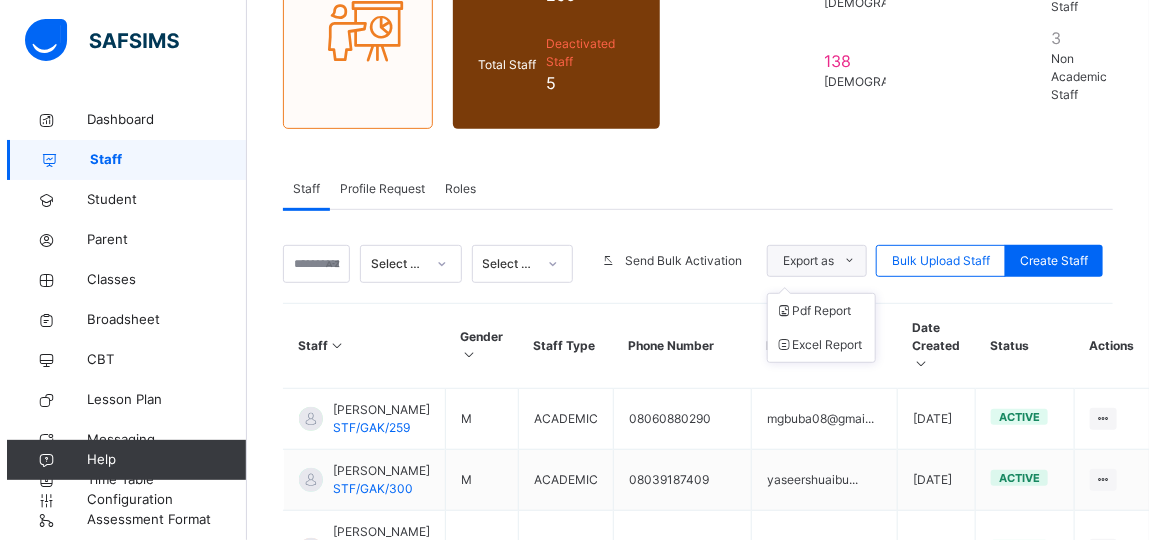 scroll, scrollTop: 266, scrollLeft: 0, axis: vertical 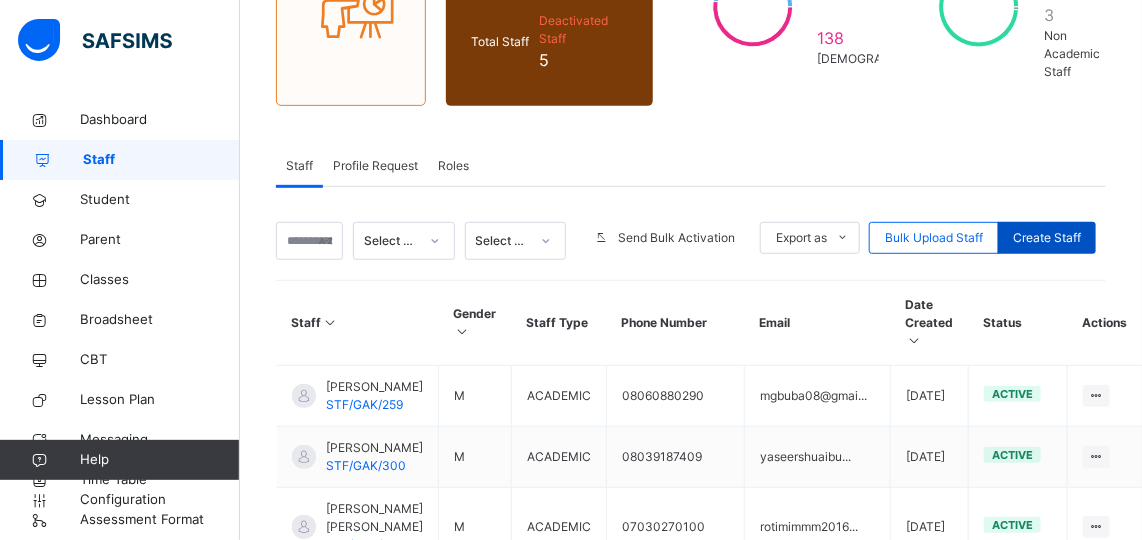 click on "Create Staff" at bounding box center (1047, 238) 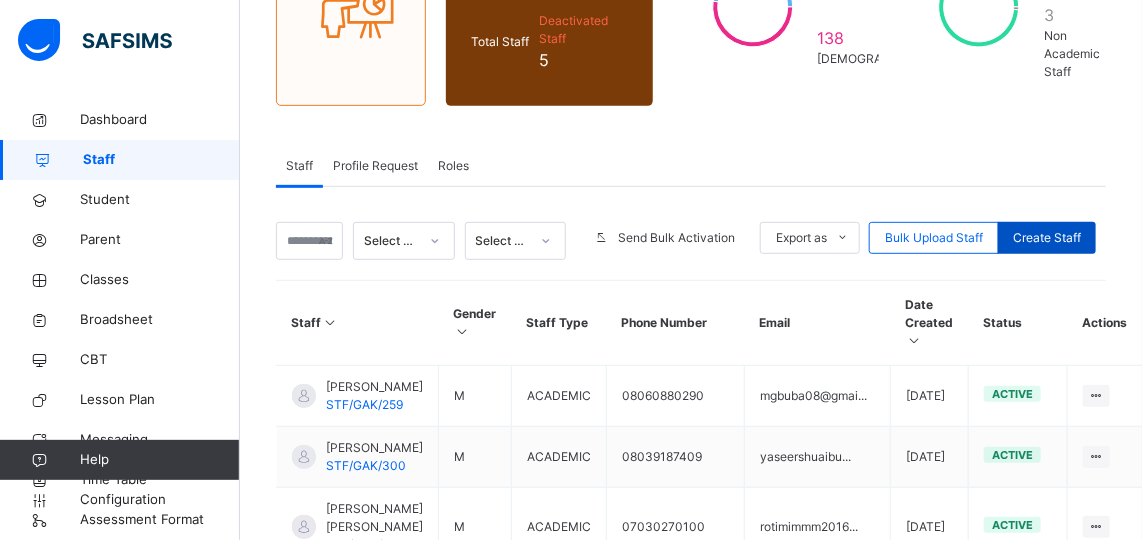 click on "Create Staff" at bounding box center (1047, 238) 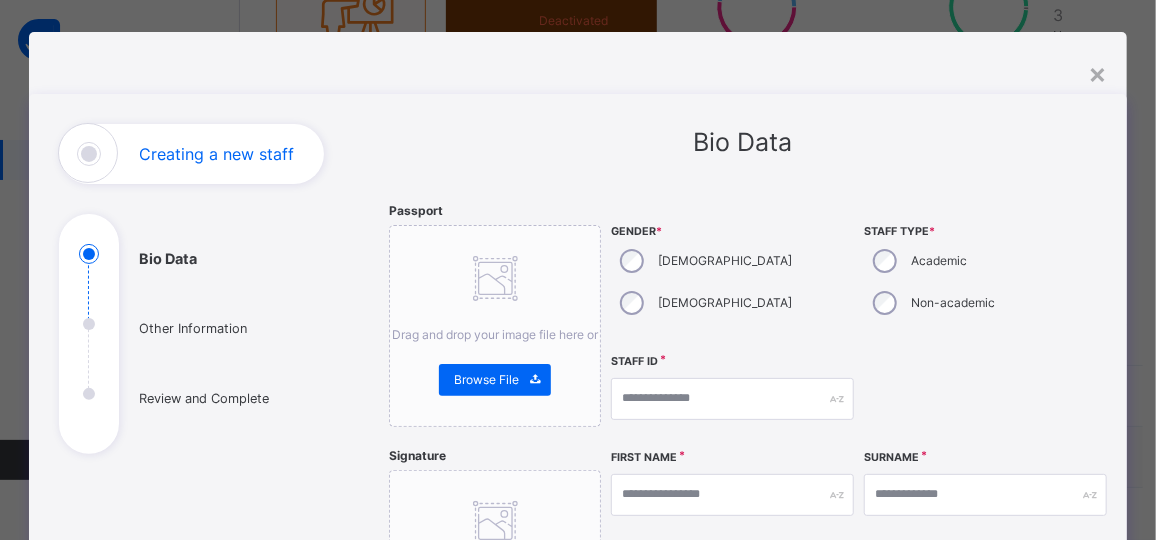 scroll, scrollTop: 19, scrollLeft: 0, axis: vertical 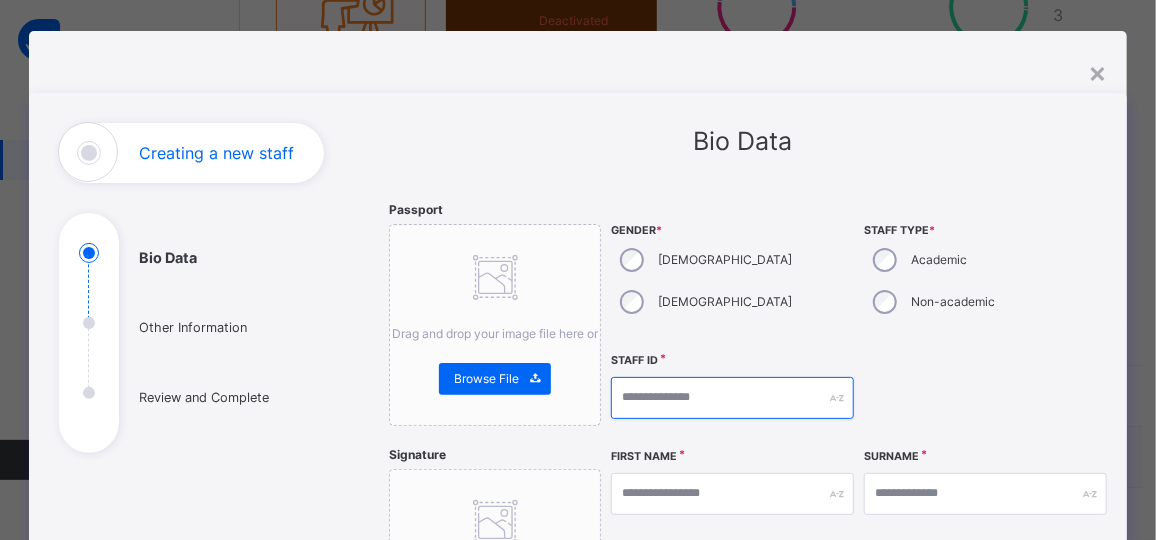 click at bounding box center [732, 398] 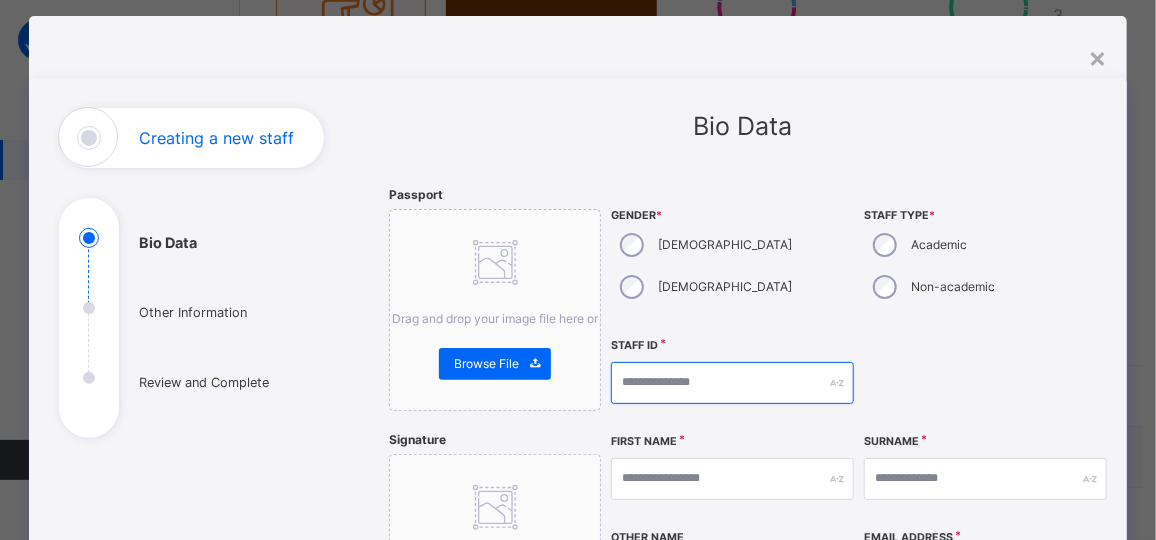 scroll, scrollTop: 35, scrollLeft: 0, axis: vertical 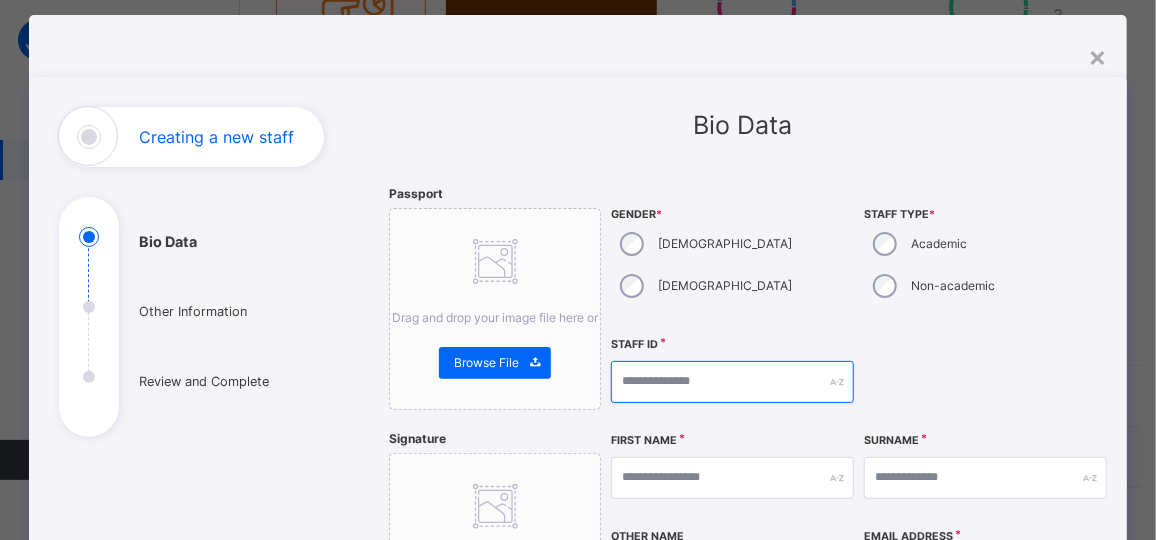 click at bounding box center [732, 382] 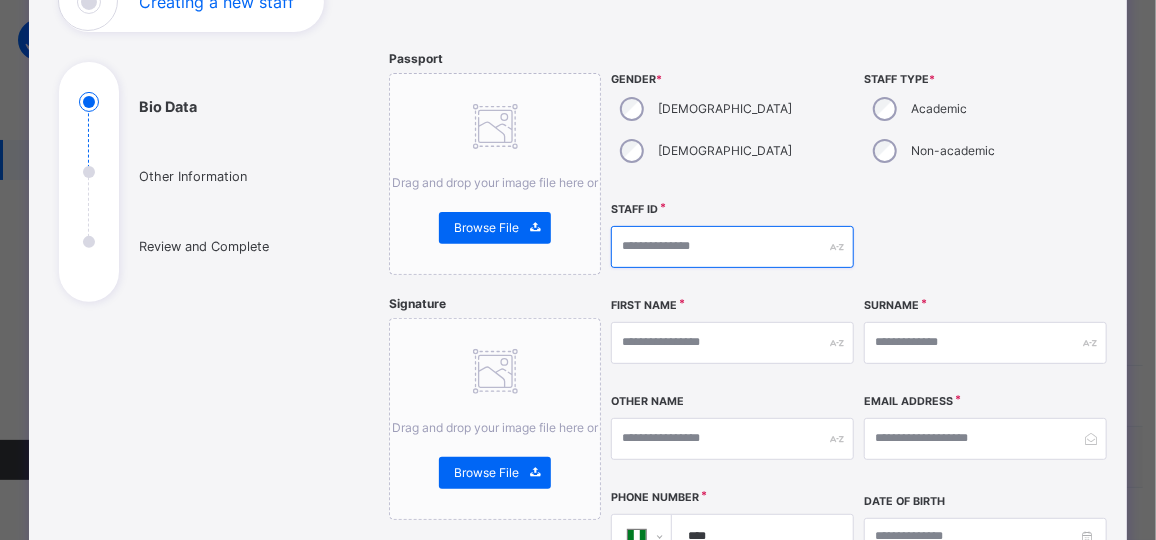 scroll, scrollTop: 172, scrollLeft: 0, axis: vertical 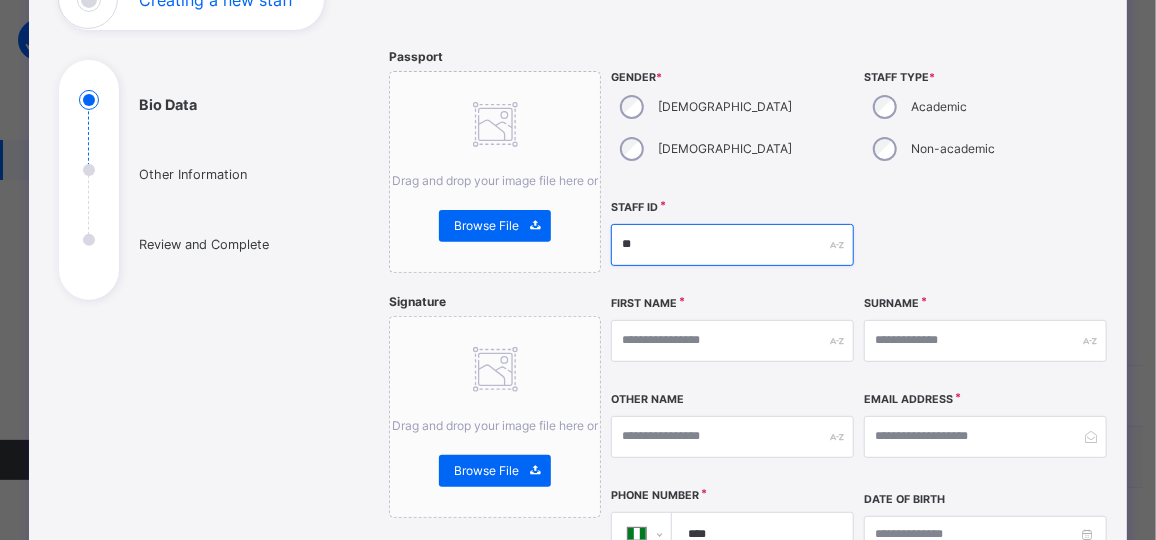 type on "*" 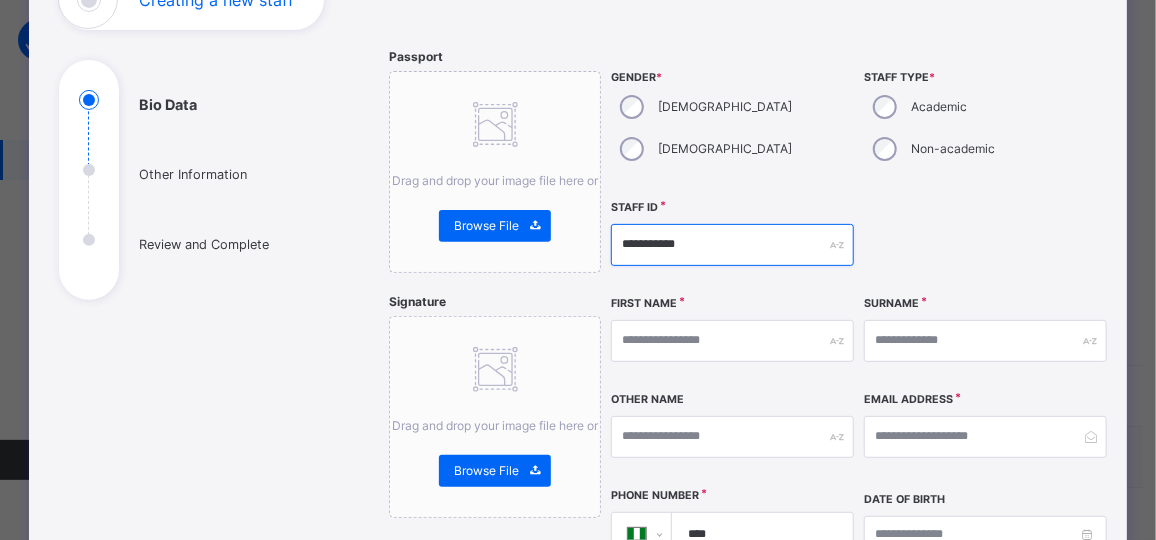 type on "**********" 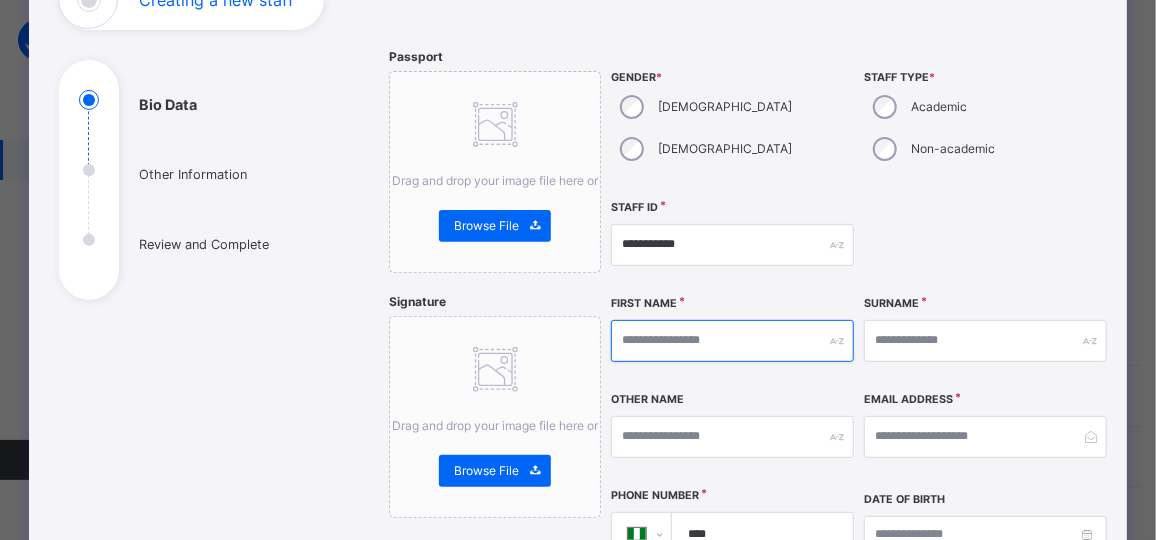 click at bounding box center (732, 341) 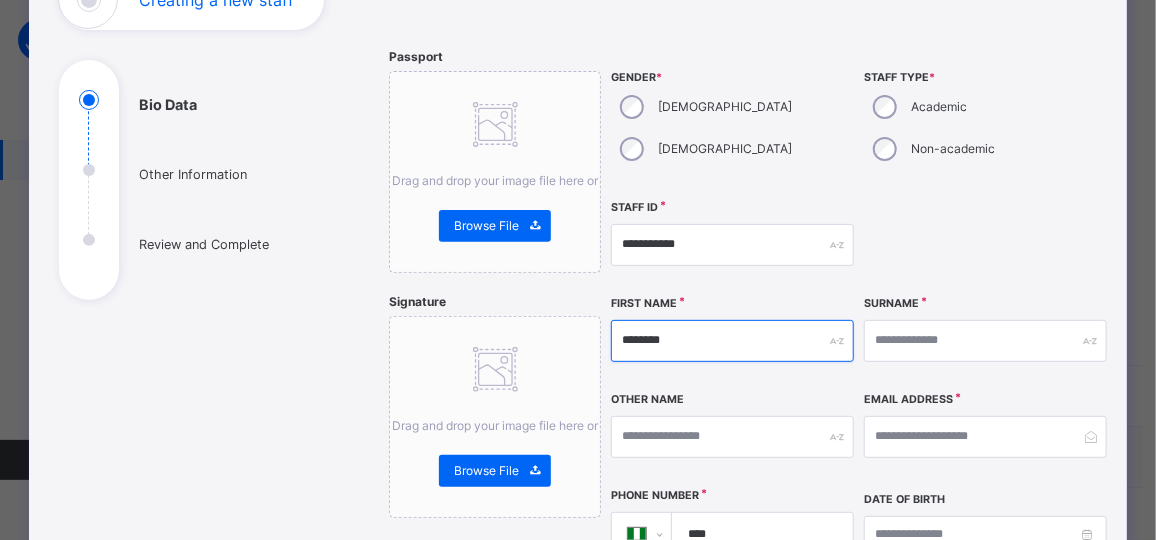 type on "********" 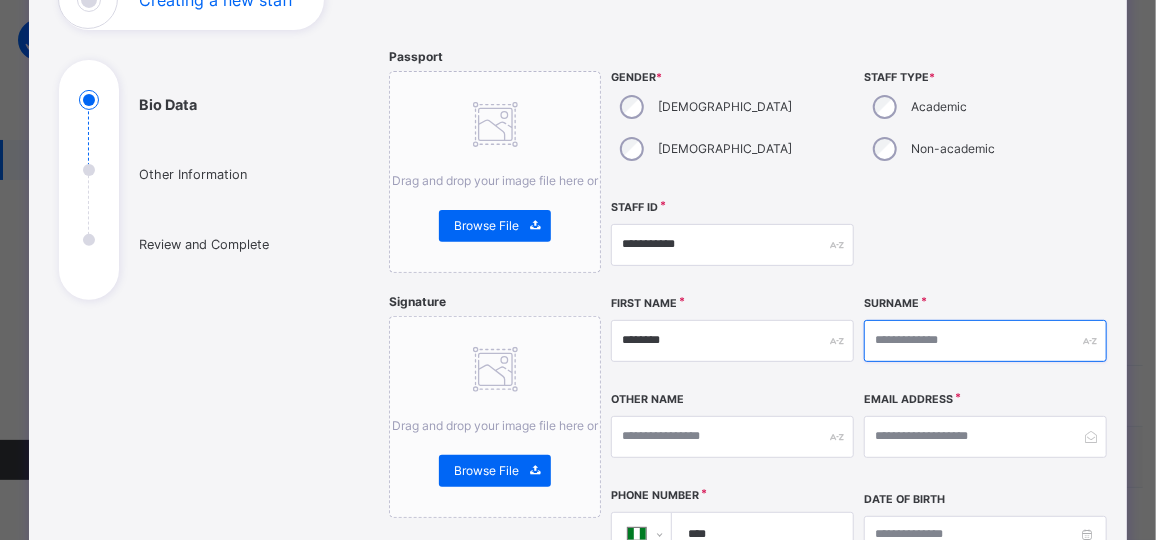 click at bounding box center [985, 341] 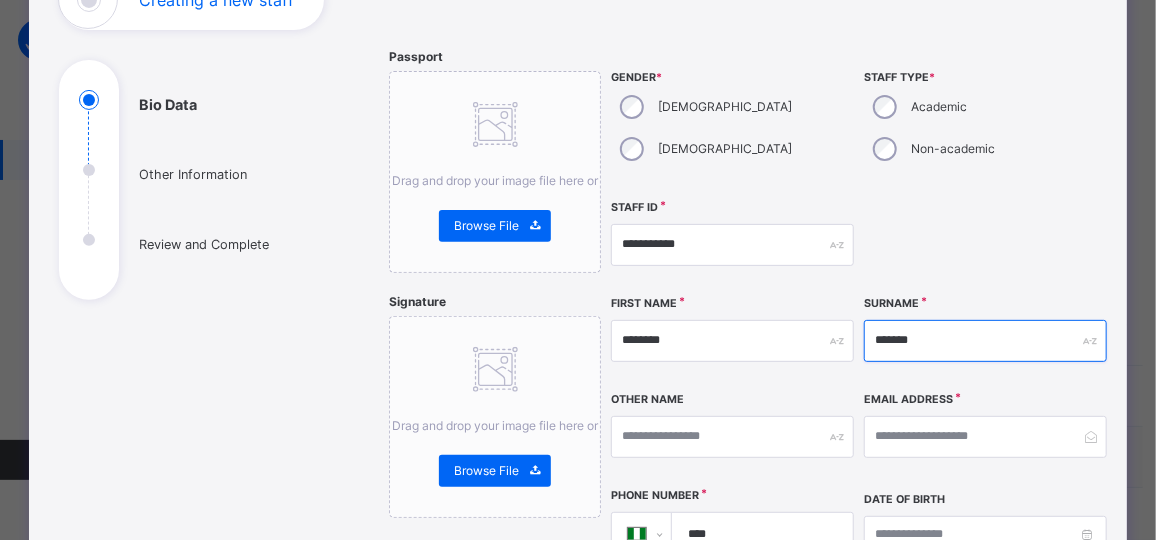 type on "*******" 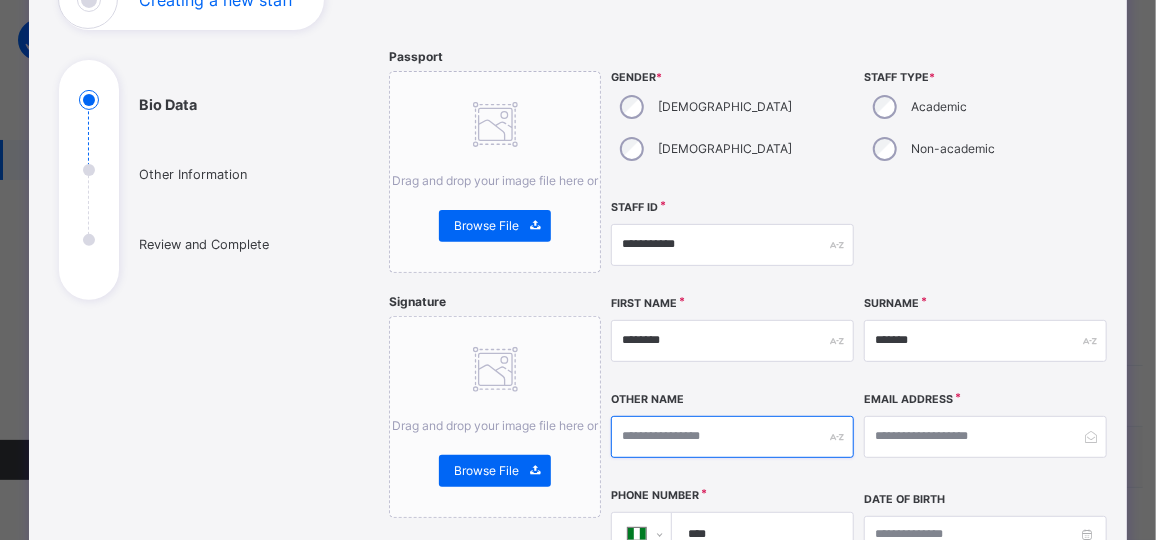 click at bounding box center [732, 437] 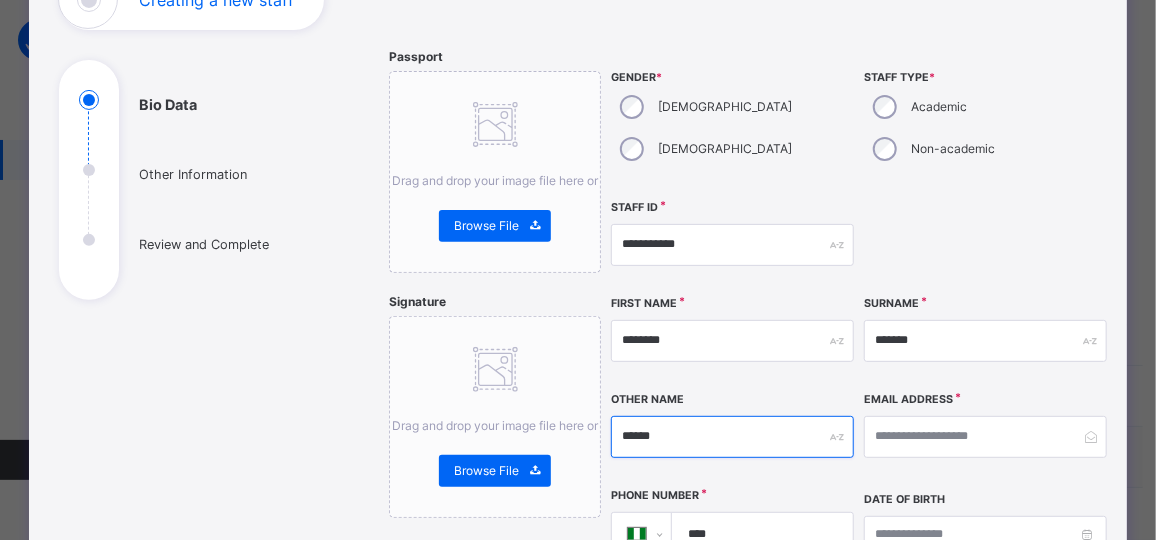 type on "******" 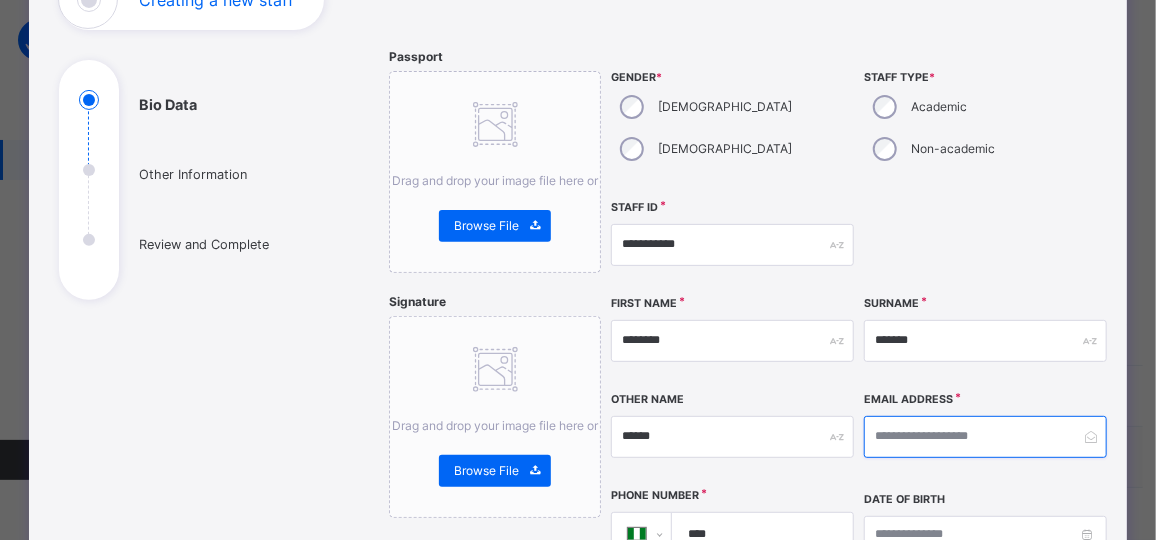 click at bounding box center (985, 437) 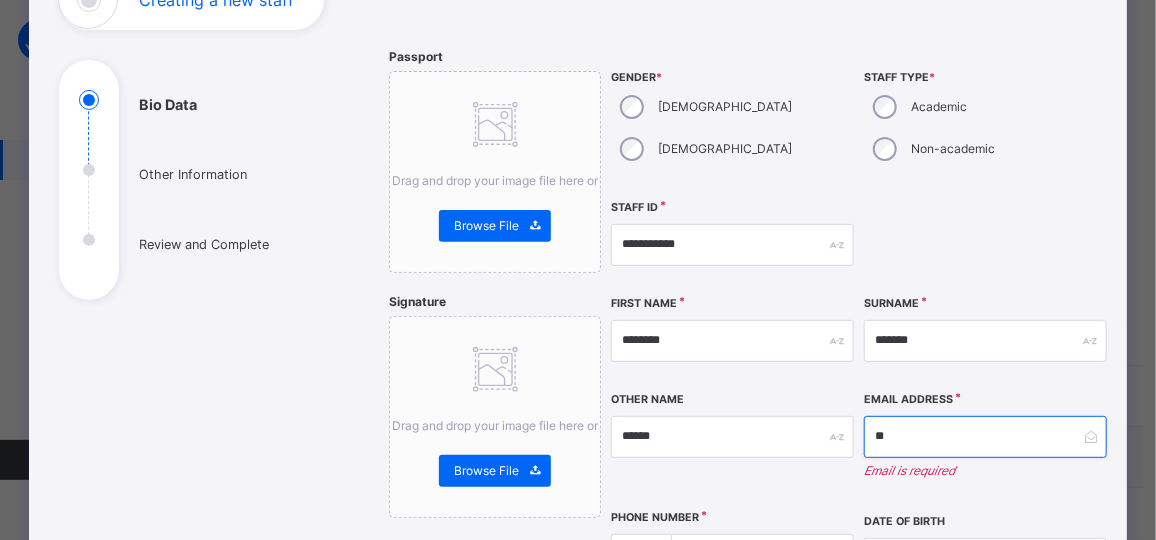 type on "*" 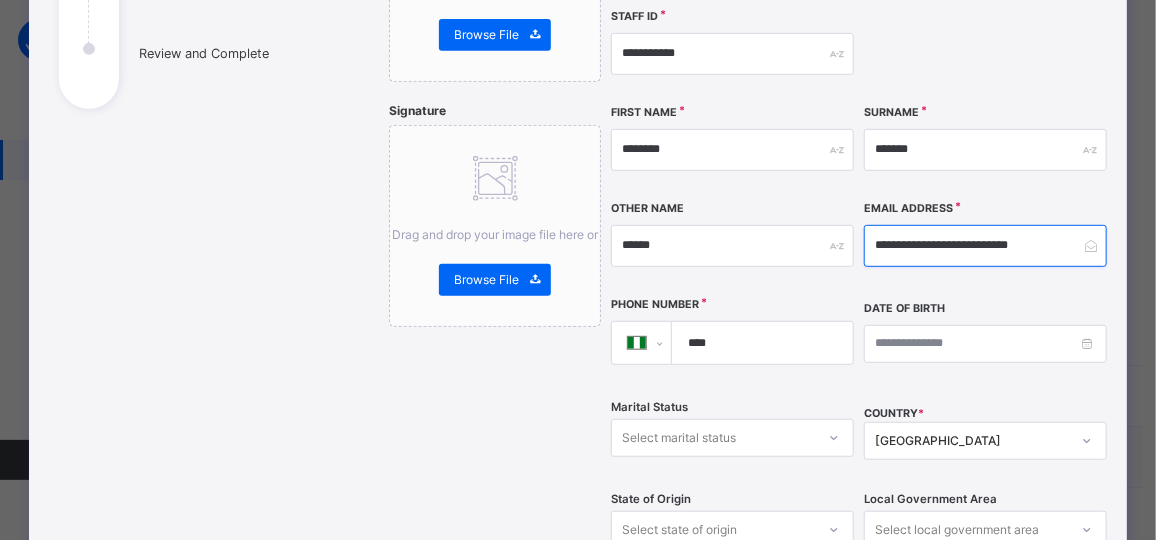 scroll, scrollTop: 364, scrollLeft: 0, axis: vertical 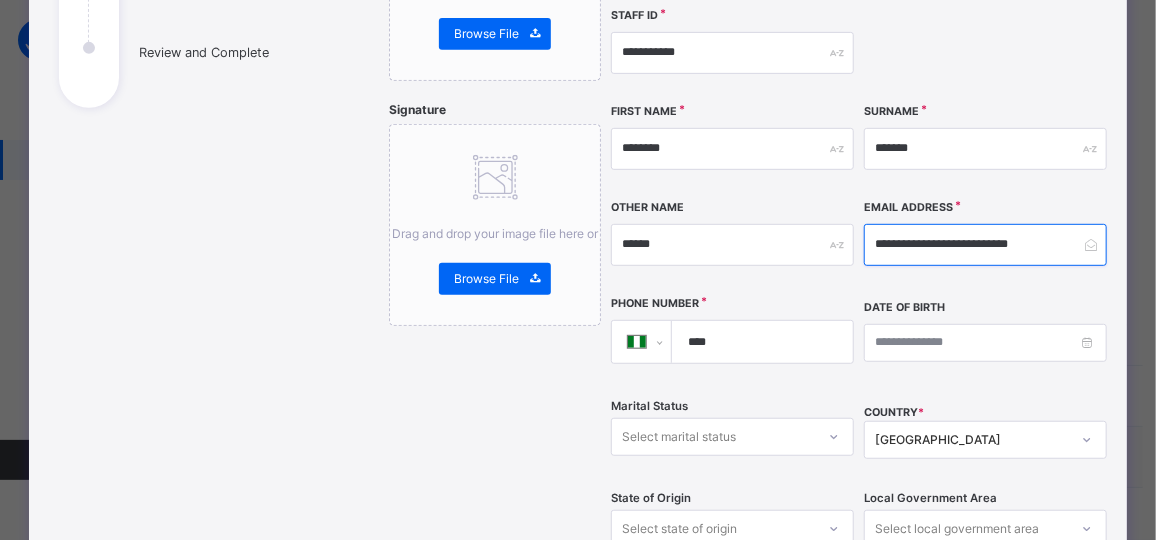 type on "**********" 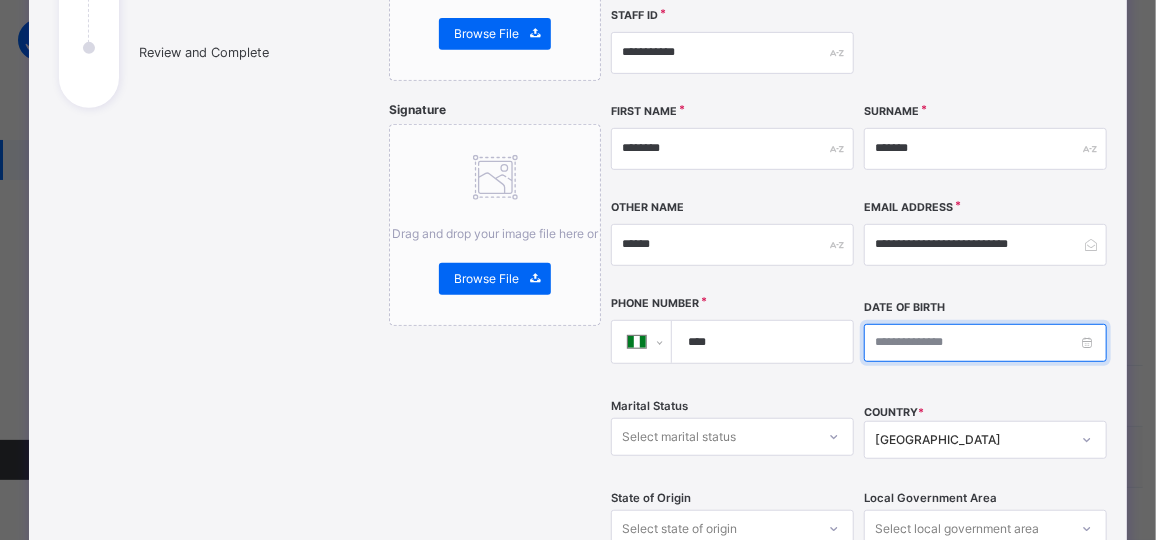 click at bounding box center (985, 343) 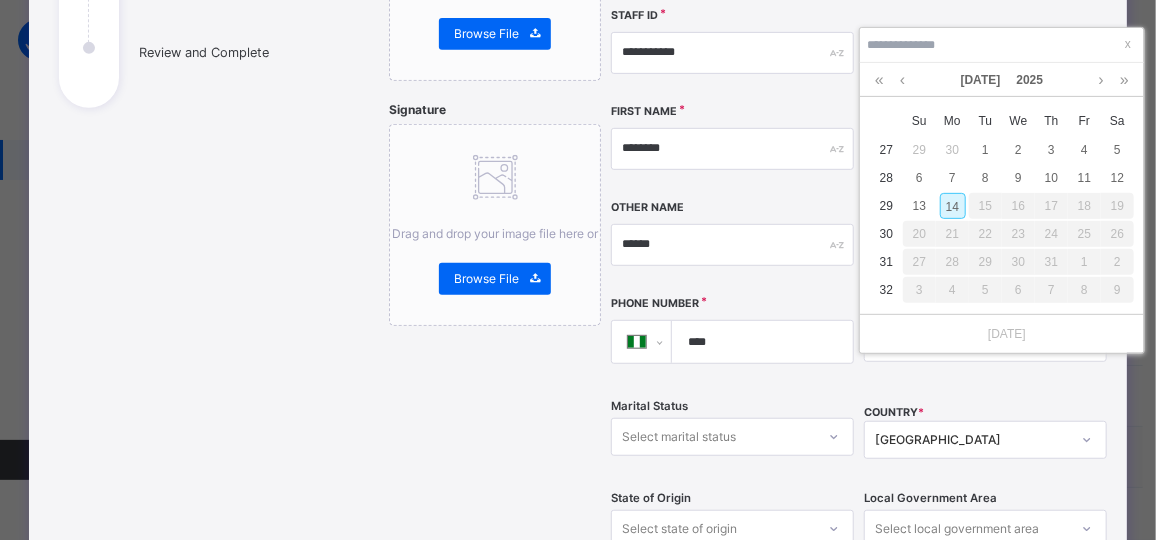 click on "[DATE]" at bounding box center [1002, 333] 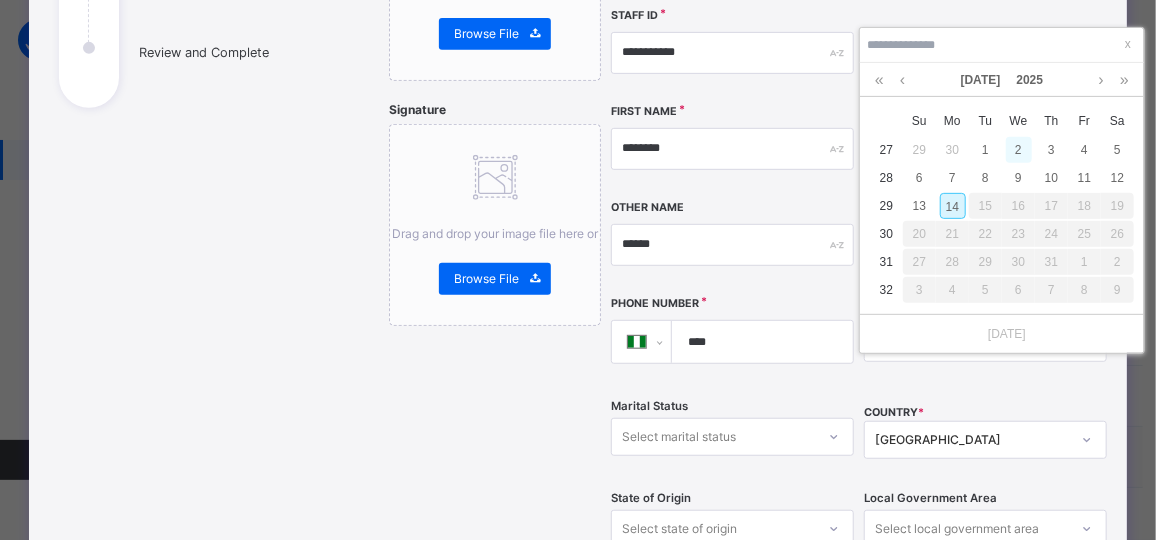 click on "2" at bounding box center [1019, 150] 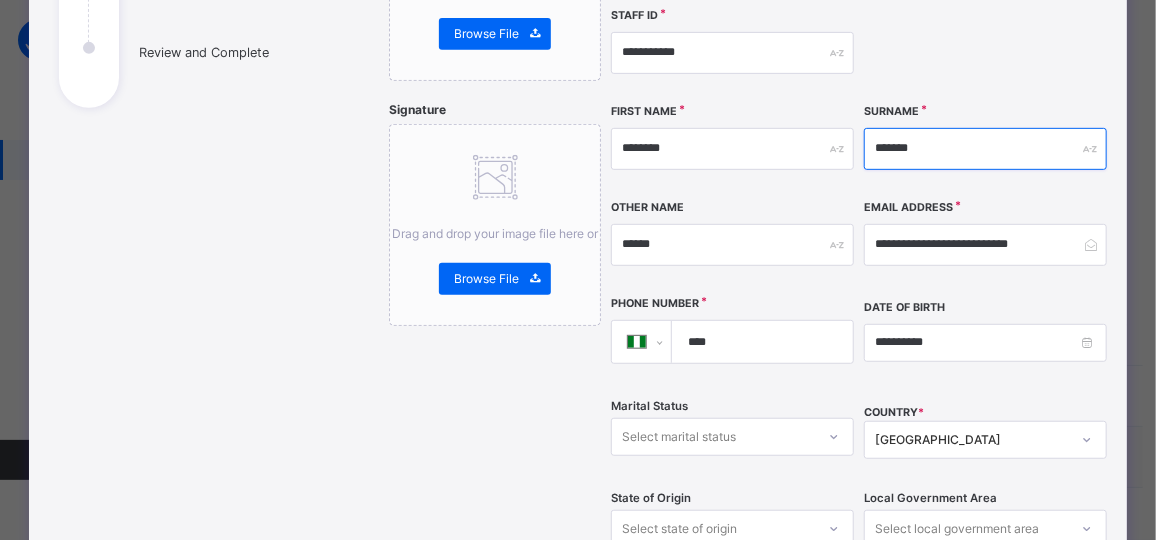 click on "*******" at bounding box center [985, 149] 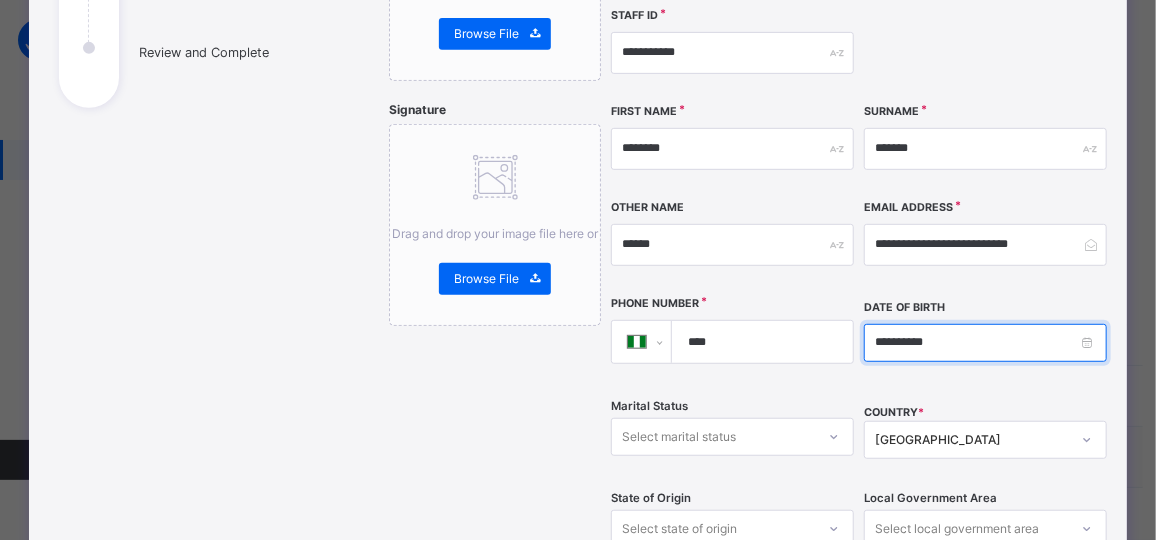 click on "**********" at bounding box center (985, 343) 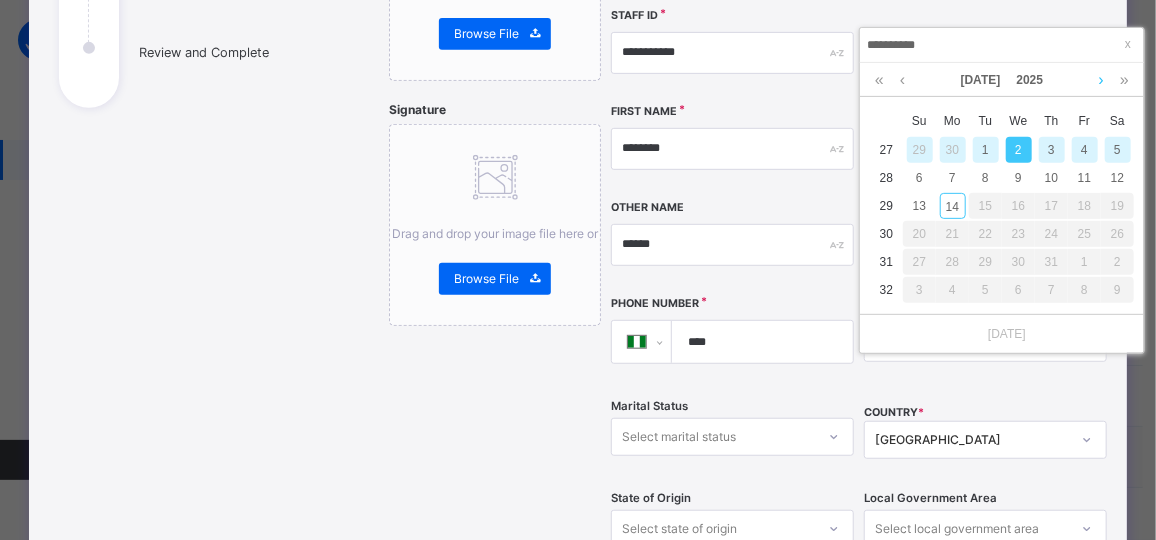 click at bounding box center (1101, 80) 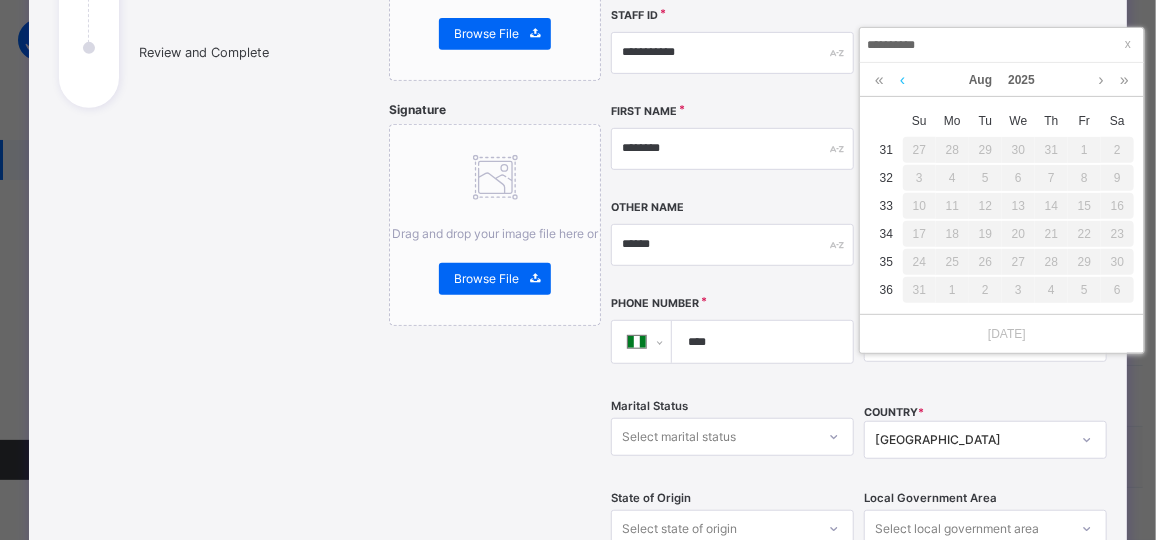 click at bounding box center (902, 80) 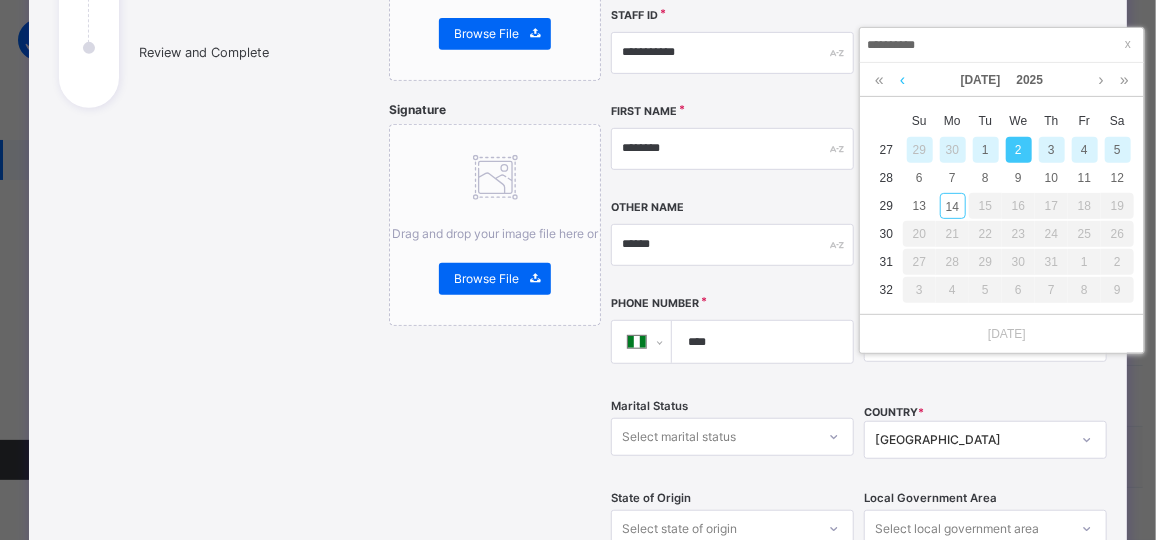 click at bounding box center (902, 80) 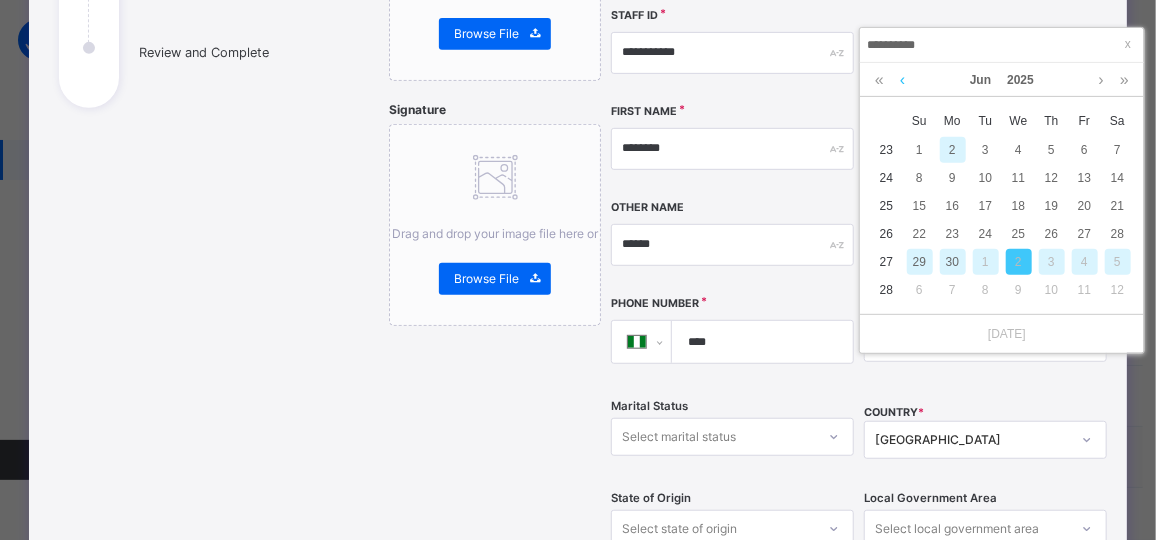 click at bounding box center [902, 80] 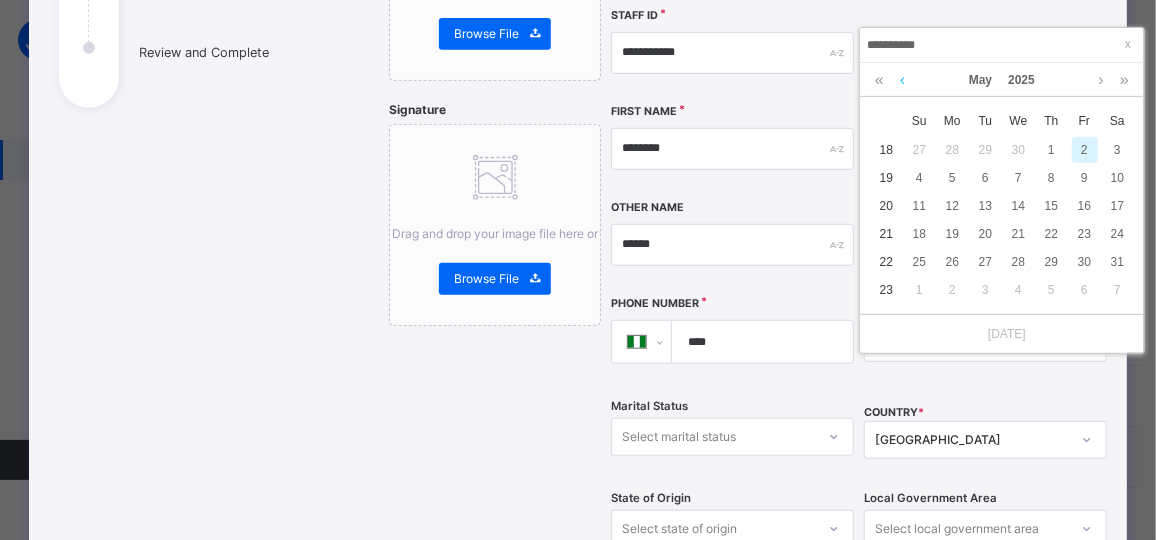 click at bounding box center (902, 80) 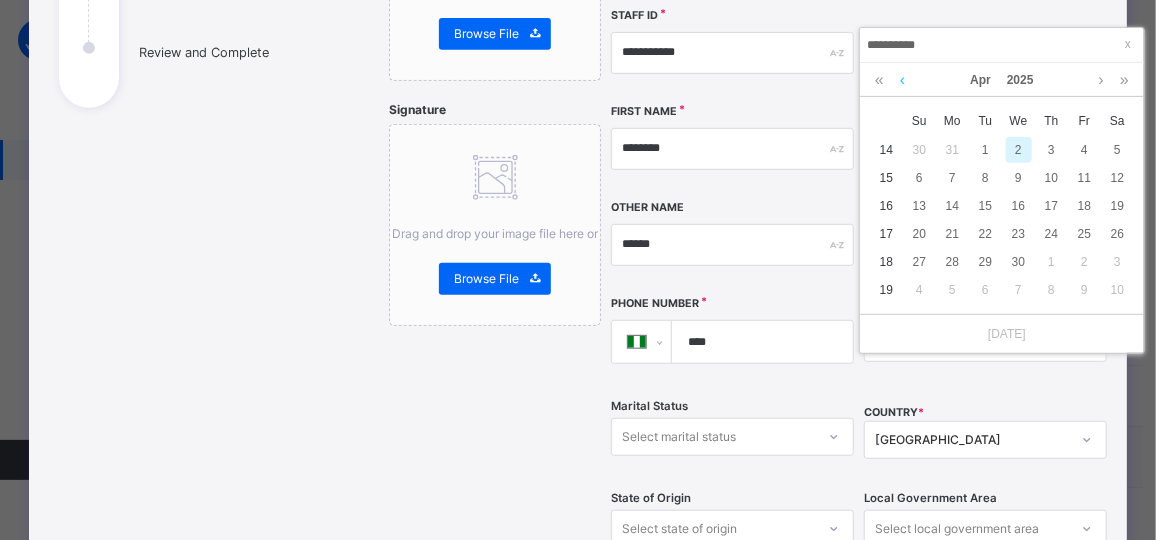 click at bounding box center (902, 80) 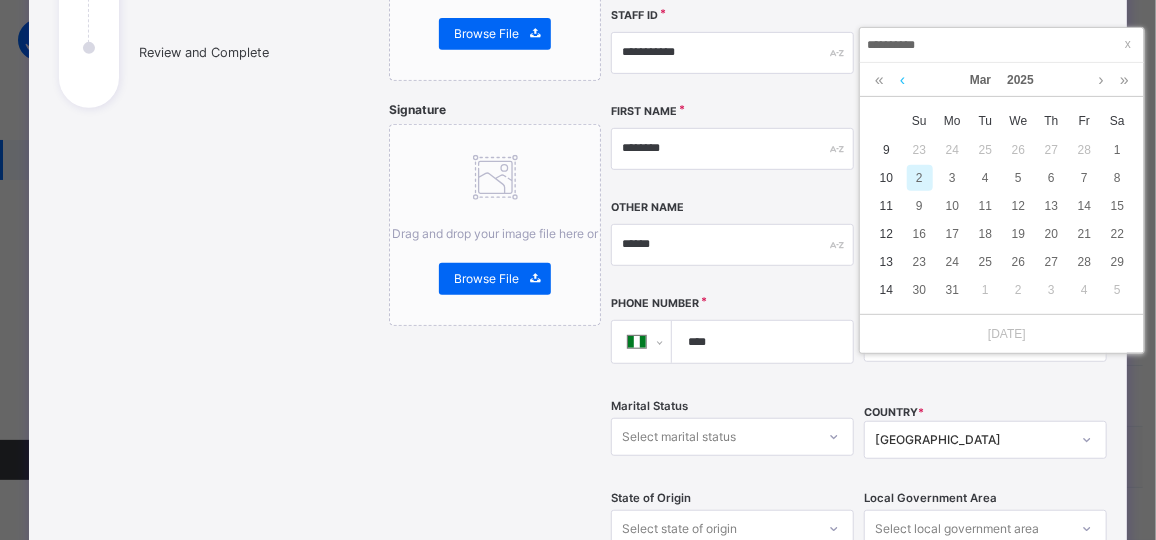 click at bounding box center (902, 80) 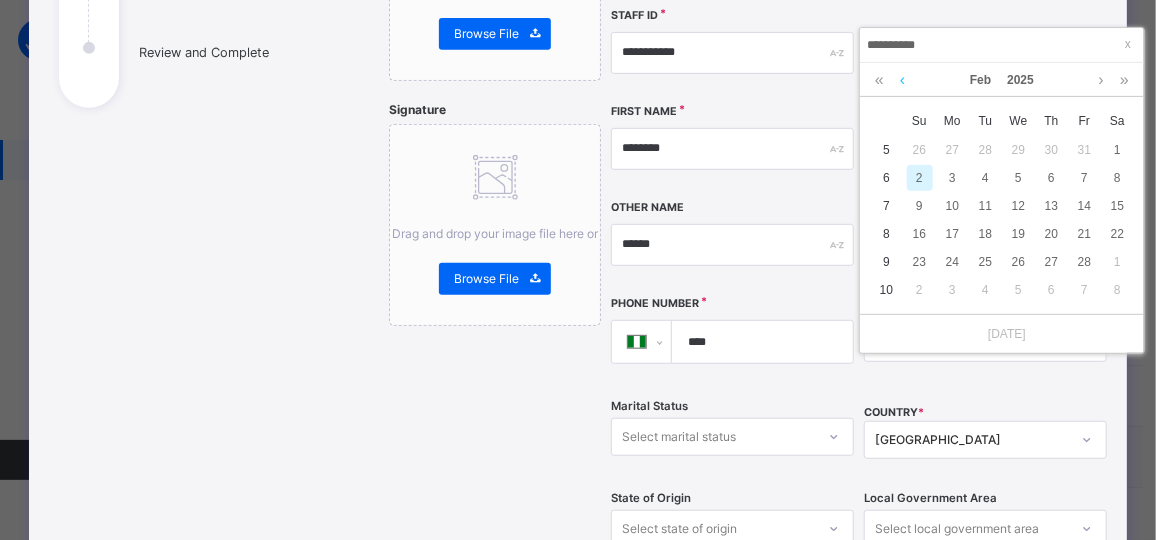 click at bounding box center (902, 80) 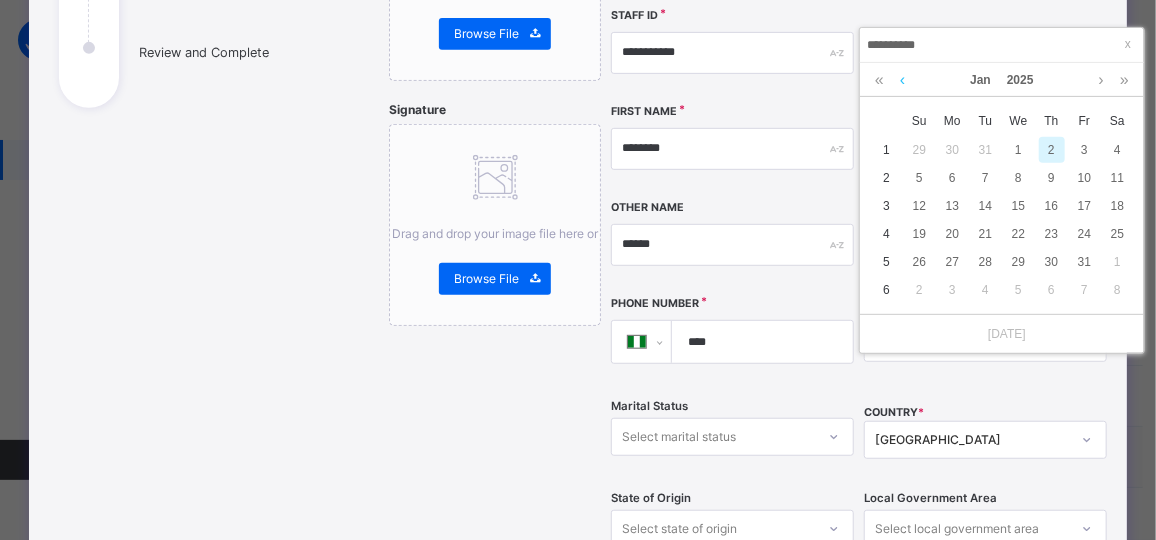 click at bounding box center [902, 80] 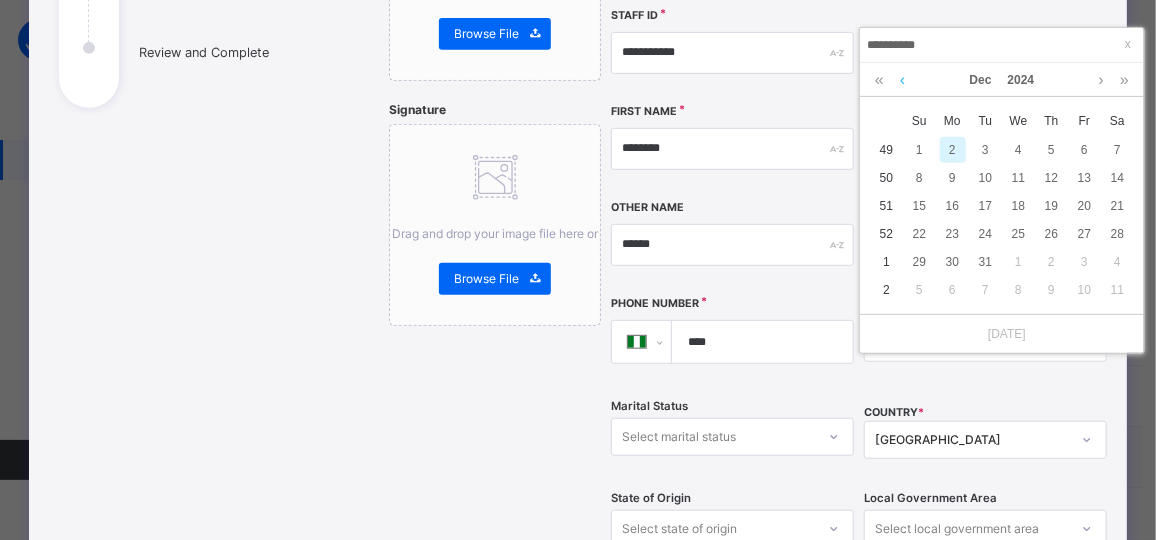 click at bounding box center [902, 80] 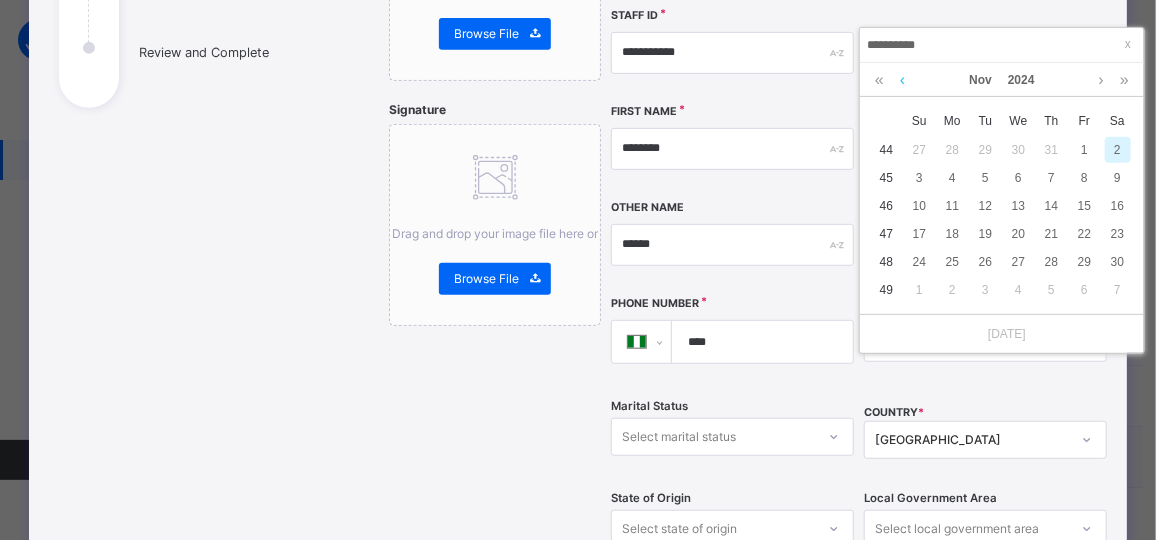 click at bounding box center [902, 80] 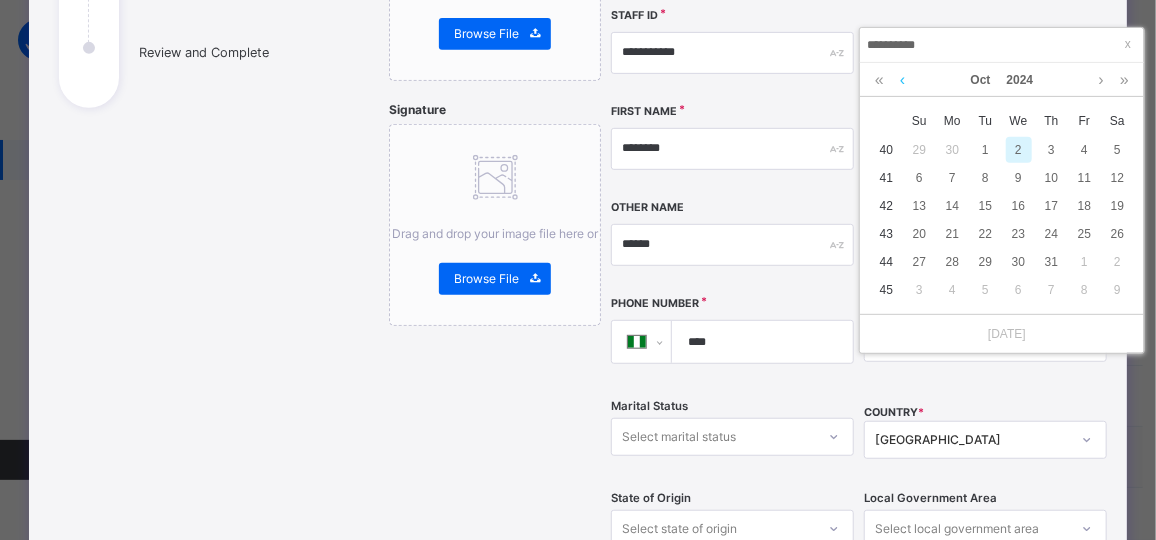 click at bounding box center (902, 80) 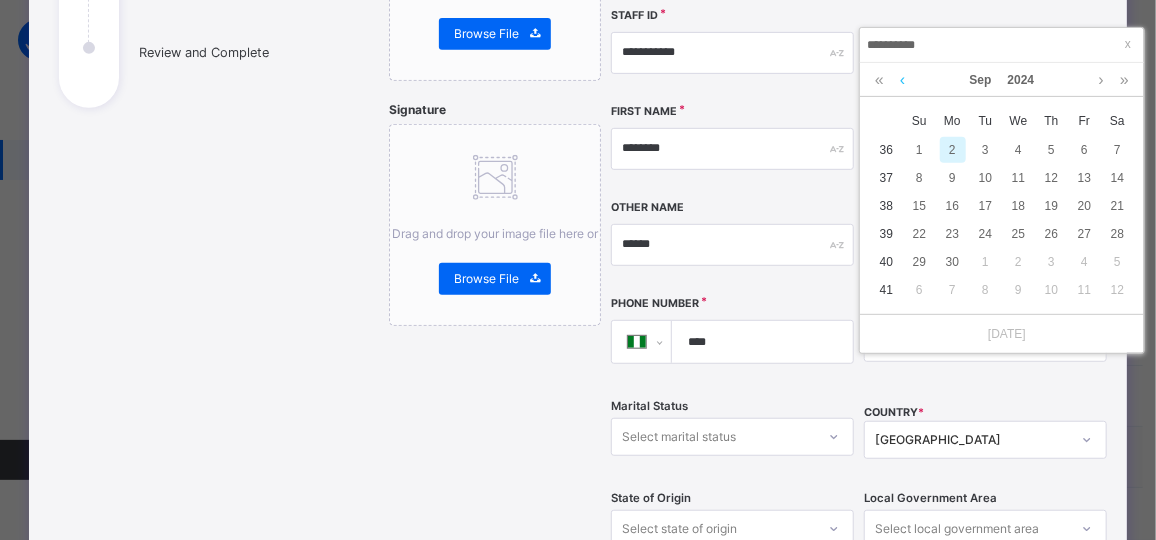 click at bounding box center (902, 80) 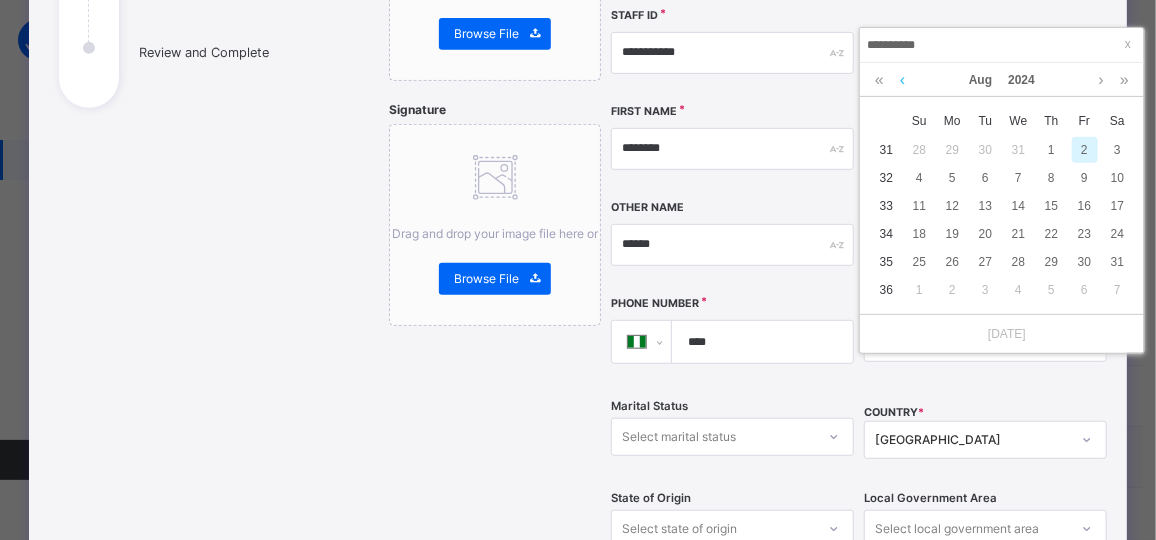 click at bounding box center (902, 80) 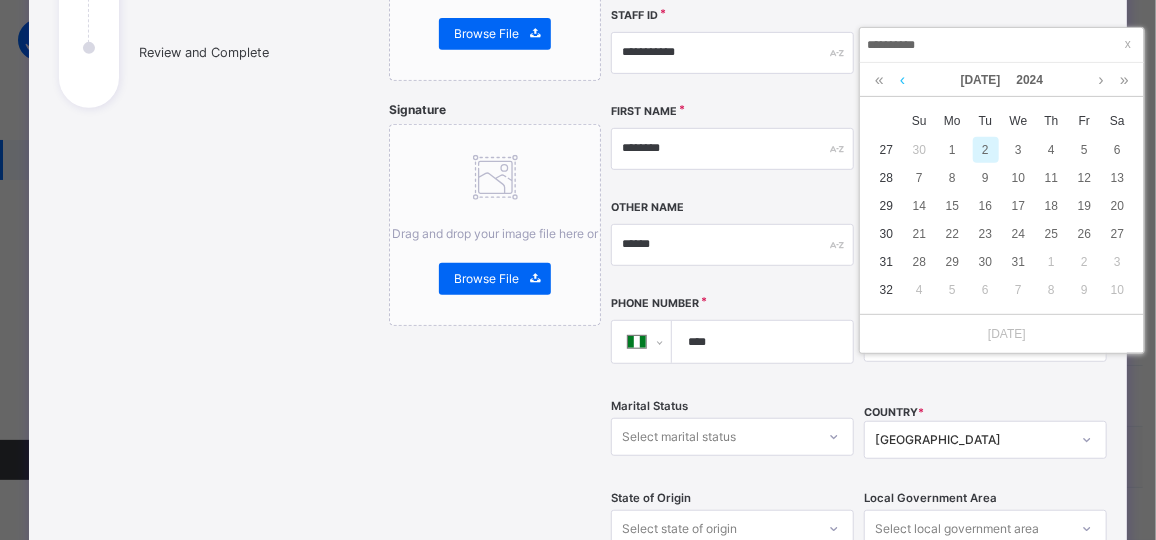 click at bounding box center [902, 80] 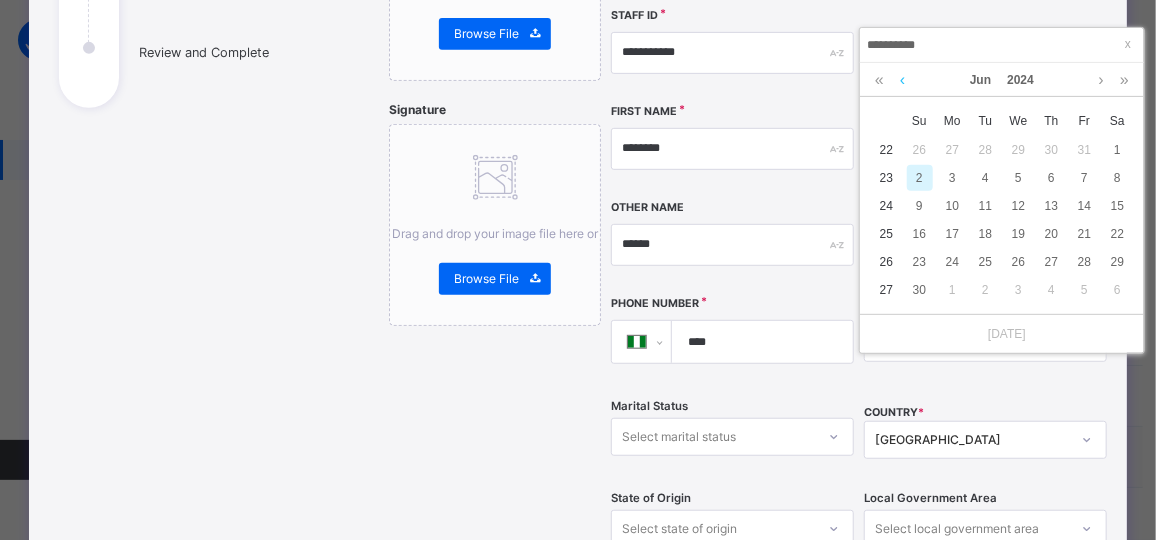 click at bounding box center [902, 80] 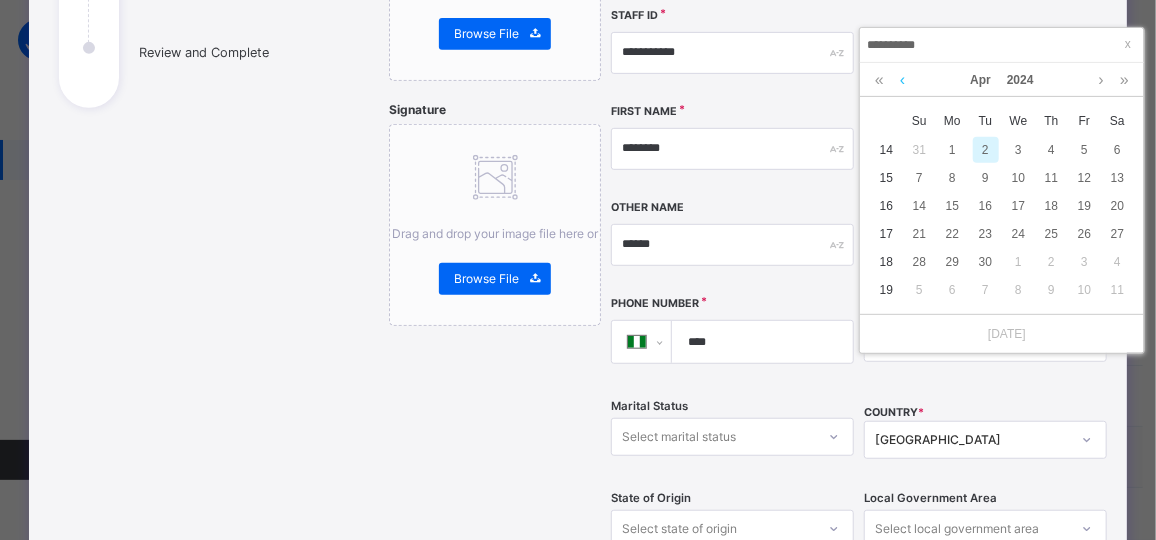 click at bounding box center (902, 80) 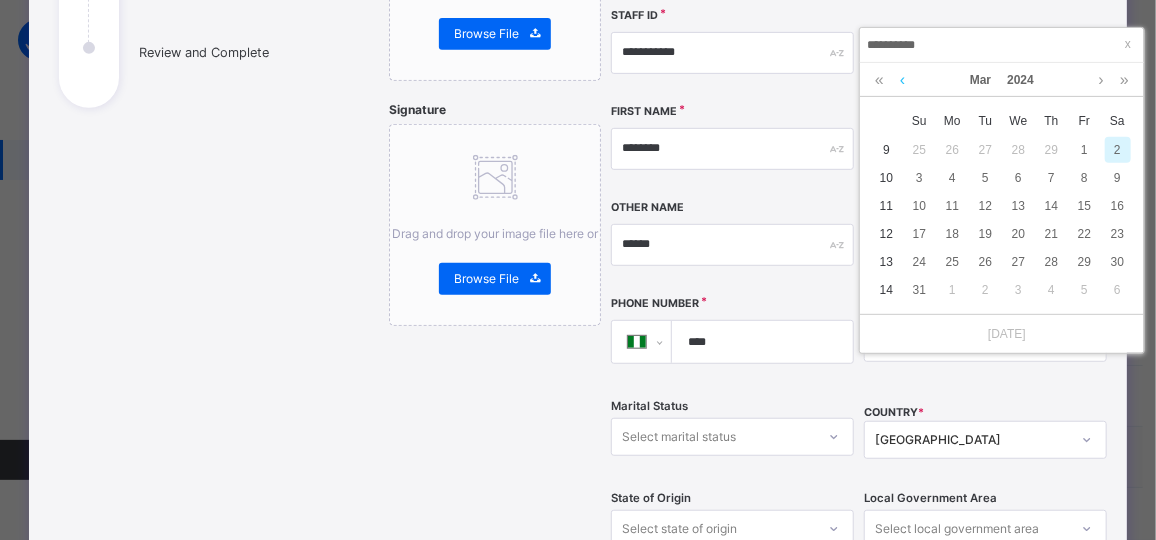 click at bounding box center [902, 80] 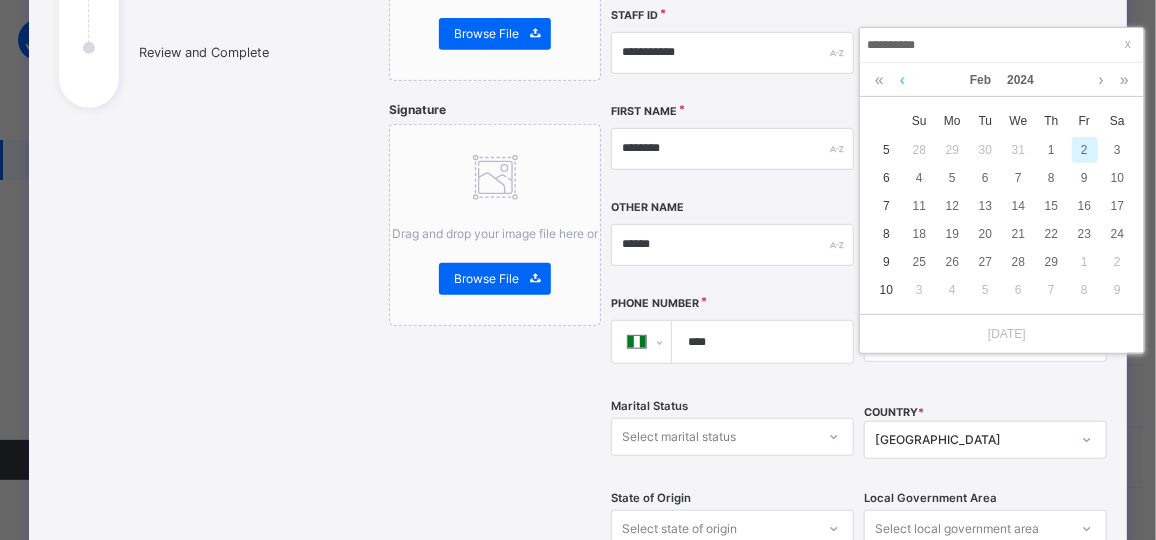 click at bounding box center [902, 80] 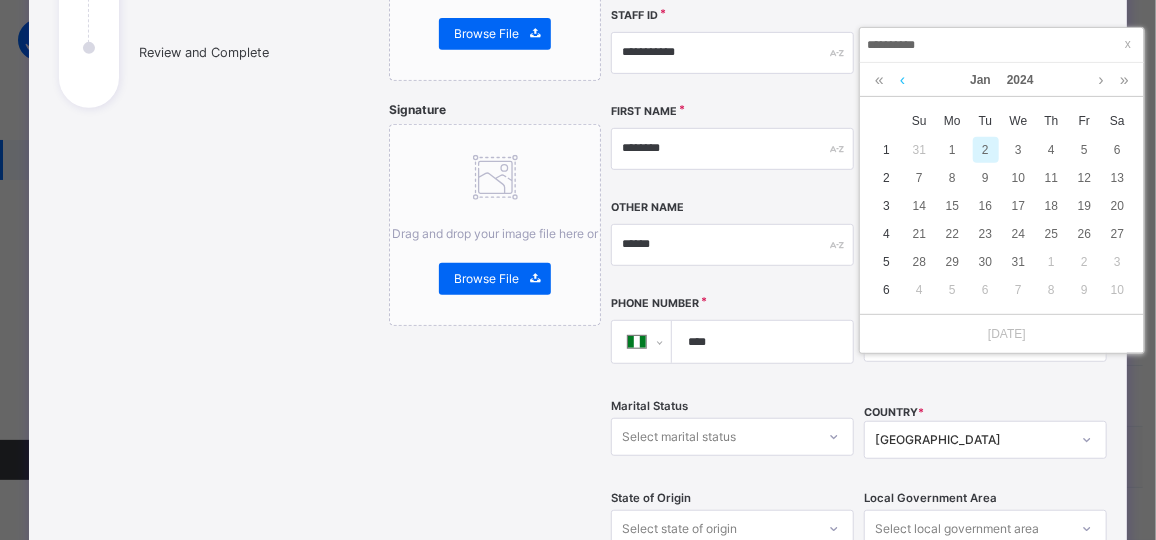 click at bounding box center (902, 80) 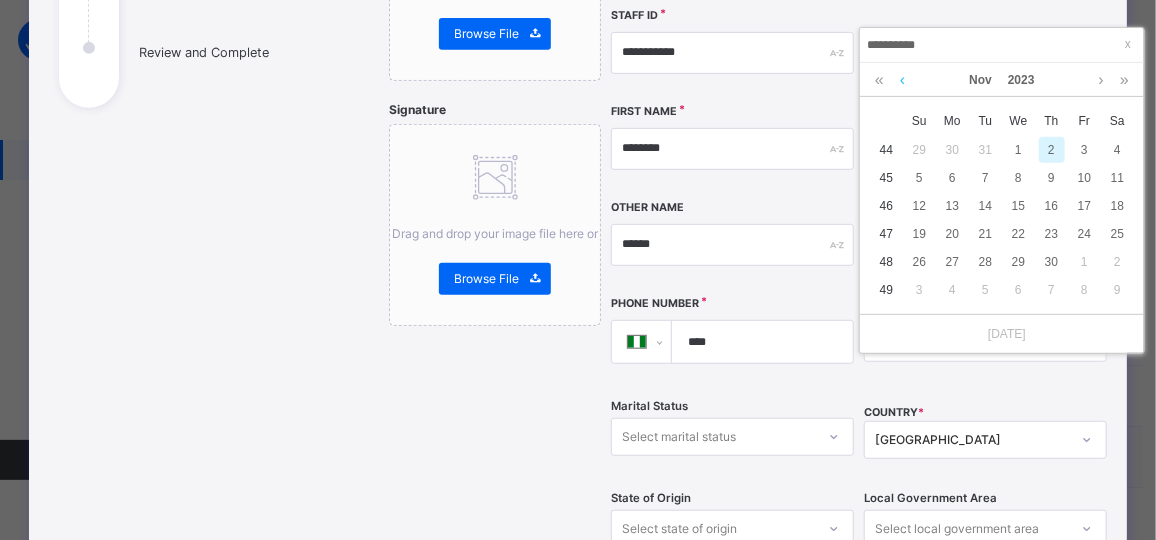 click at bounding box center (902, 80) 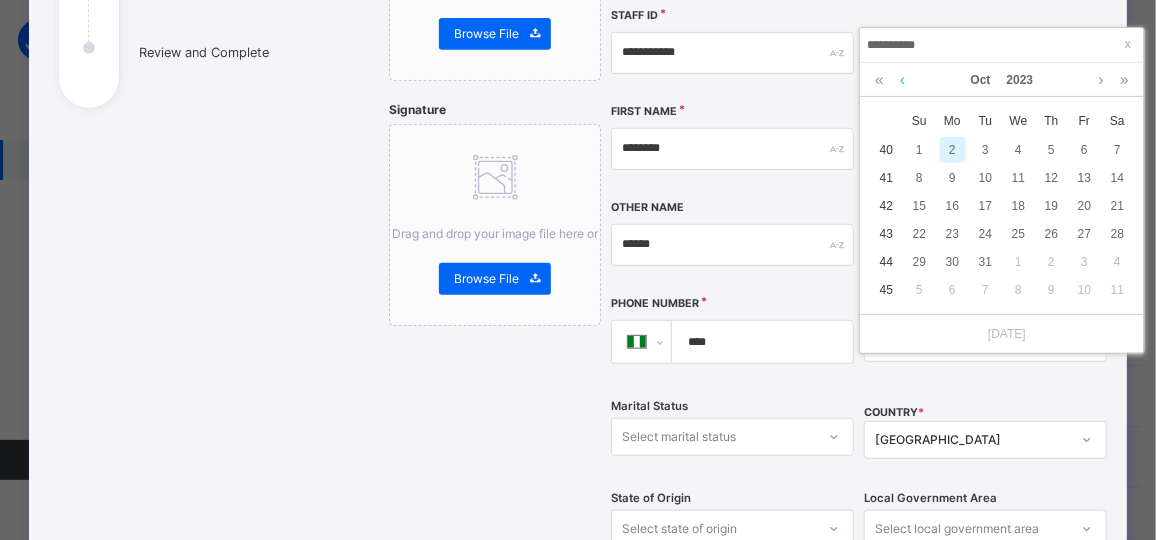 click at bounding box center (902, 80) 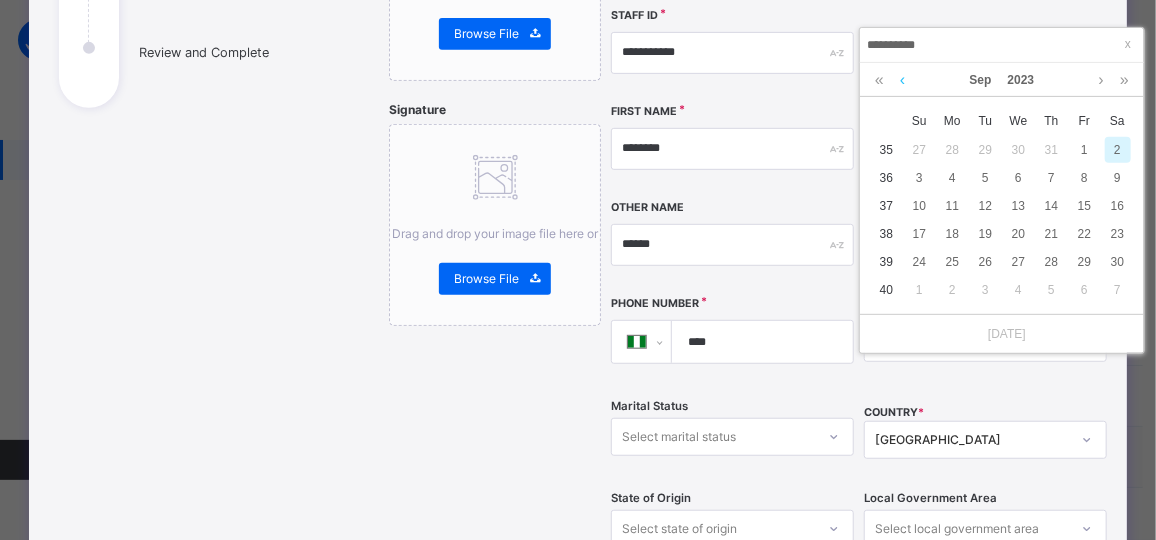 click at bounding box center (902, 80) 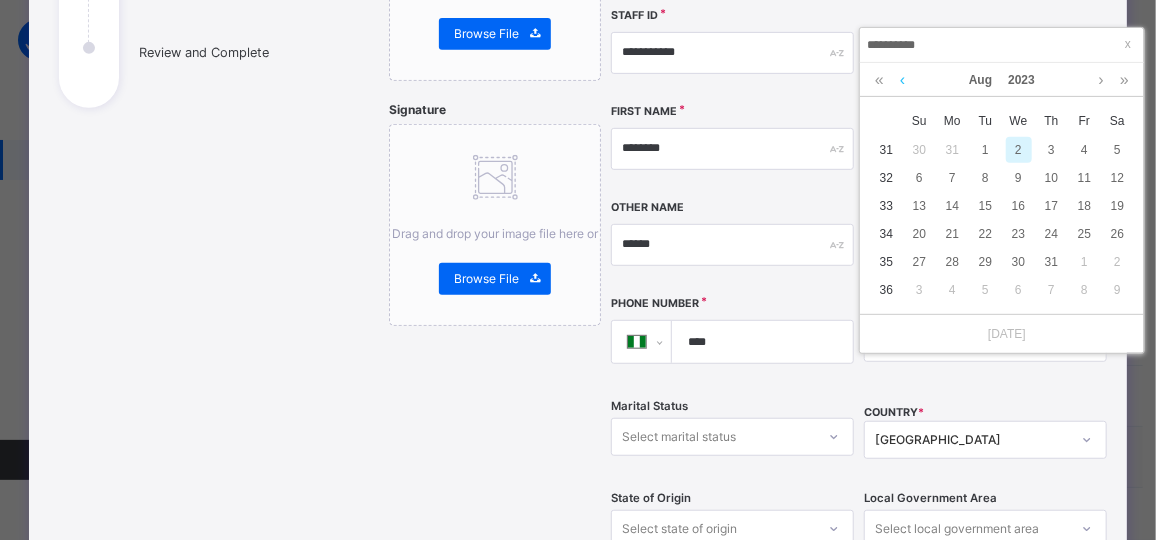 click at bounding box center [902, 80] 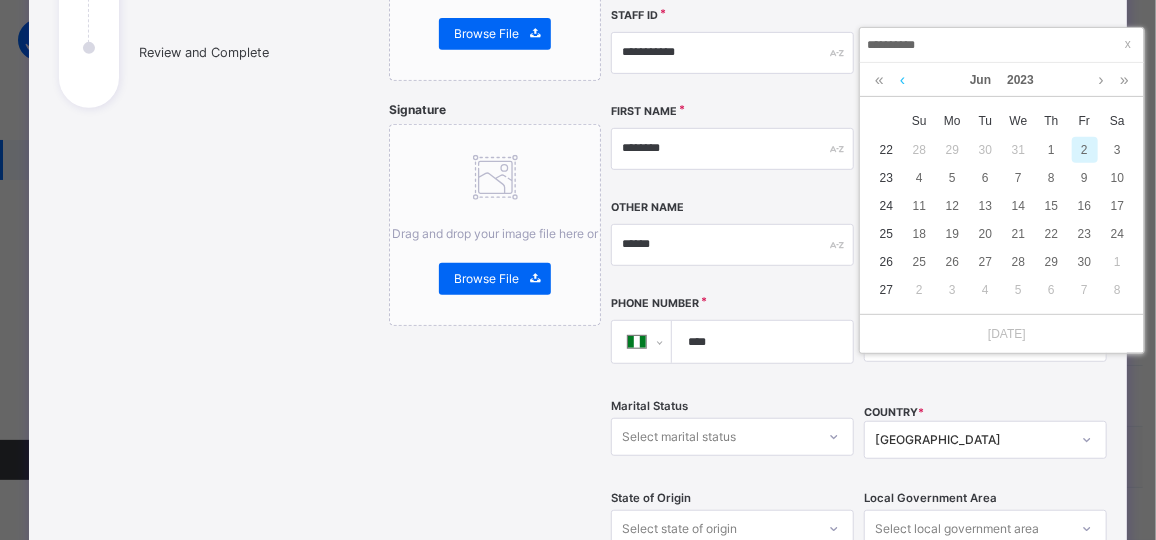 click at bounding box center [902, 80] 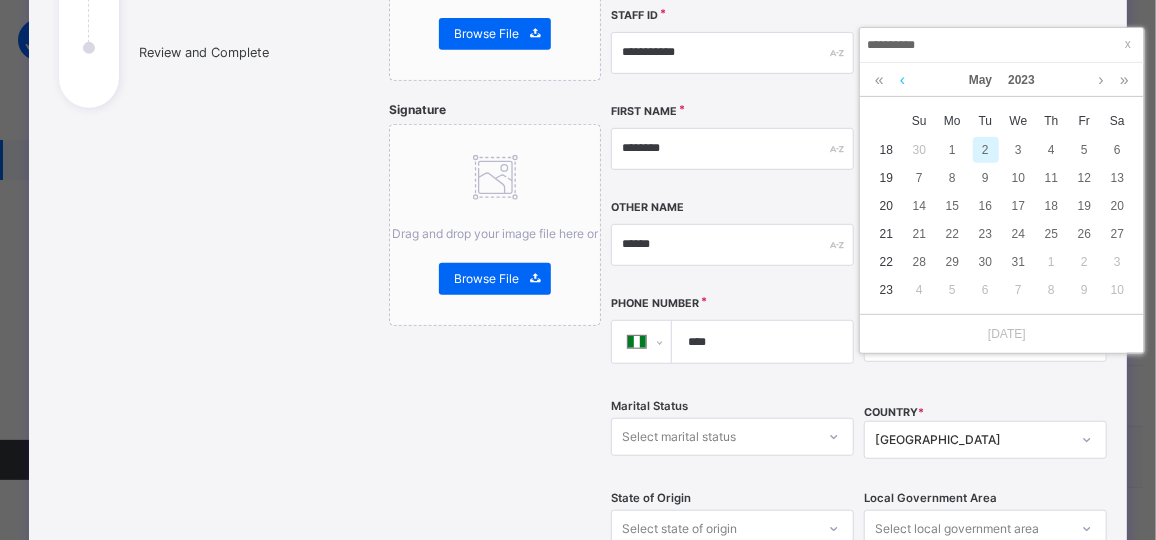 click at bounding box center (902, 80) 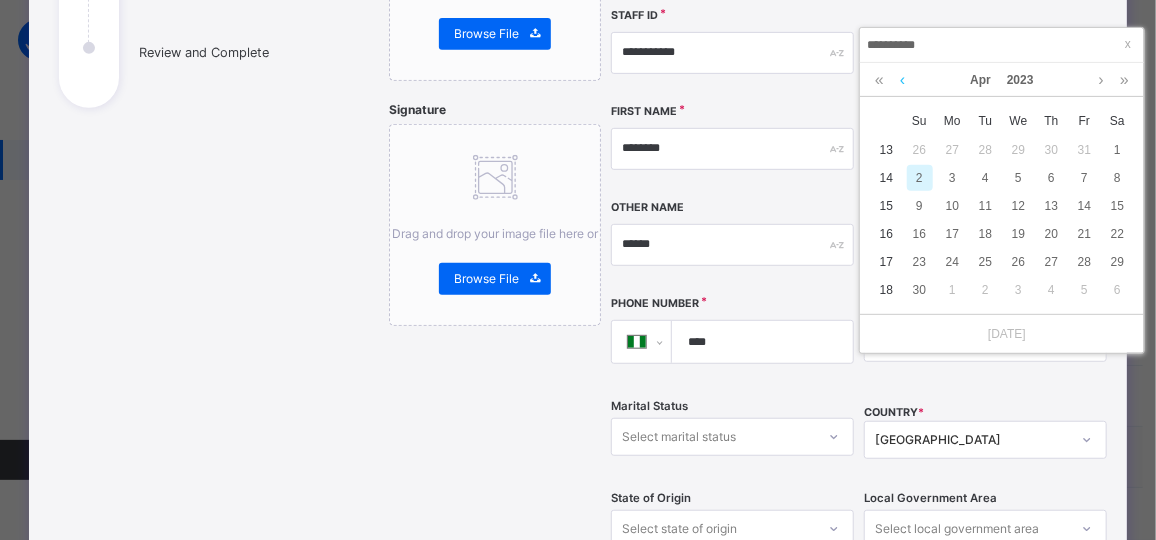click at bounding box center (902, 80) 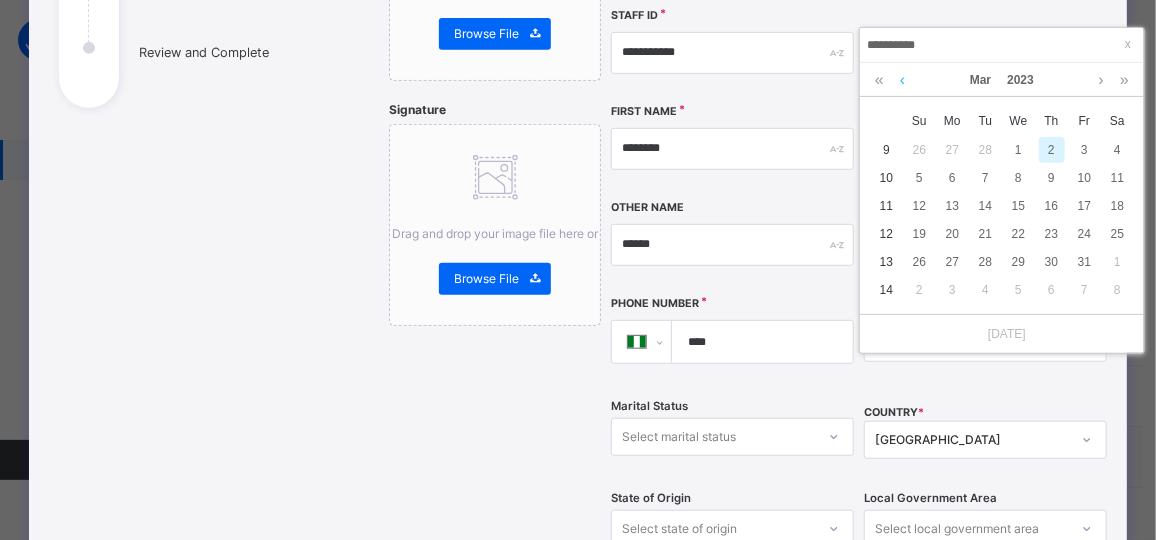 click at bounding box center (902, 80) 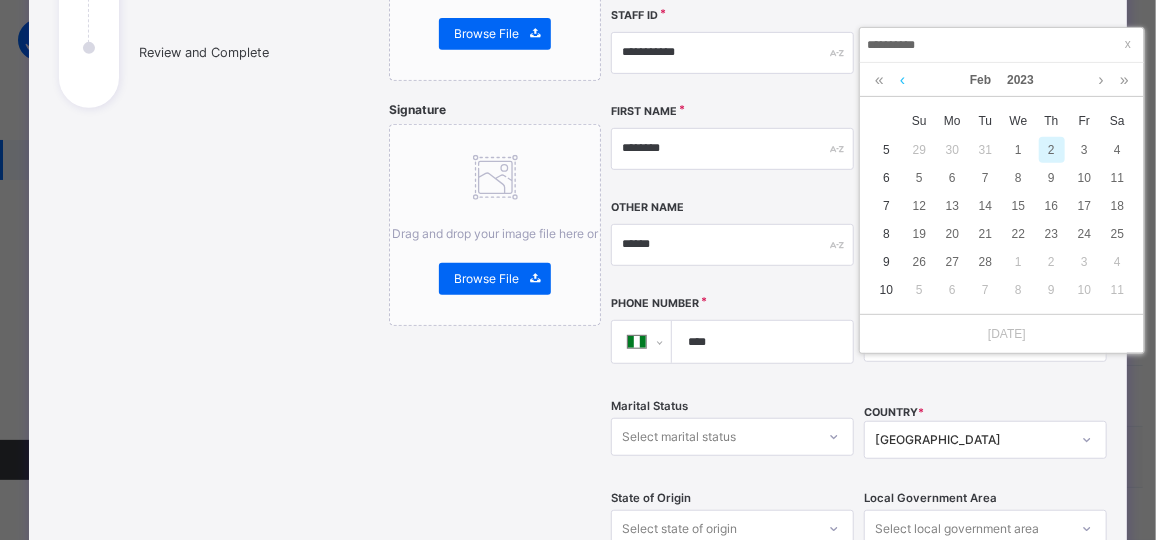 click at bounding box center (902, 80) 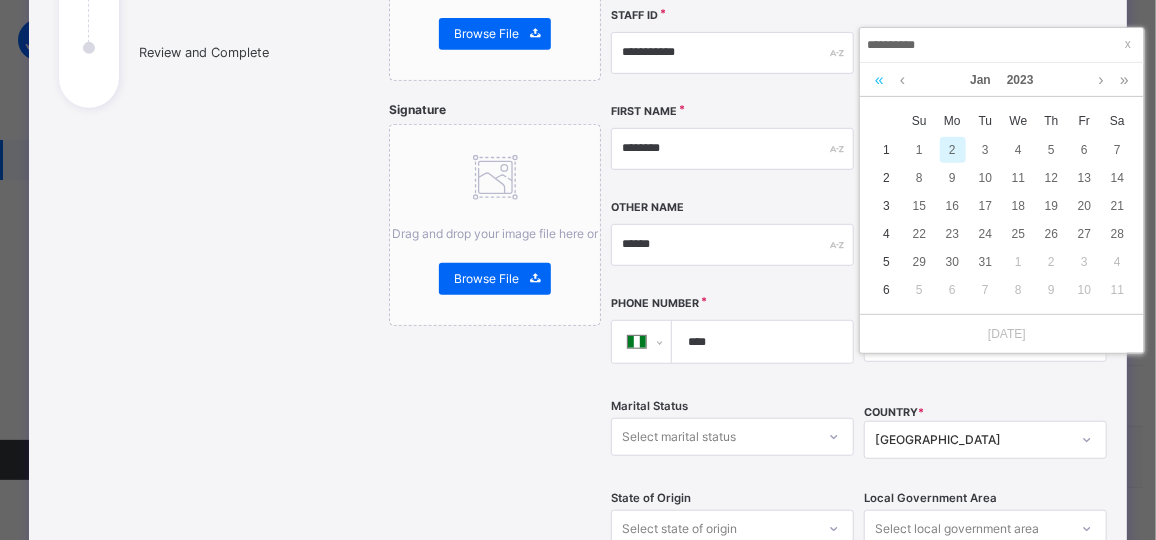 click at bounding box center (879, 80) 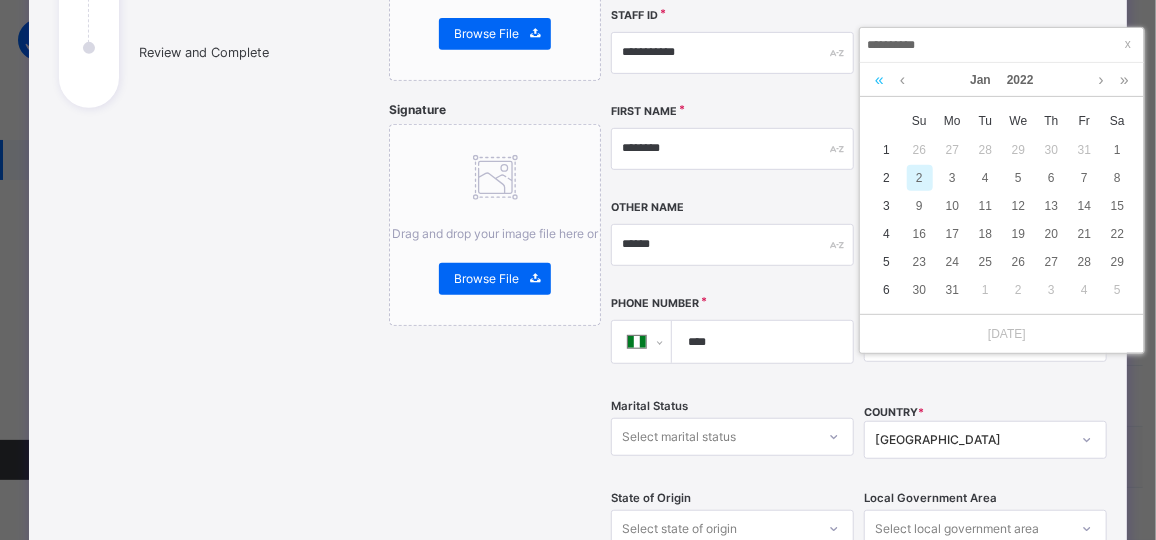 click at bounding box center (879, 80) 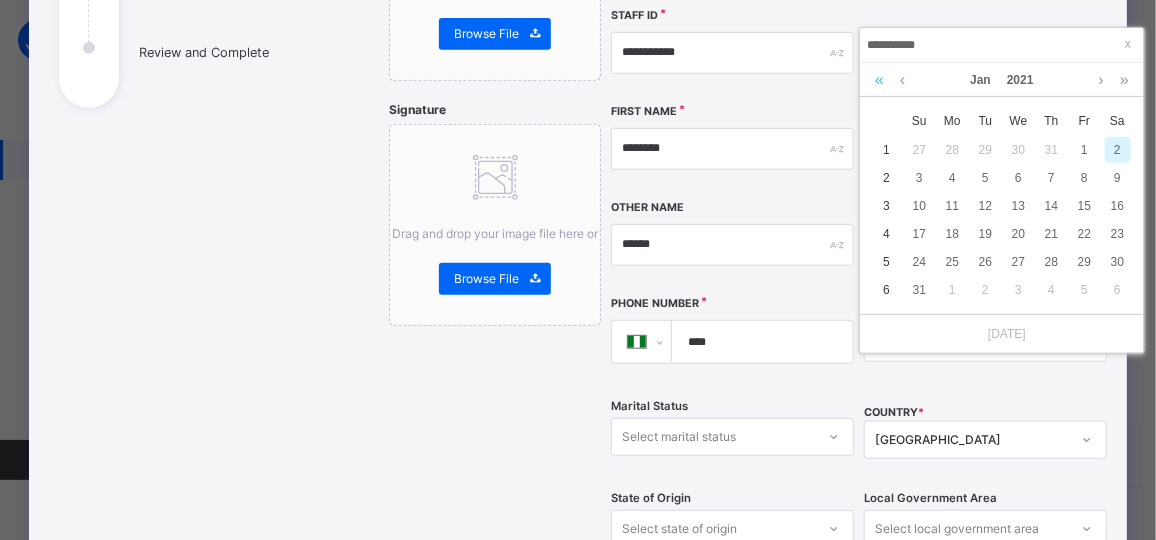 click at bounding box center [879, 80] 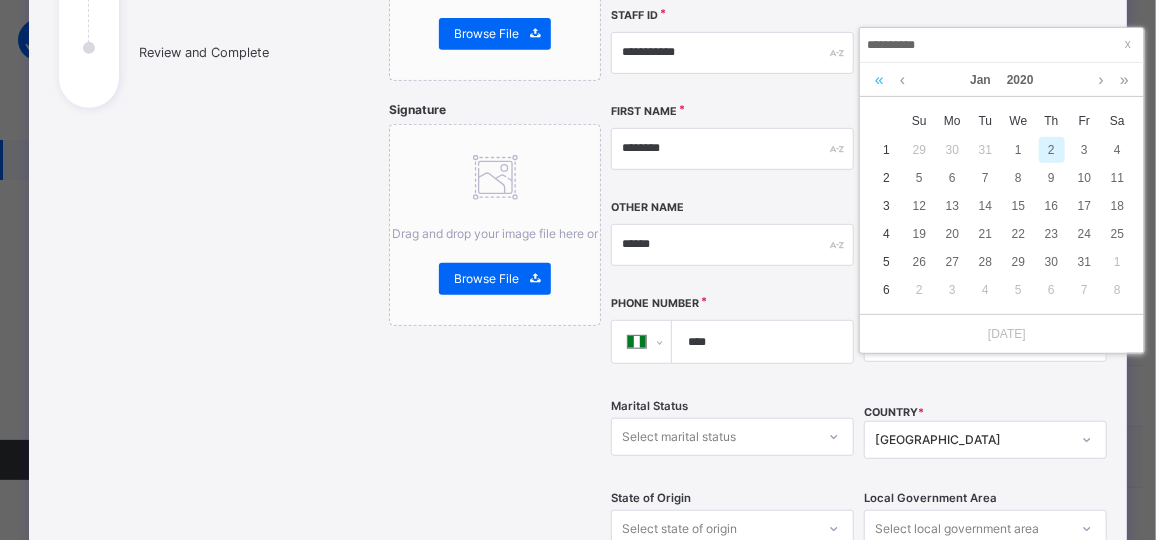 click at bounding box center [879, 80] 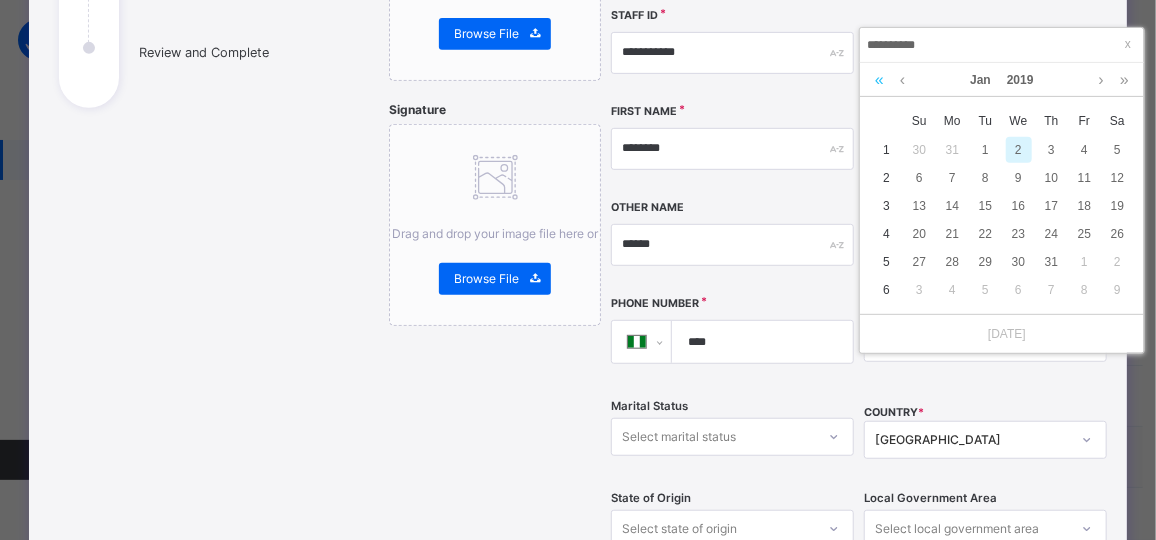 click at bounding box center [879, 80] 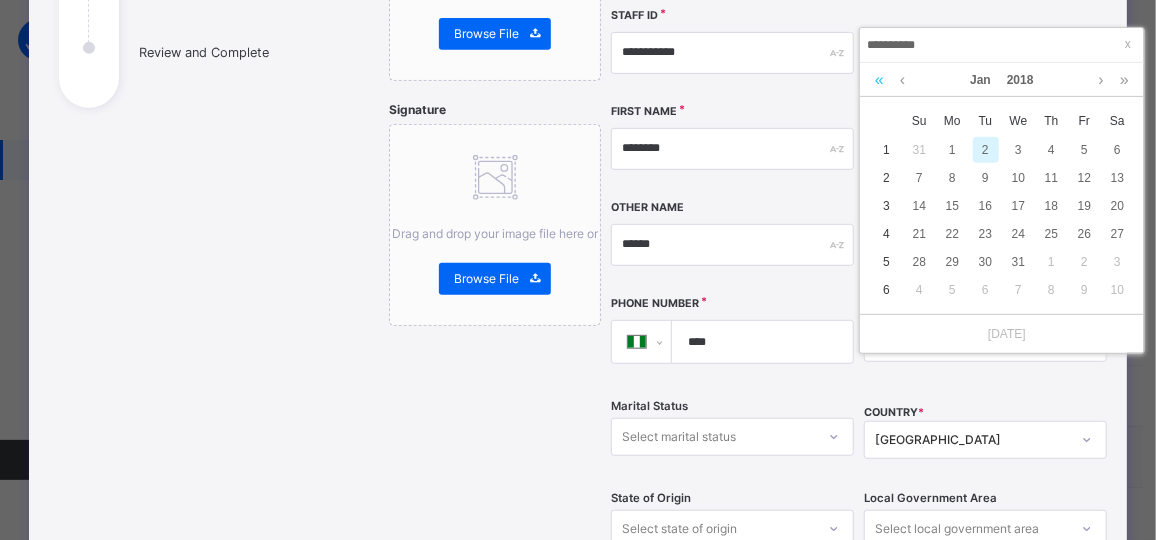 click at bounding box center (879, 80) 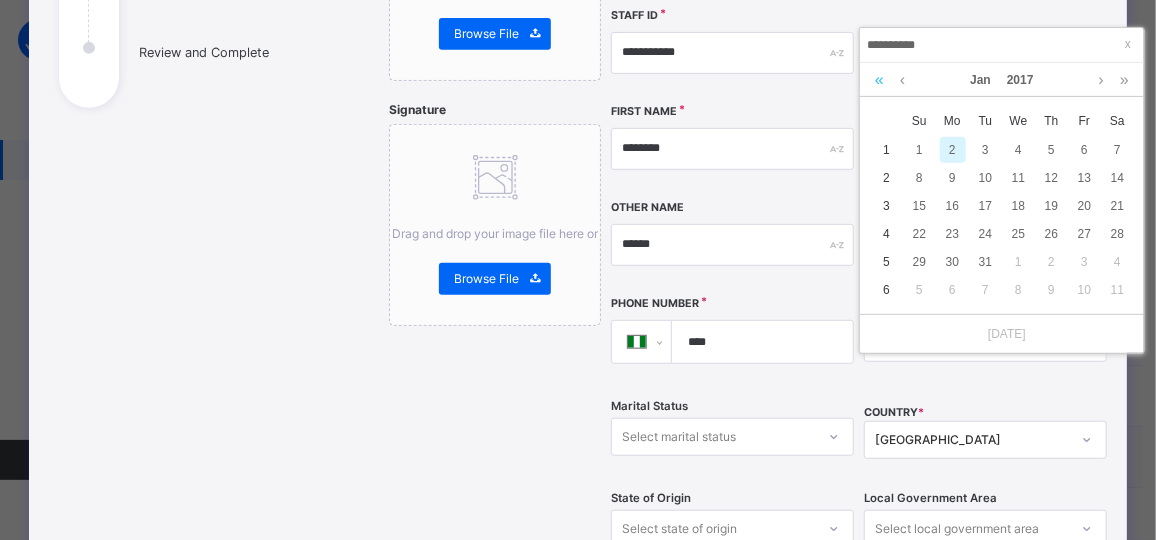 click at bounding box center (879, 80) 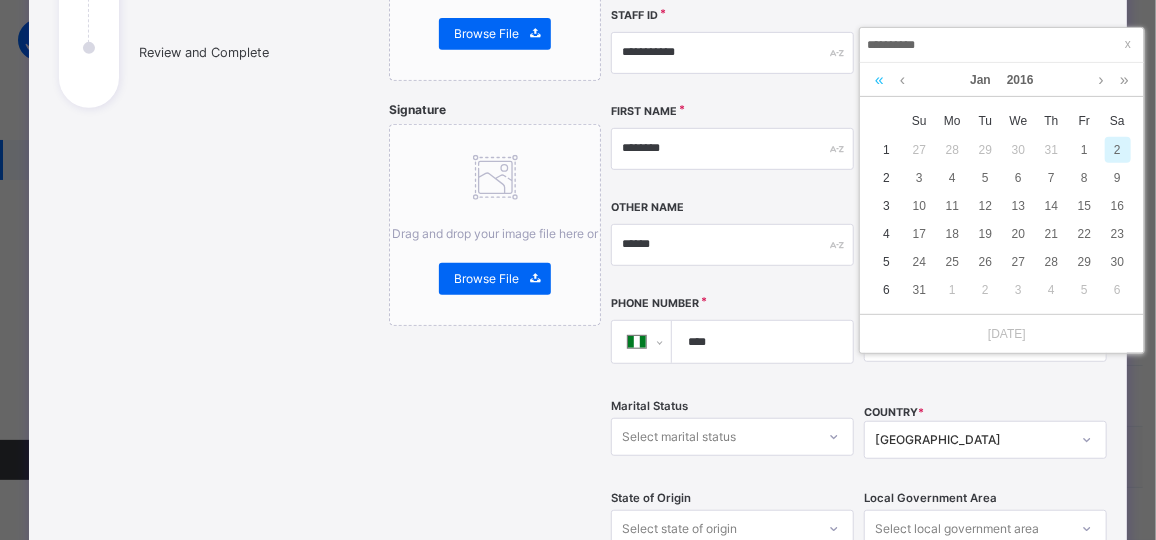 click at bounding box center (879, 80) 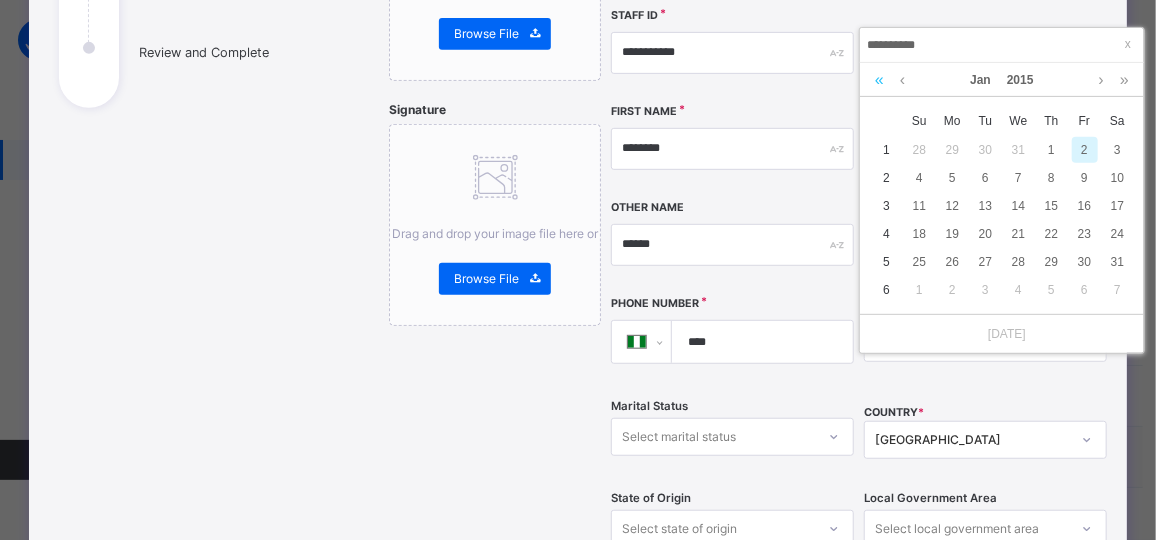 click at bounding box center [879, 80] 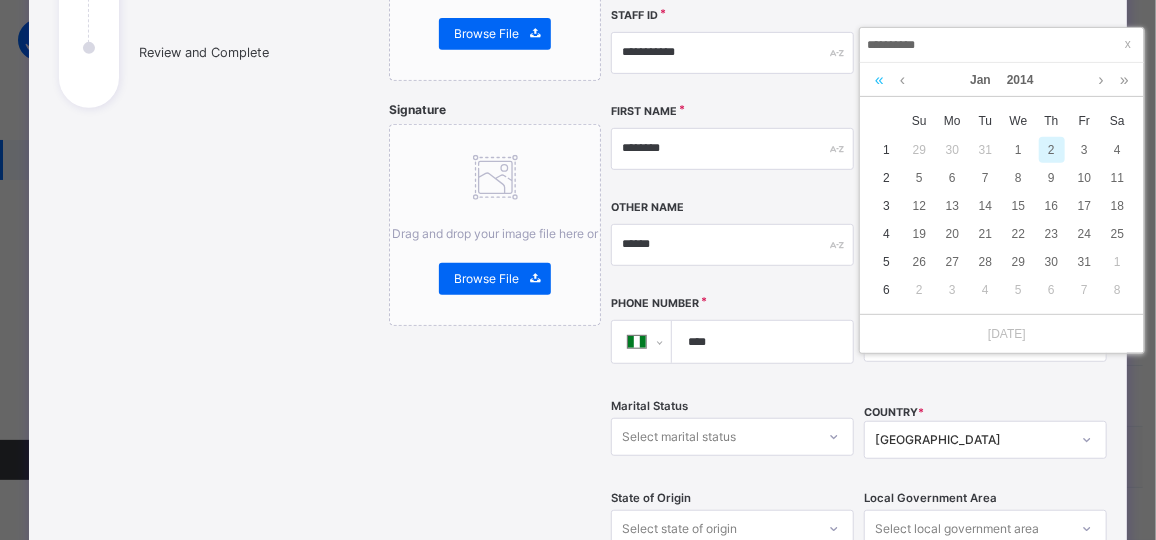 click at bounding box center [879, 80] 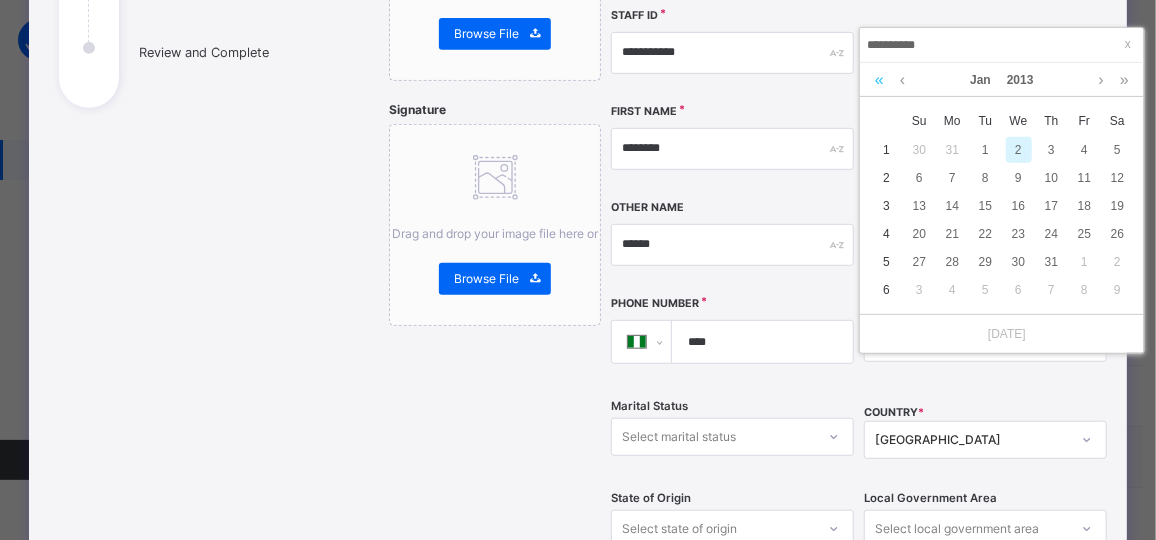click at bounding box center (879, 80) 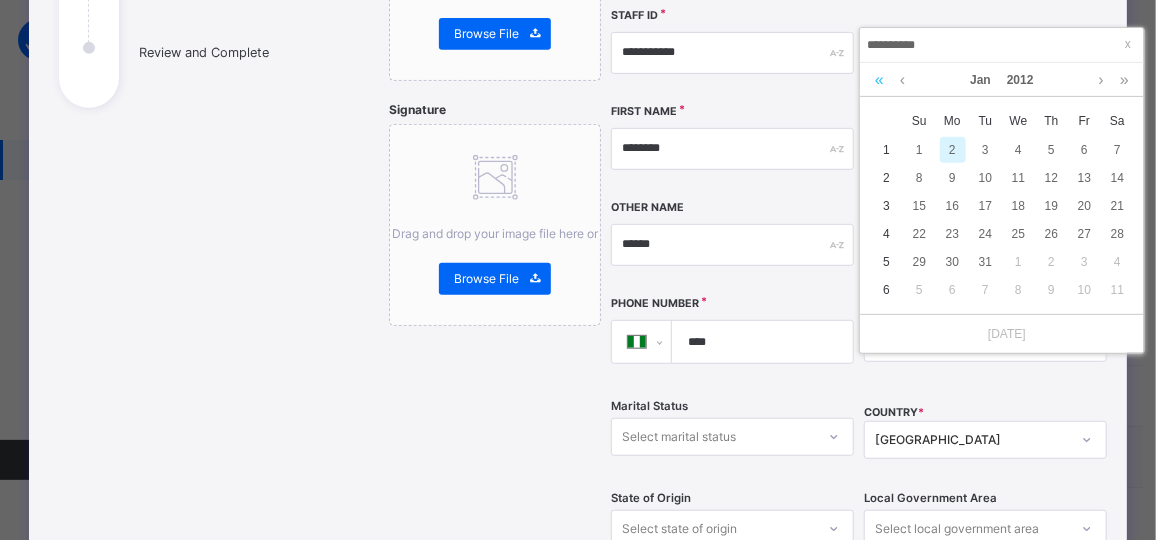 click at bounding box center (879, 80) 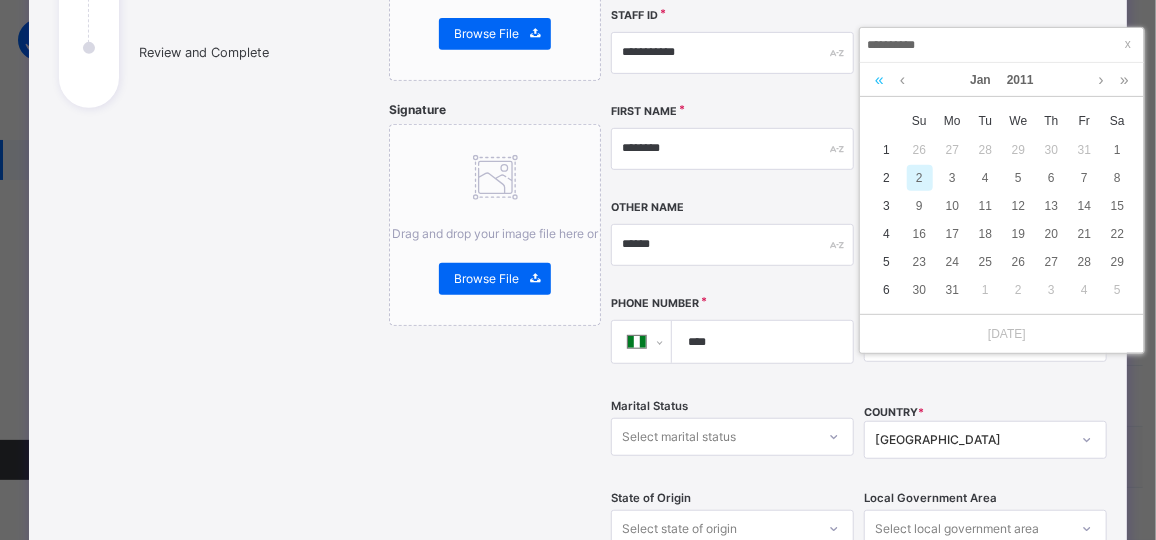 click at bounding box center (879, 80) 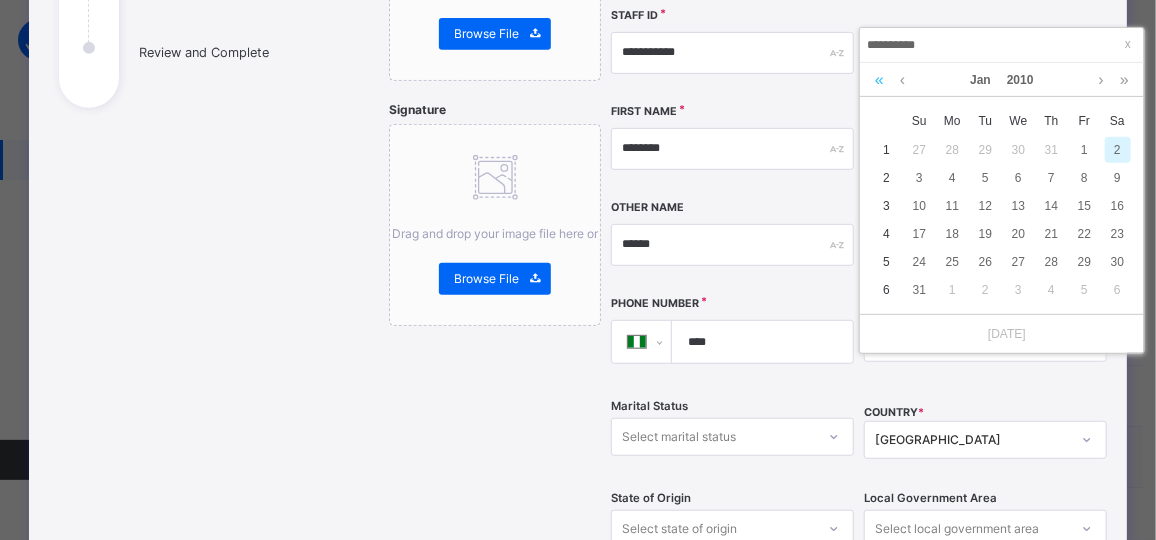 click at bounding box center (879, 80) 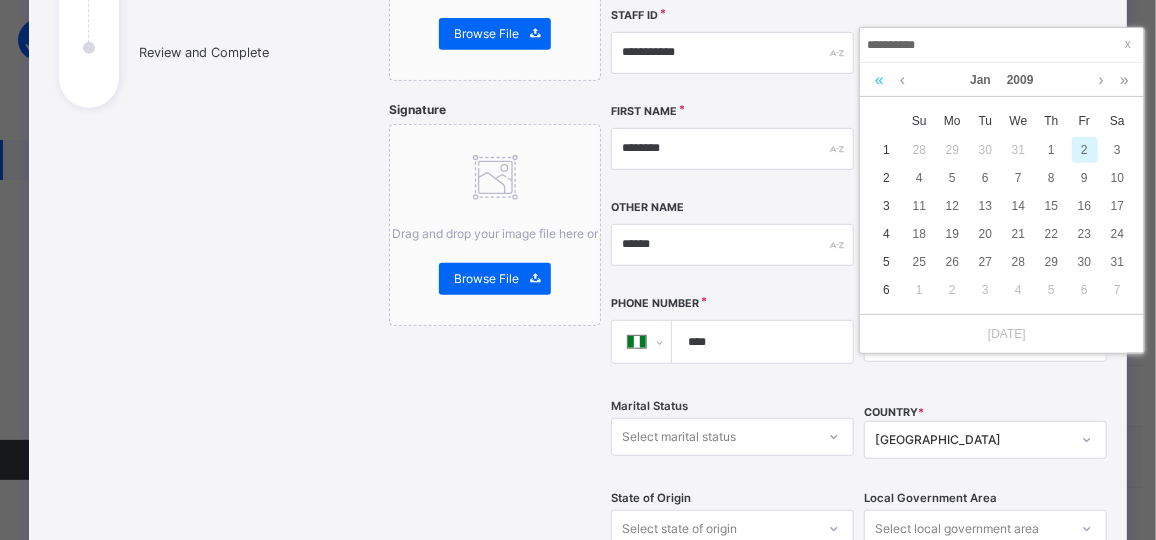 click at bounding box center [879, 80] 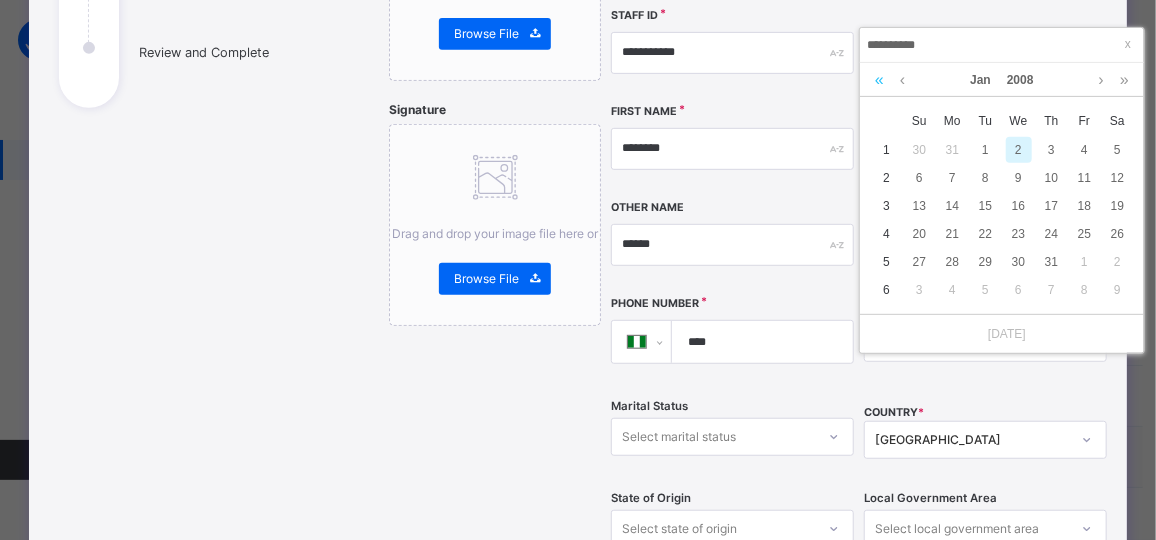 click at bounding box center (879, 80) 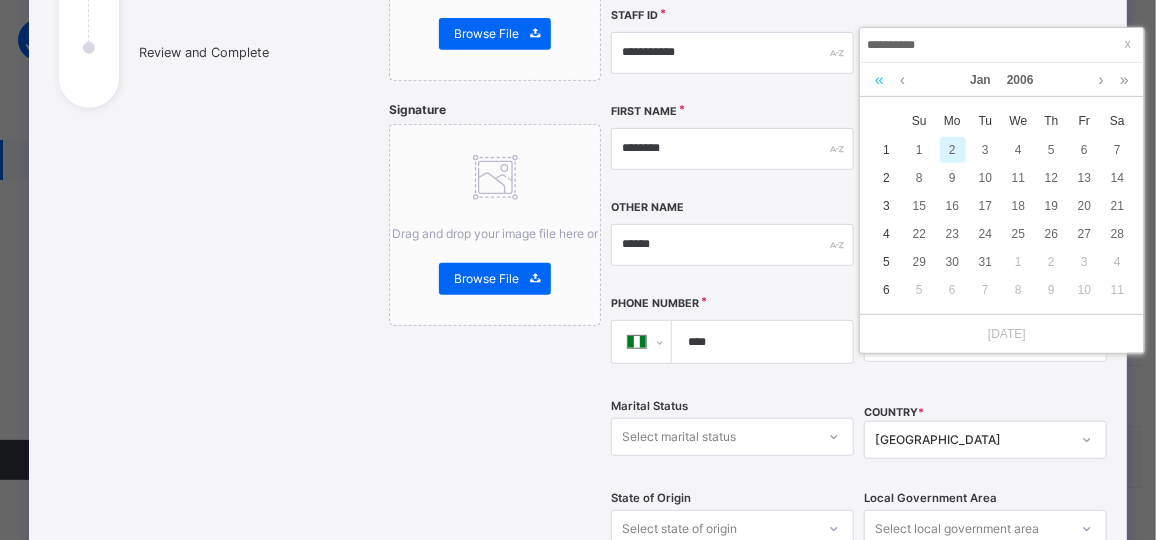 click at bounding box center [879, 80] 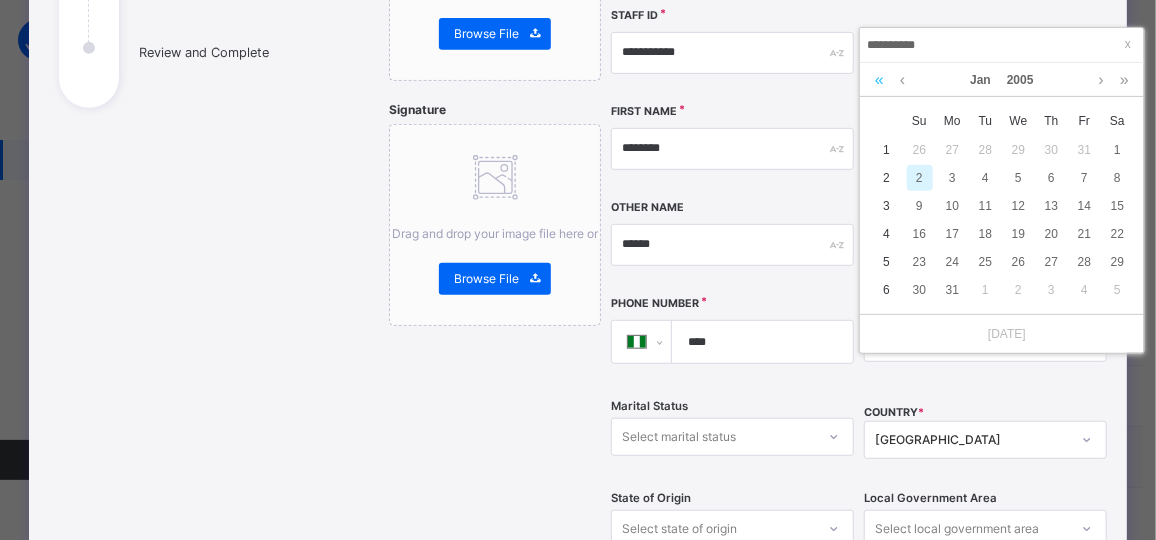 click at bounding box center (879, 80) 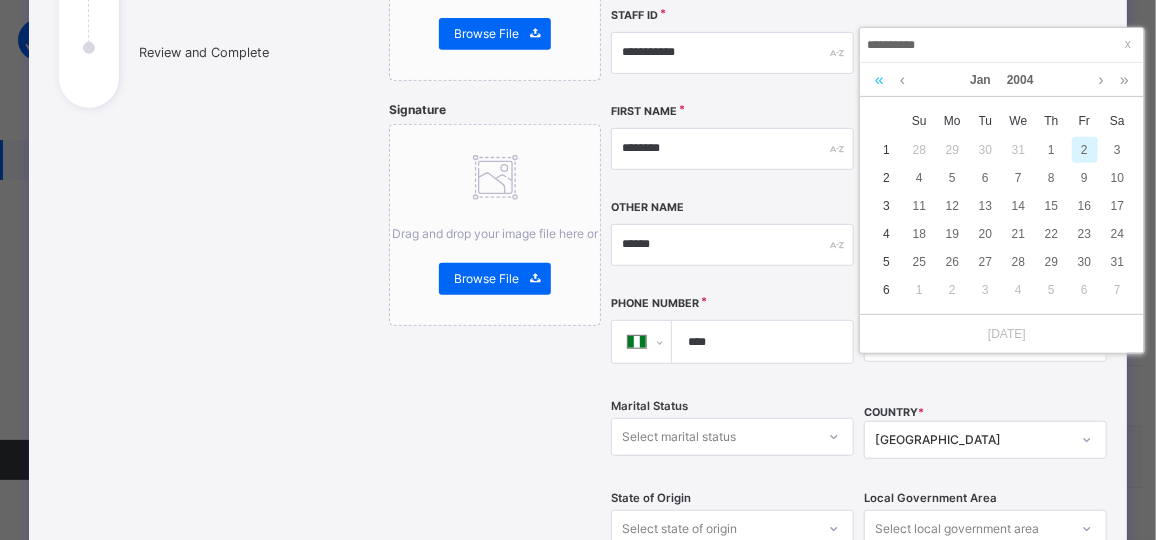 click at bounding box center (879, 80) 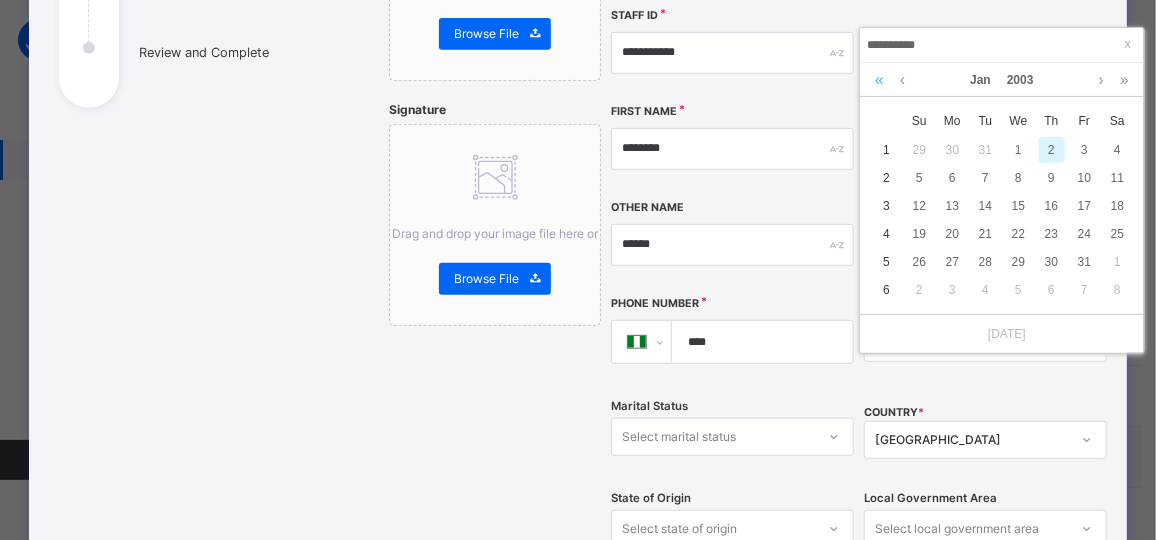 click at bounding box center [879, 80] 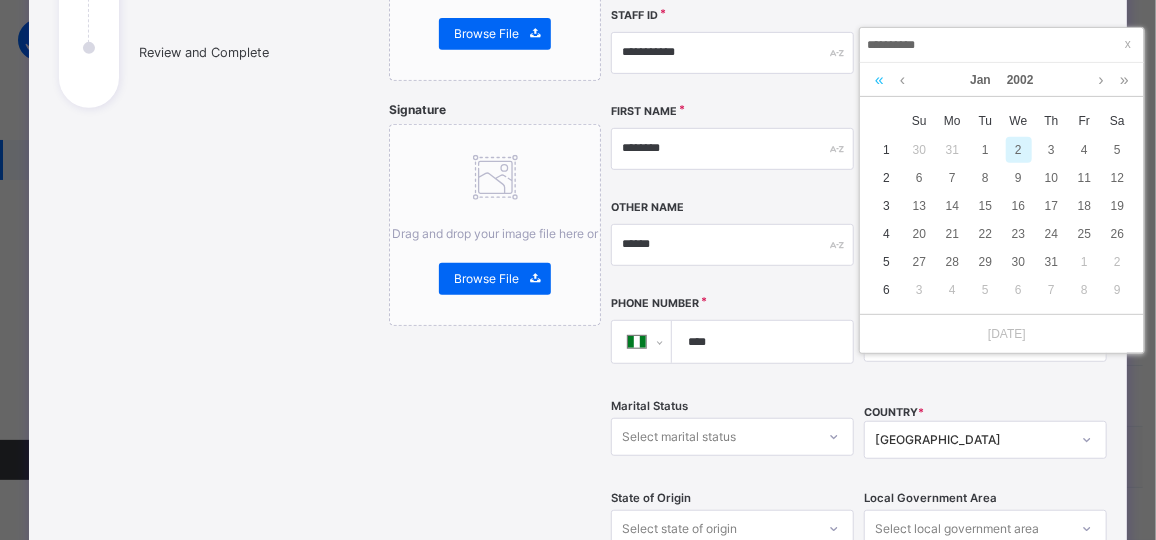 click at bounding box center (879, 80) 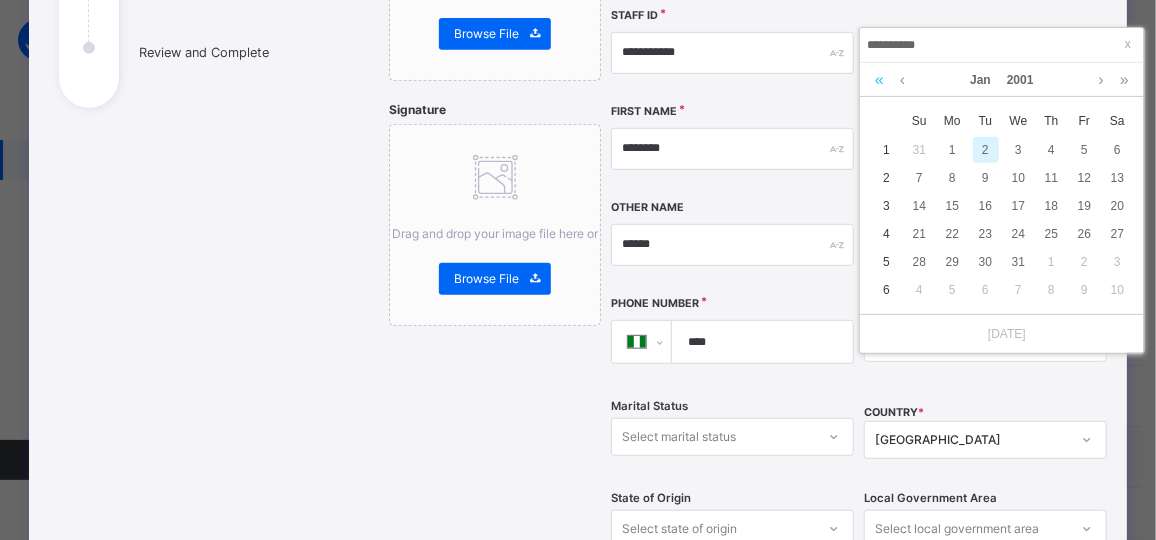 click at bounding box center (879, 80) 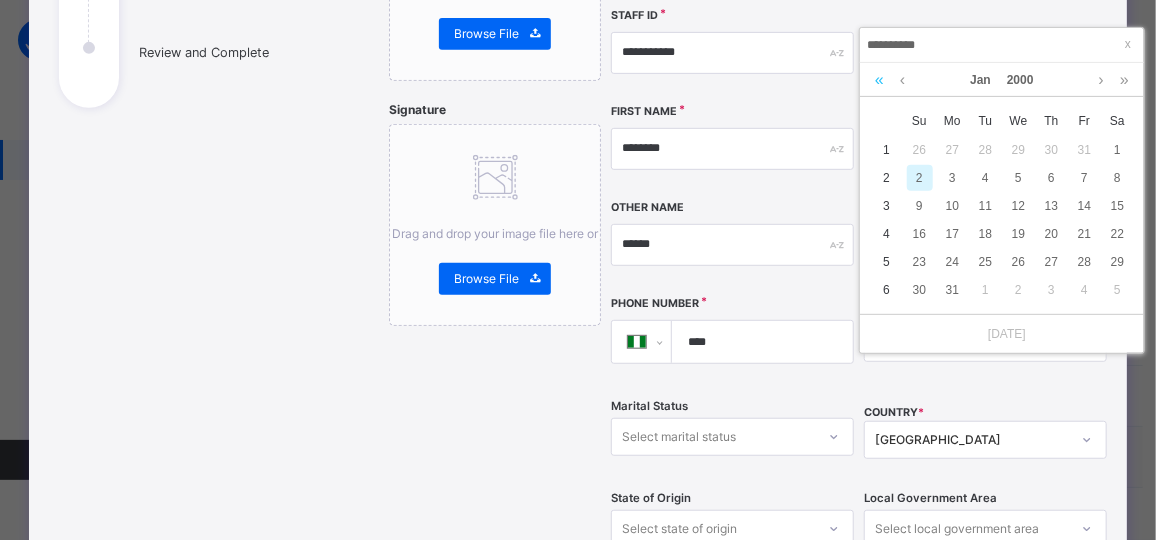 click at bounding box center (879, 80) 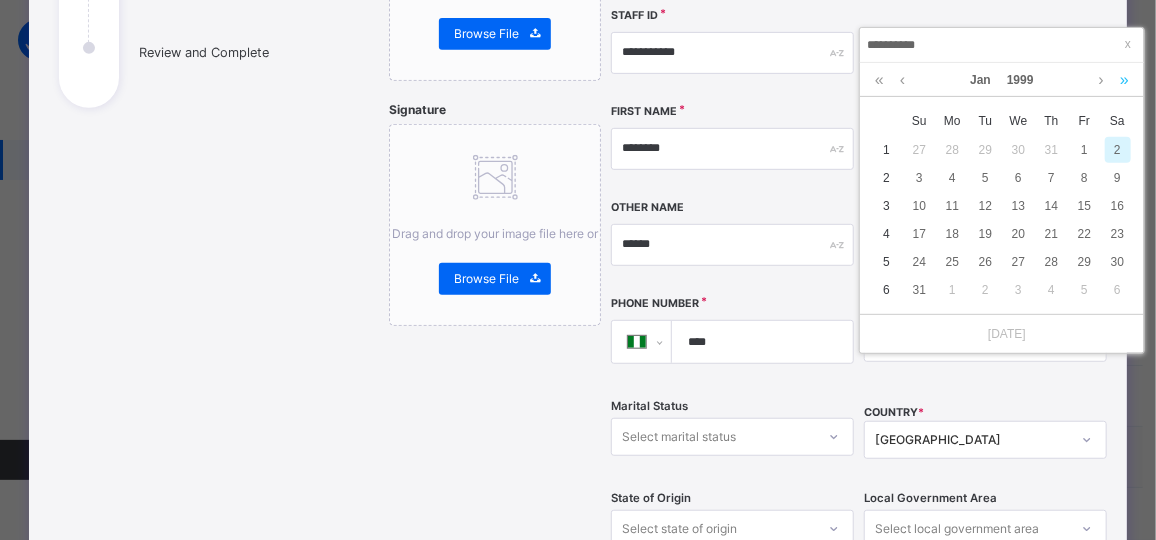 click at bounding box center [1124, 80] 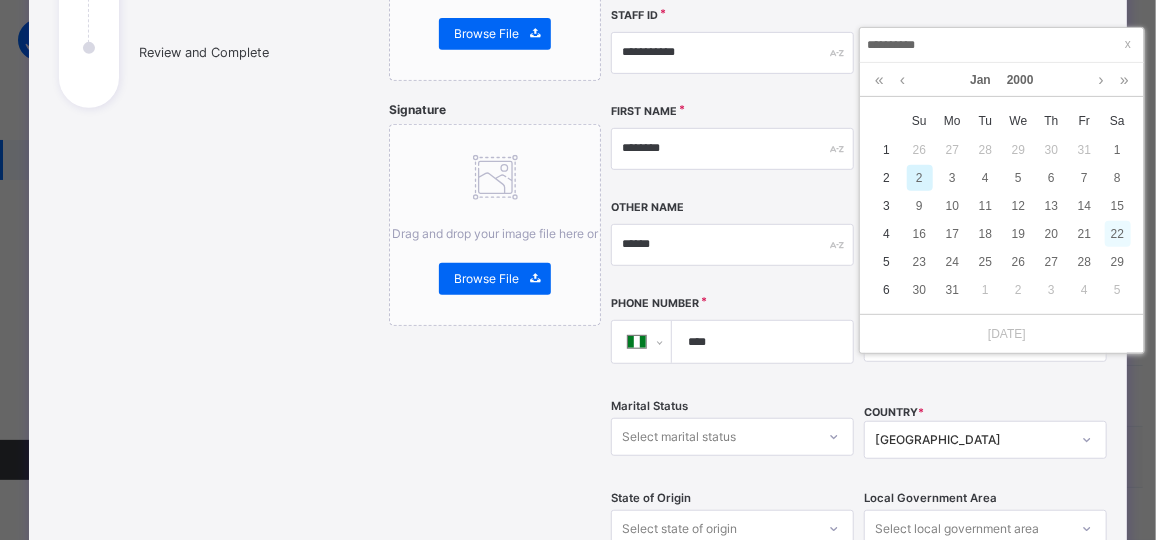 click on "22" at bounding box center [1118, 234] 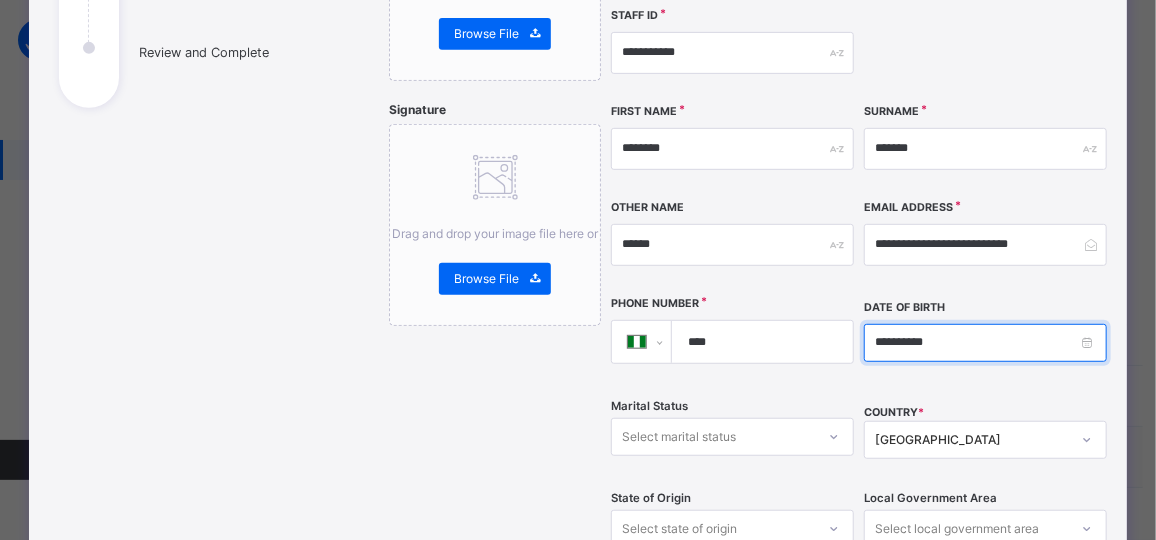 click on "**********" at bounding box center (985, 343) 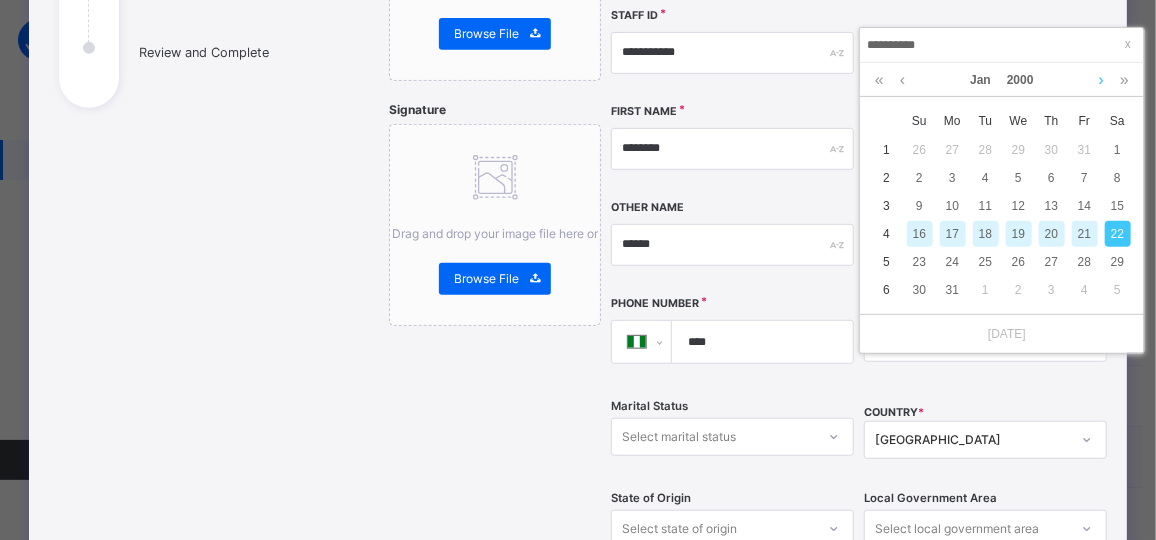 click at bounding box center (1101, 80) 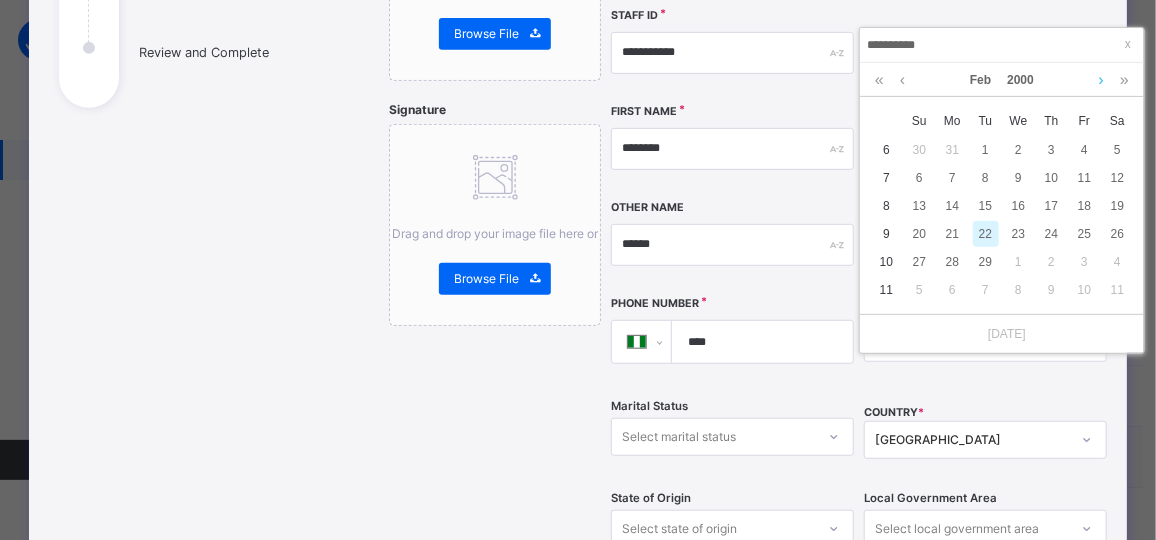 click at bounding box center [1101, 80] 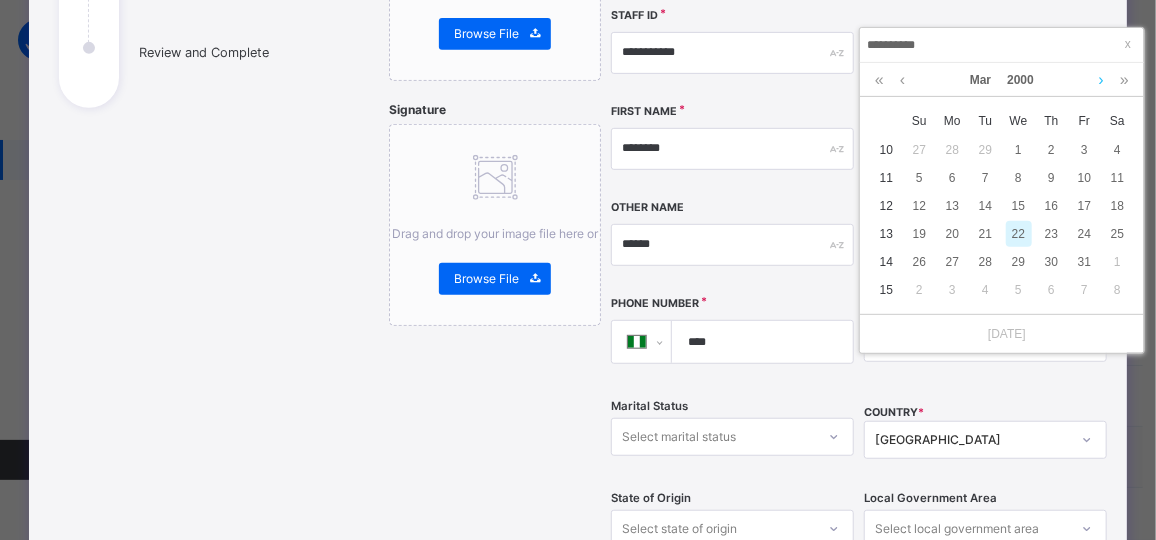 click at bounding box center [1101, 80] 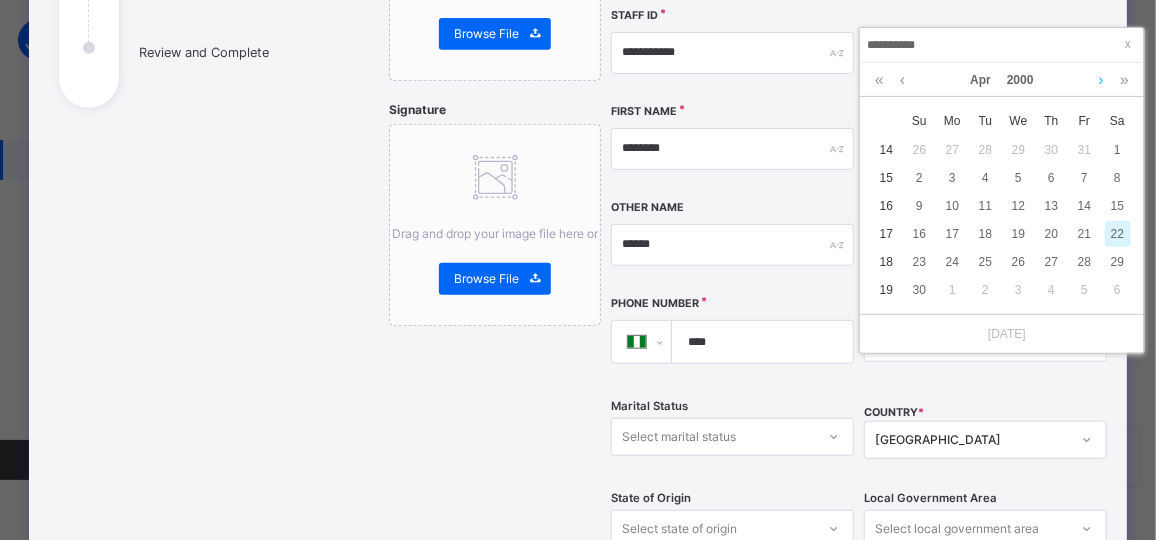 click at bounding box center [1101, 80] 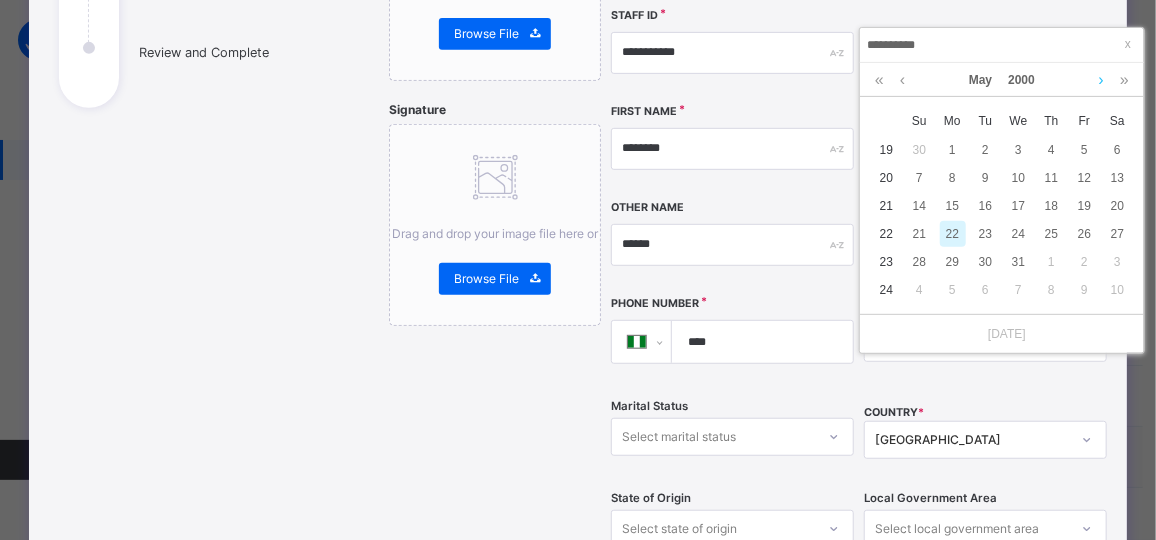 click at bounding box center [1101, 80] 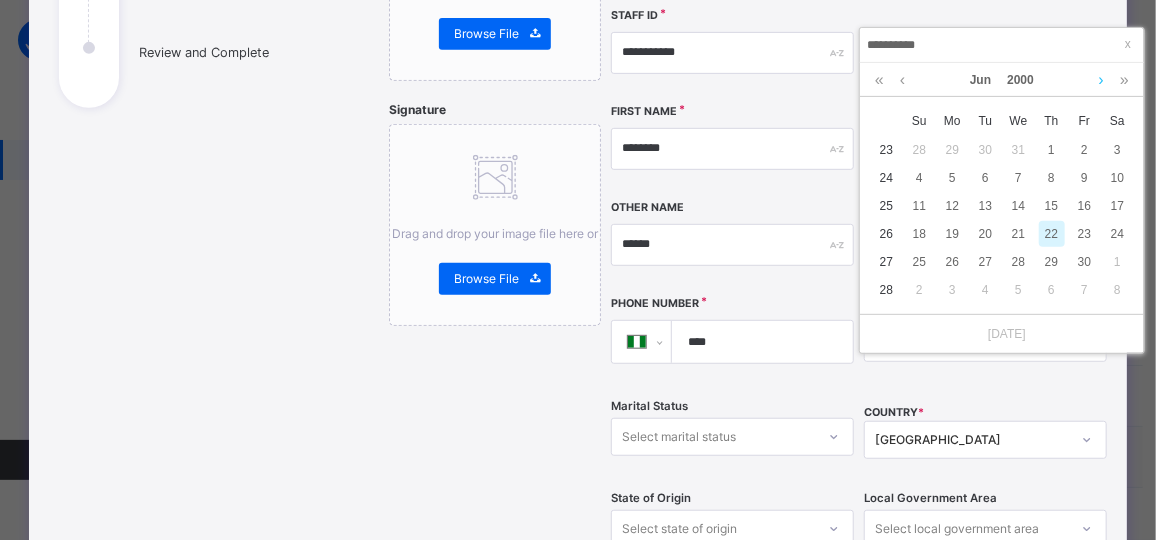 click at bounding box center (1101, 80) 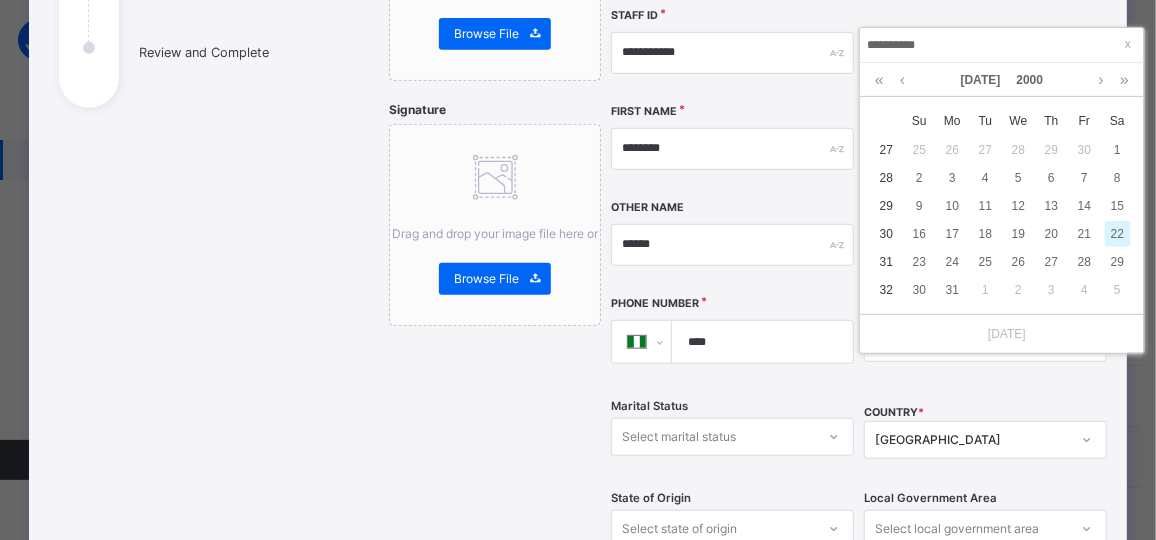 click on "22" at bounding box center (1118, 234) 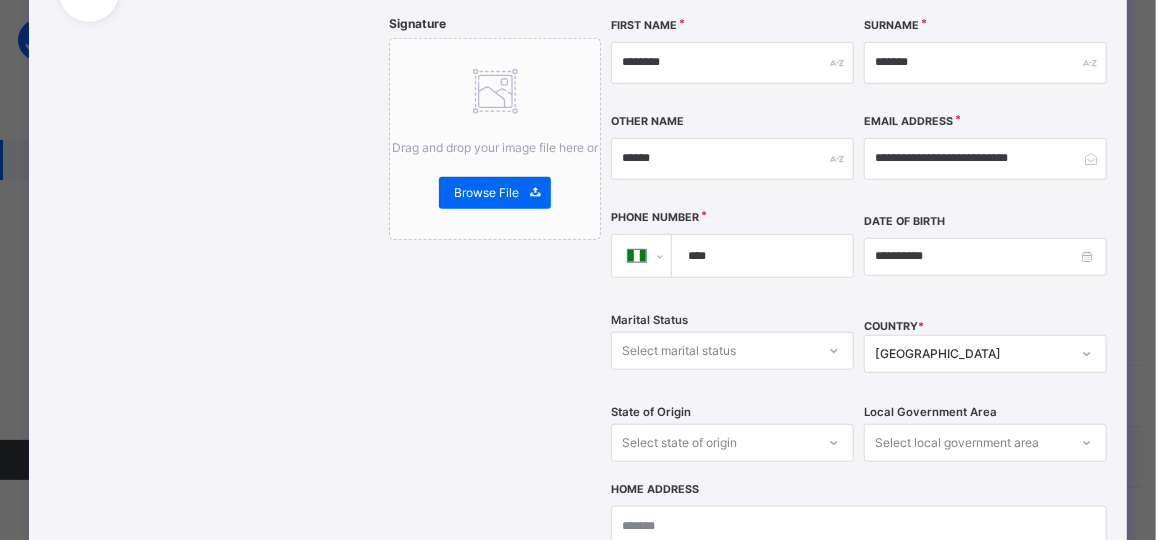 scroll, scrollTop: 456, scrollLeft: 0, axis: vertical 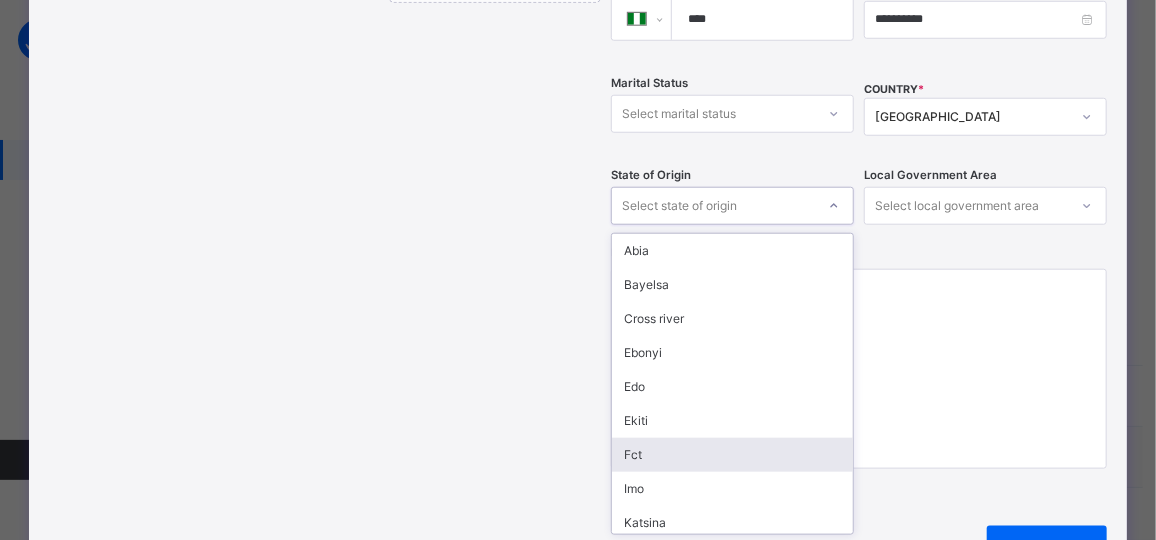 click on "option Fct focused, 7 of 37. 37 results available. Use Up and Down to choose options, press Enter to select the currently focused option, press Escape to exit the menu, press Tab to select the option and exit the menu. Select state of origin [GEOGRAPHIC_DATA] Cross river [GEOGRAPHIC_DATA] Edo Ekiti Fct Imo Katsina Kwara Ogun Osun Oyo Sokoto Gombe Jigawa [GEOGRAPHIC_DATA] Ondo Zamfara [GEOGRAPHIC_DATA] ibom [GEOGRAPHIC_DATA] [GEOGRAPHIC_DATA] [GEOGRAPHIC_DATA] [GEOGRAPHIC_DATA] [GEOGRAPHIC_DATA] [GEOGRAPHIC_DATA] [GEOGRAPHIC_DATA] [GEOGRAPHIC_DATA] [GEOGRAPHIC_DATA] [GEOGRAPHIC_DATA] [GEOGRAPHIC_DATA] [GEOGRAPHIC_DATA] [GEOGRAPHIC_DATA] Plateau Rivers [GEOGRAPHIC_DATA] [GEOGRAPHIC_DATA]" at bounding box center (732, 206) 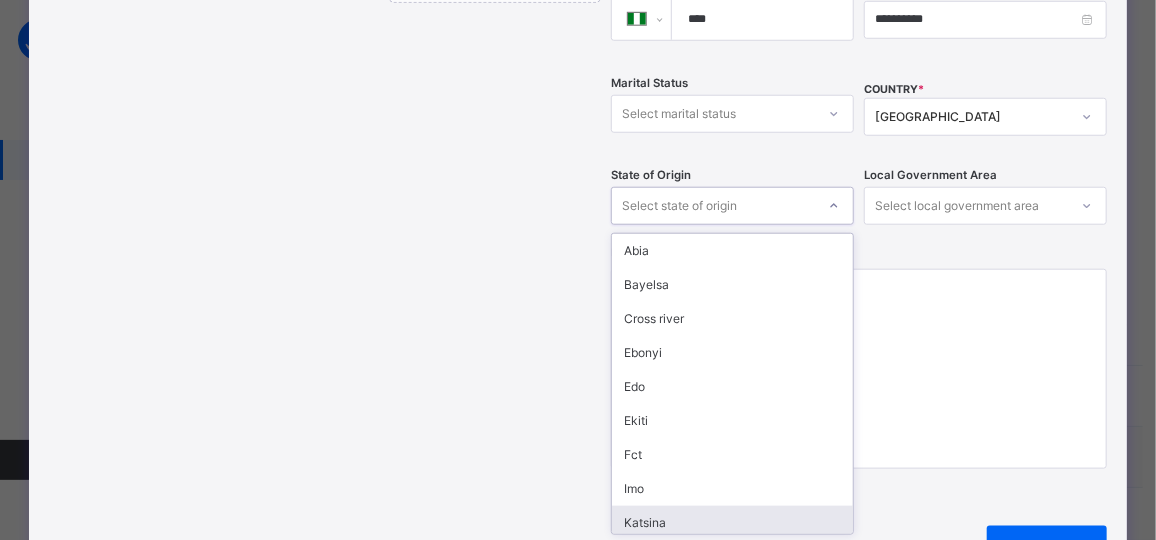 click on "Katsina" at bounding box center (732, 523) 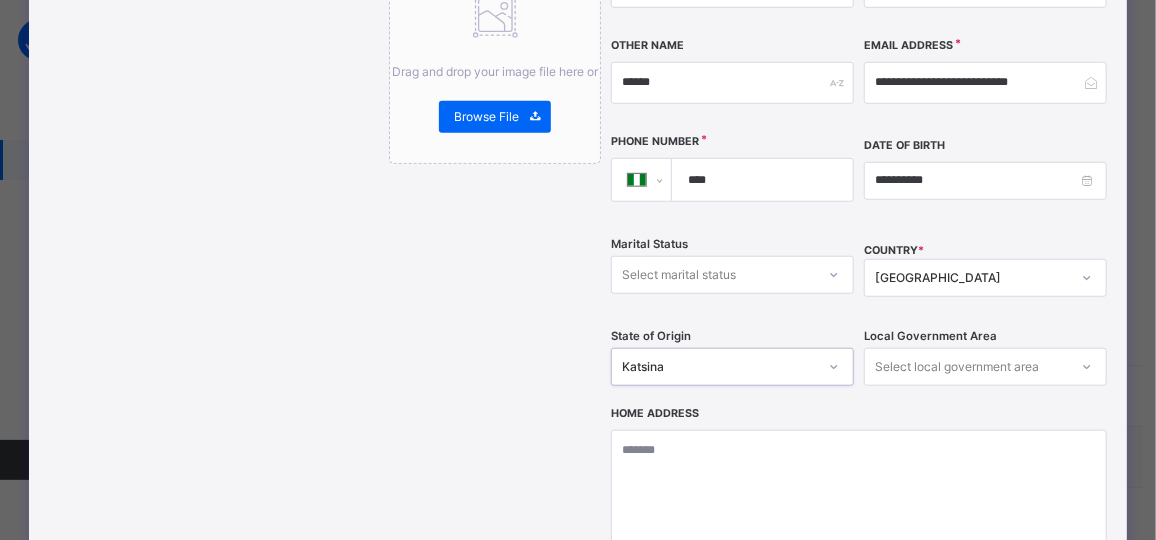 scroll, scrollTop: 523, scrollLeft: 0, axis: vertical 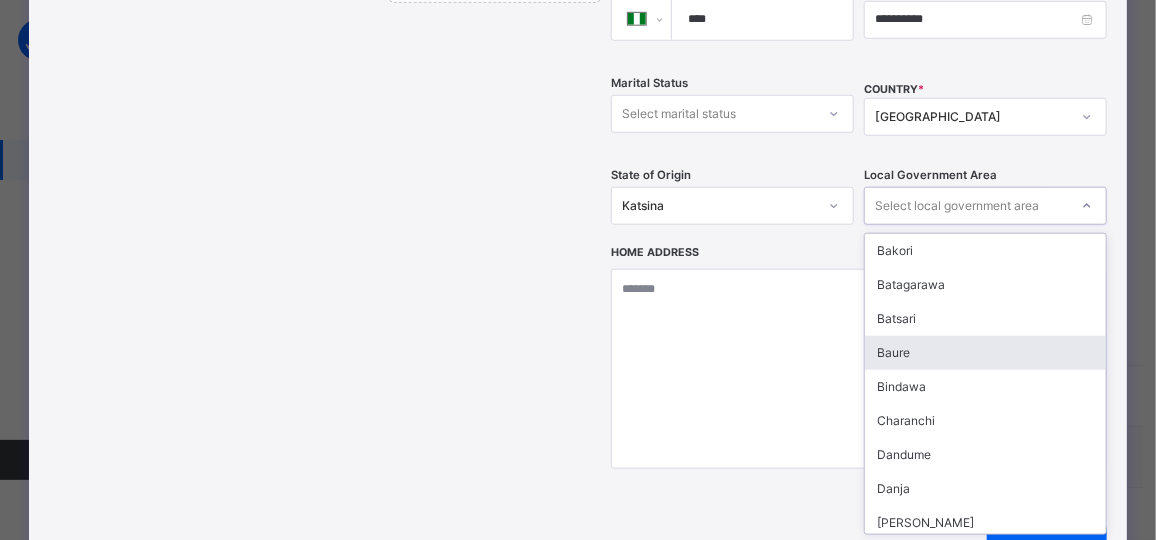click on "option Baure focused, 4 of 34. 34 results available. Use Up and Down to choose options, press Enter to select the currently focused option, press Escape to exit the menu, press Tab to select the option and exit the menu. Select local government area [GEOGRAPHIC_DATA] [GEOGRAPHIC_DATA] [GEOGRAPHIC_DATA] [GEOGRAPHIC_DATA] Charanchi Dandume Danja [PERSON_NAME] Daura Dutsi Dutsin-ma Faskari Funtua Ingawa Jibiya [GEOGRAPHIC_DATA] Kaita Kankara Kankia Katsina Kurfi Kusada Mai'adua [PERSON_NAME] Matazu Musawa Rimi Sabuwa Safana Sandamu Zango" at bounding box center (985, 206) 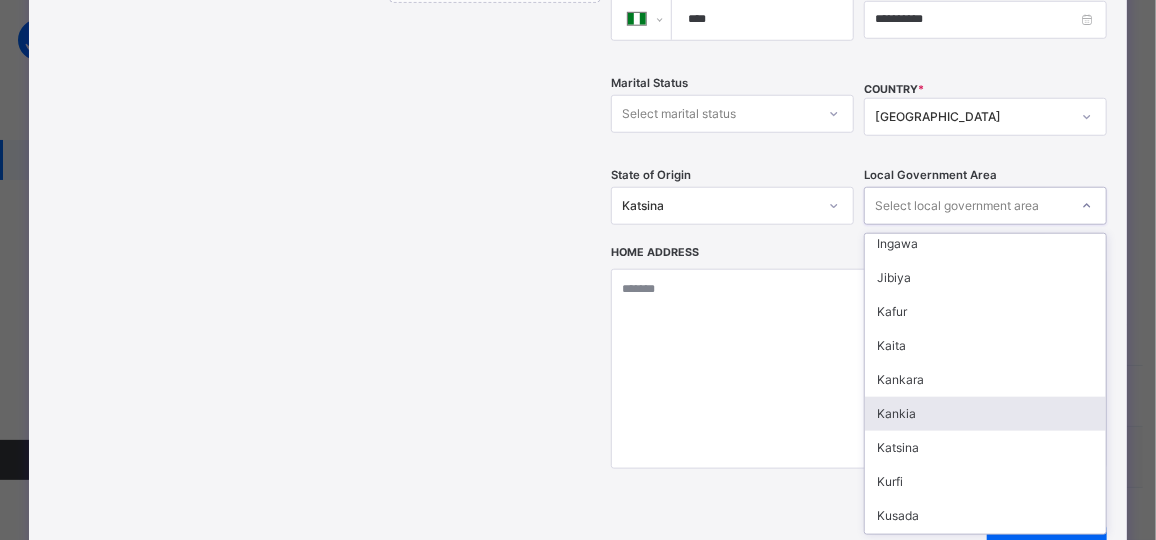 scroll, scrollTop: 484, scrollLeft: 0, axis: vertical 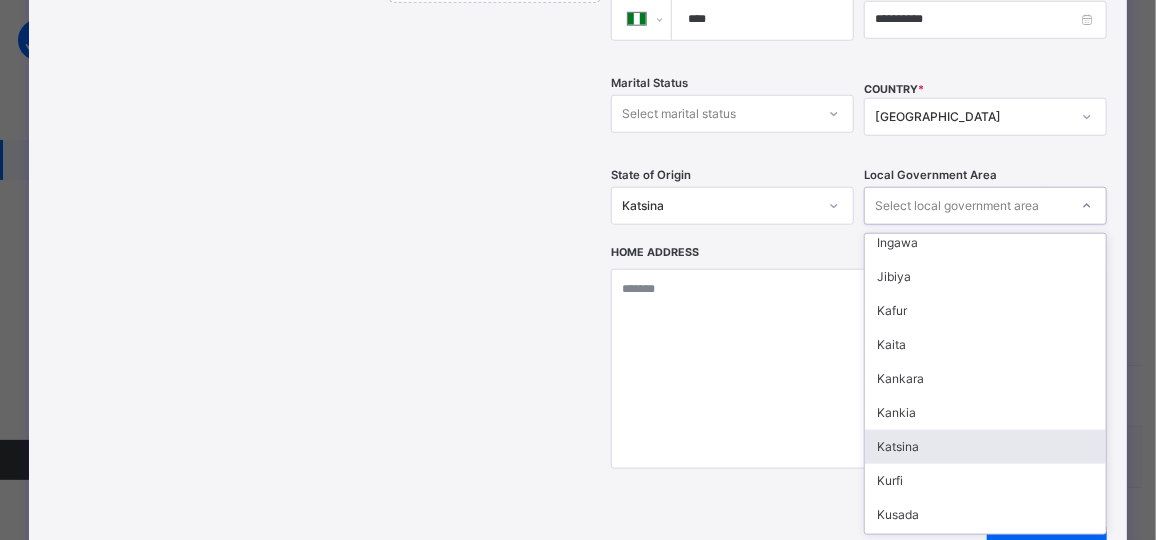 click on "Katsina" at bounding box center [985, 447] 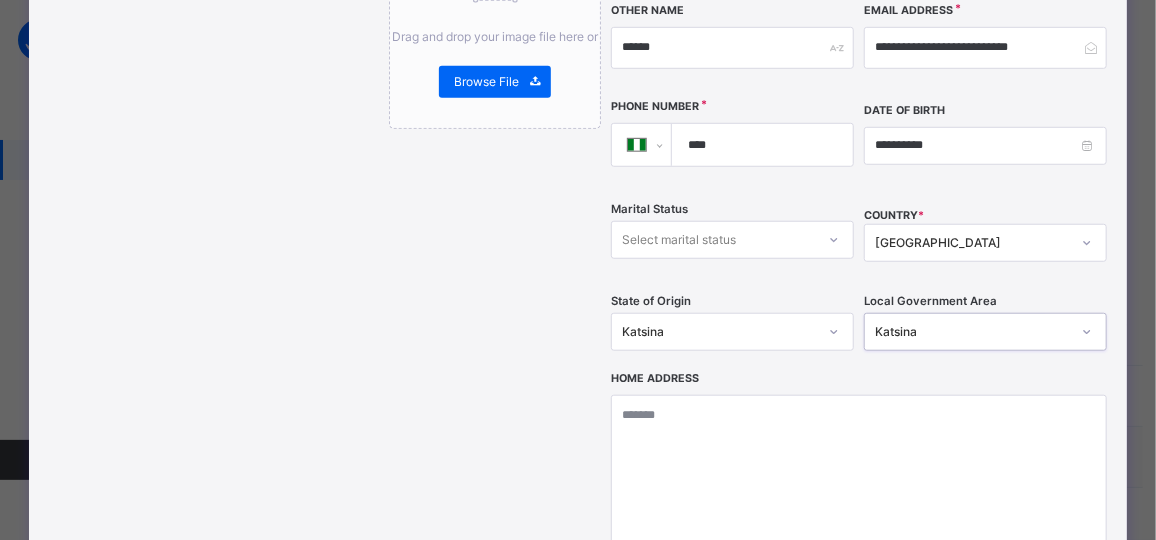 scroll, scrollTop: 560, scrollLeft: 0, axis: vertical 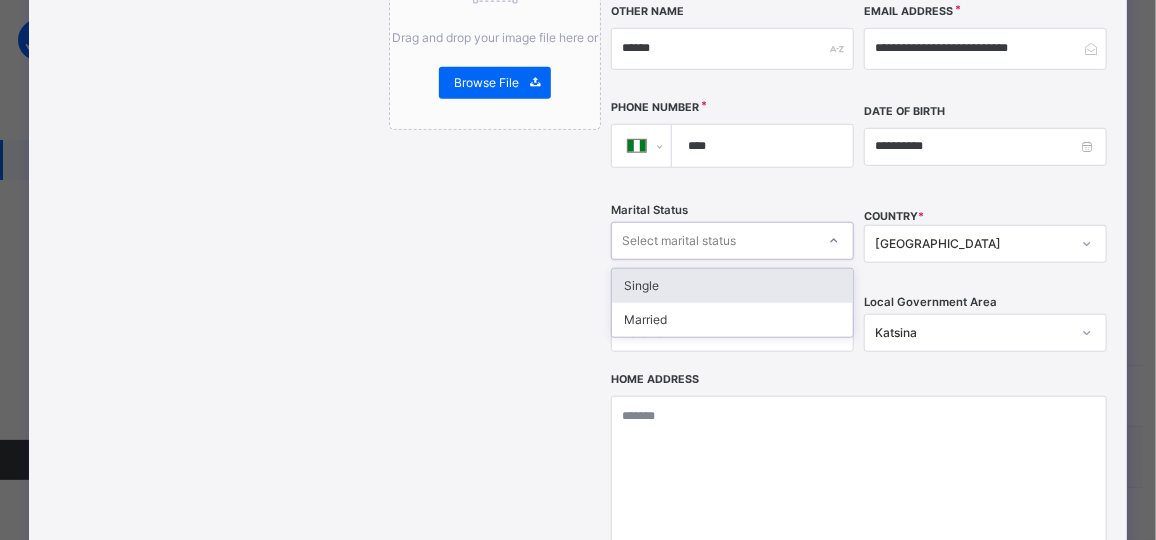 click on "Select marital status" at bounding box center [713, 240] 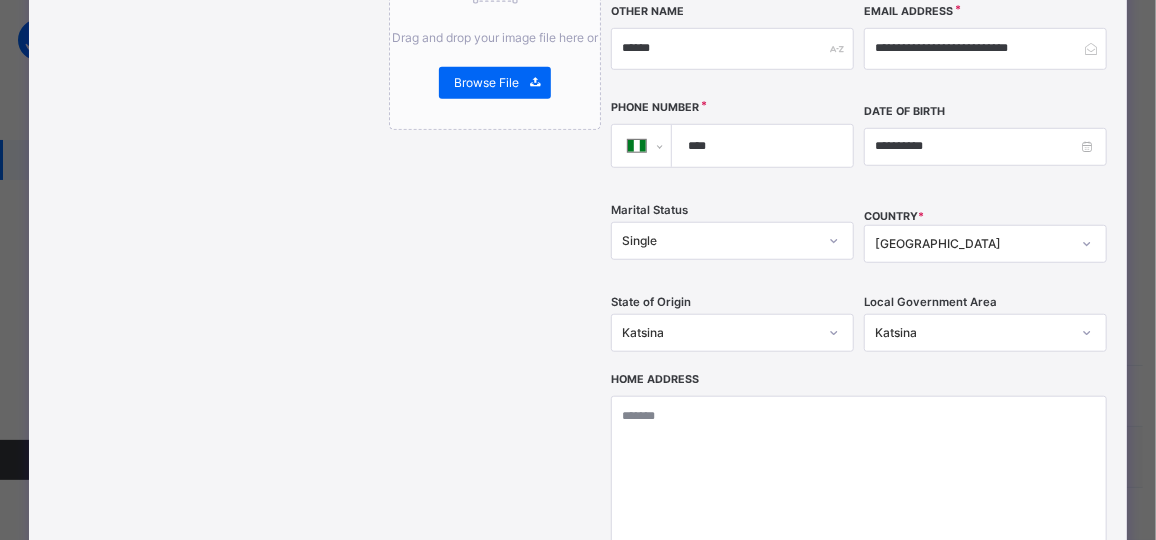 click on "****" at bounding box center (758, 146) 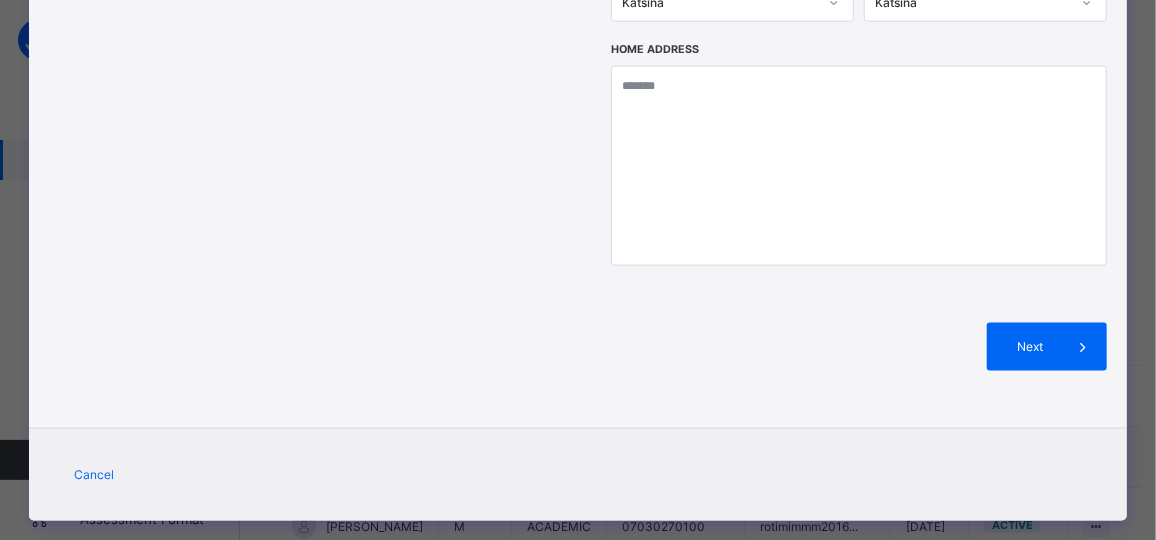 scroll, scrollTop: 891, scrollLeft: 0, axis: vertical 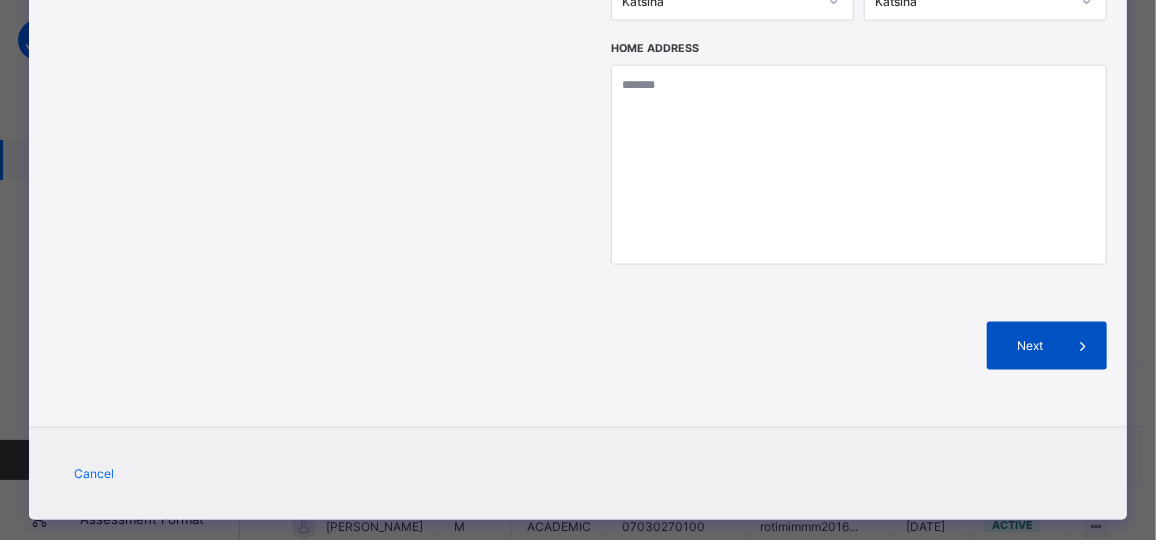 type on "**********" 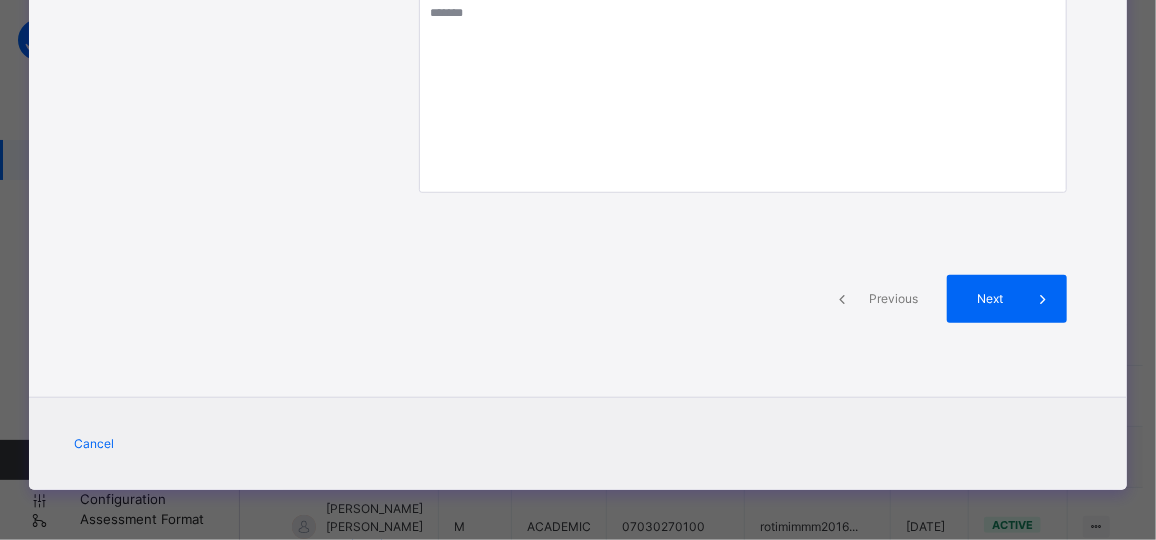 scroll, scrollTop: 526, scrollLeft: 0, axis: vertical 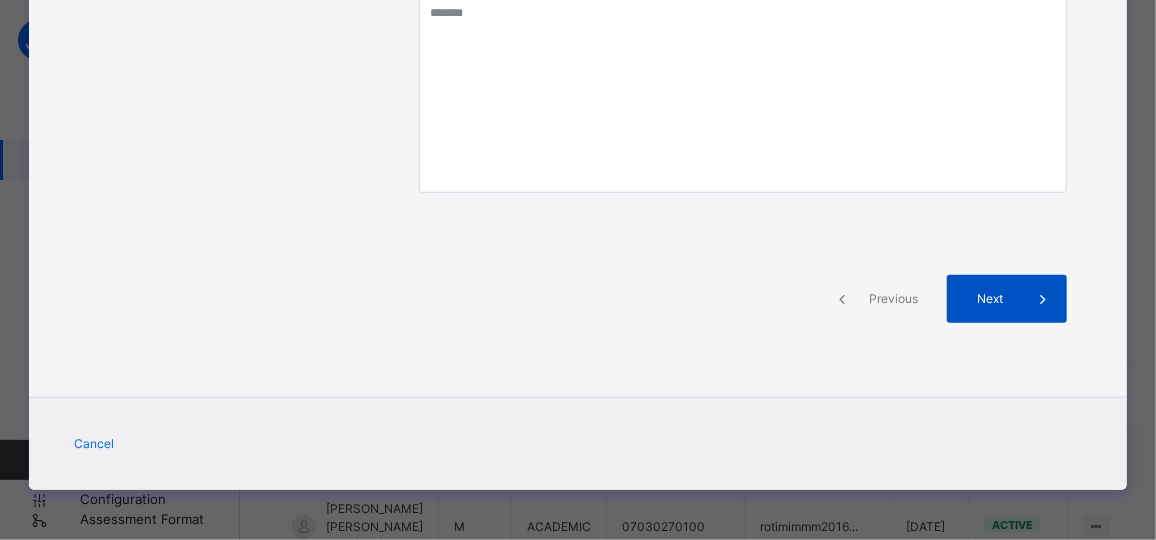 click on "Next" at bounding box center [990, 299] 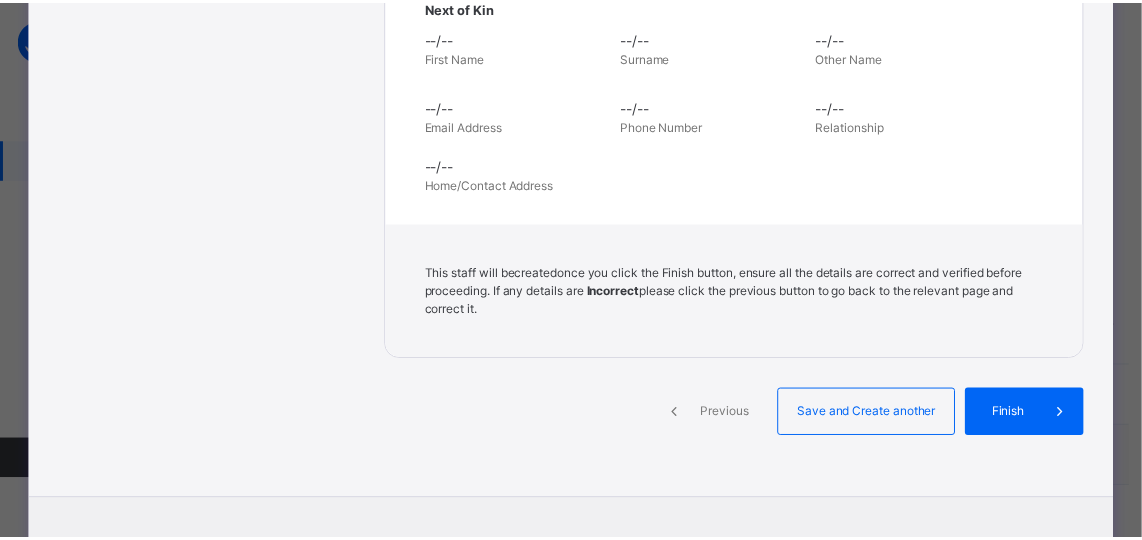 scroll, scrollTop: 775, scrollLeft: 0, axis: vertical 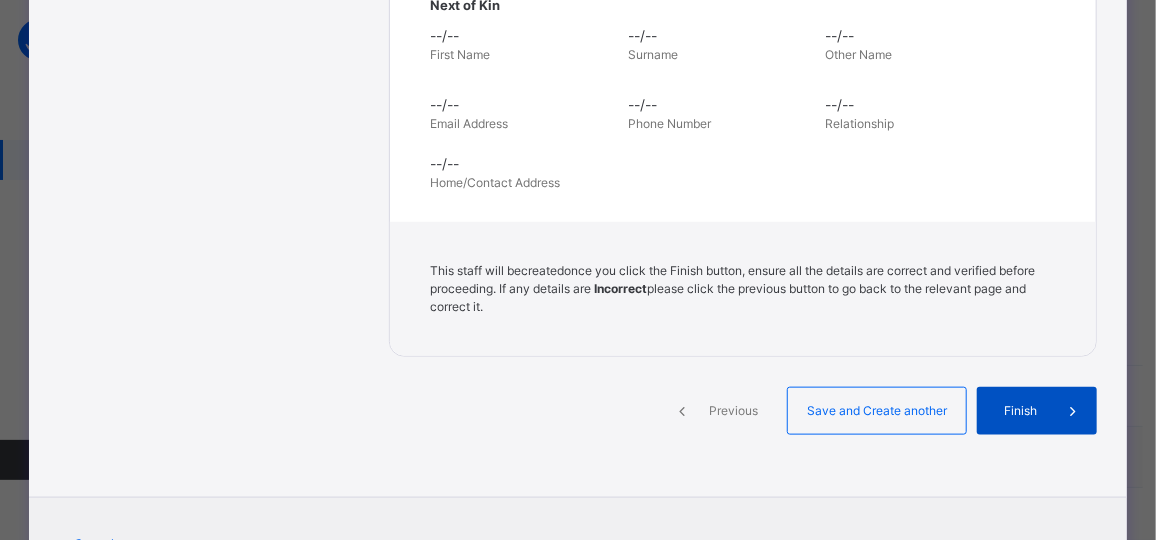 click on "Finish" at bounding box center (1020, 411) 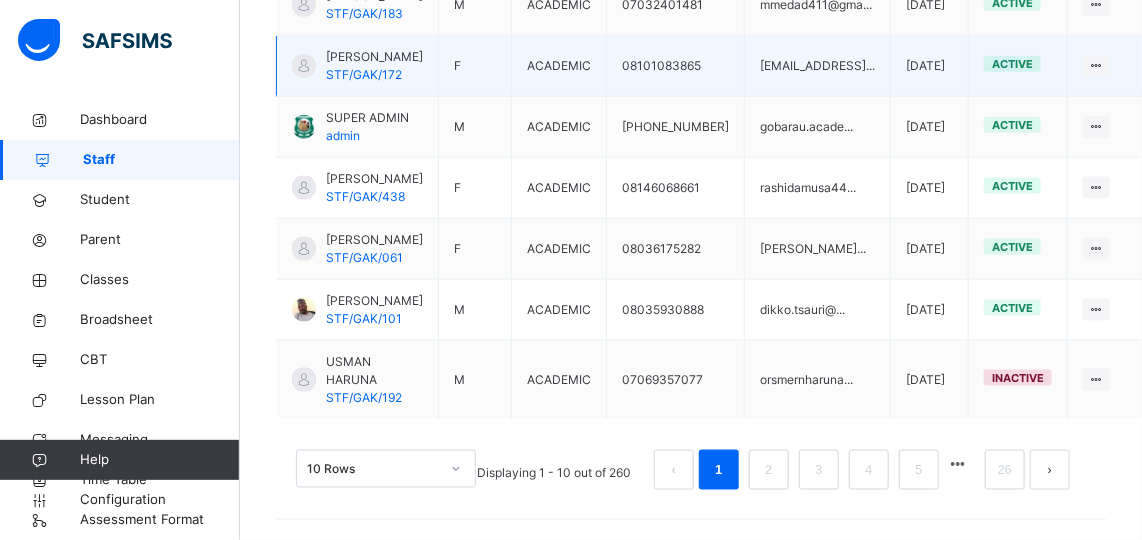 scroll, scrollTop: 978, scrollLeft: 0, axis: vertical 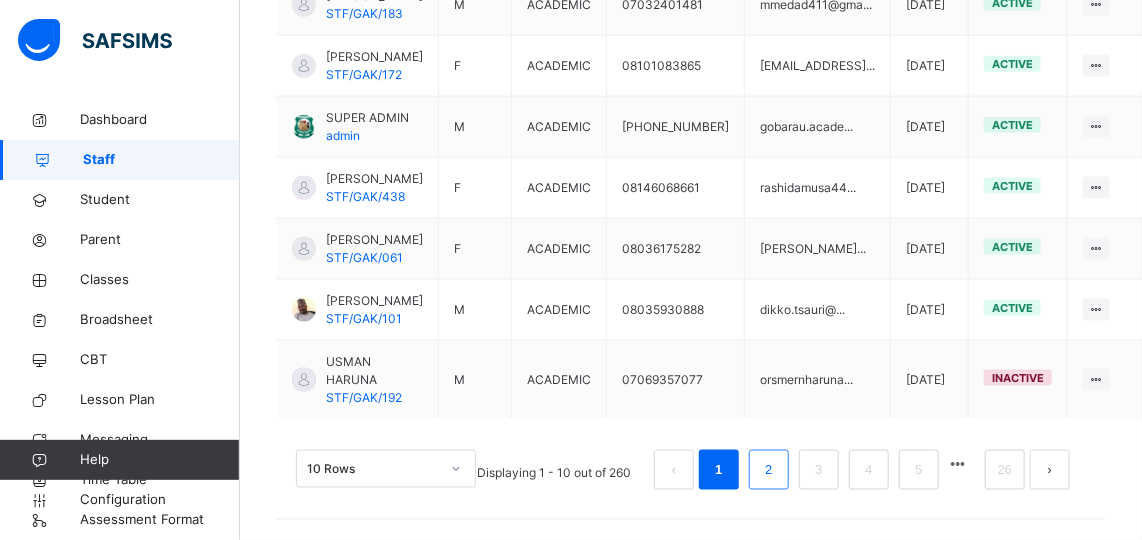 click on "2" at bounding box center [768, 470] 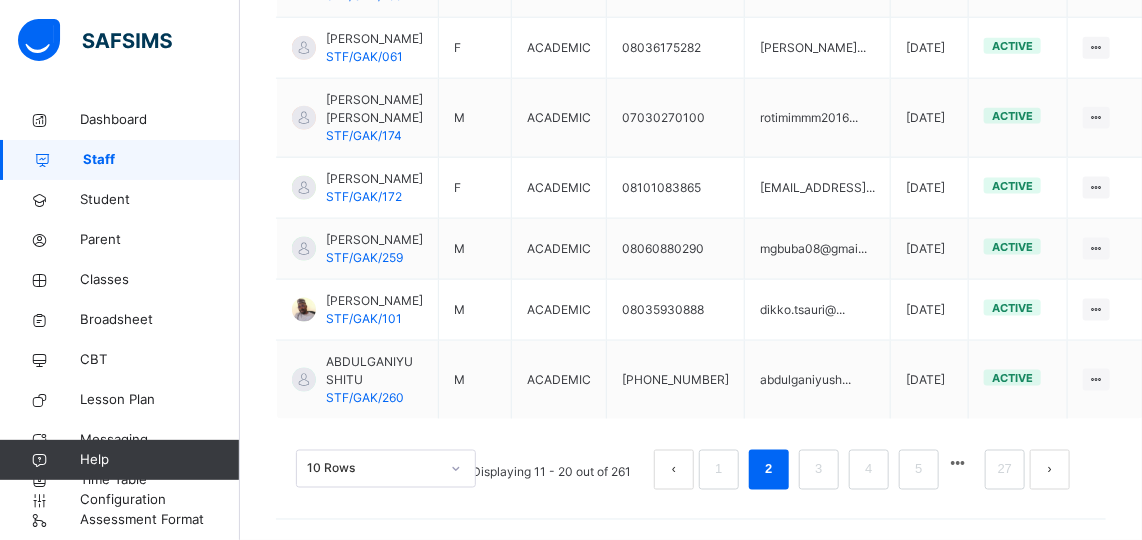 scroll, scrollTop: 1014, scrollLeft: 0, axis: vertical 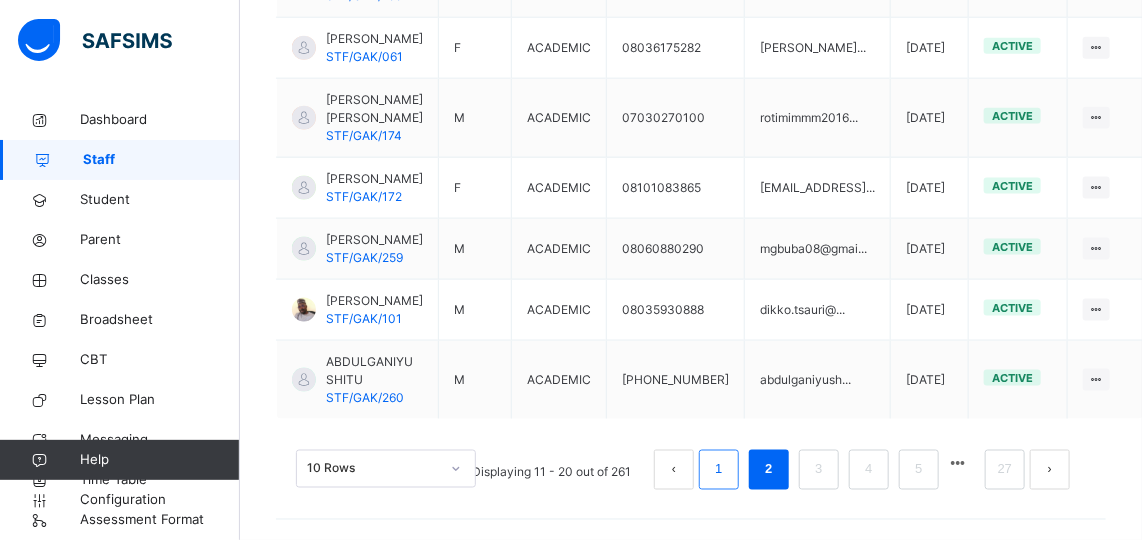 click on "1" at bounding box center [718, 470] 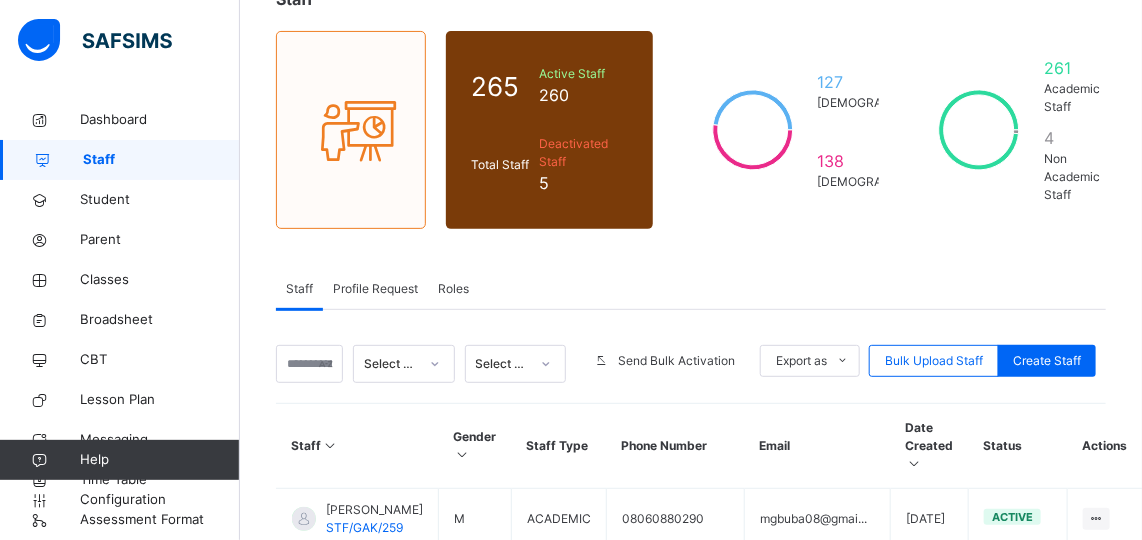 scroll, scrollTop: 141, scrollLeft: 0, axis: vertical 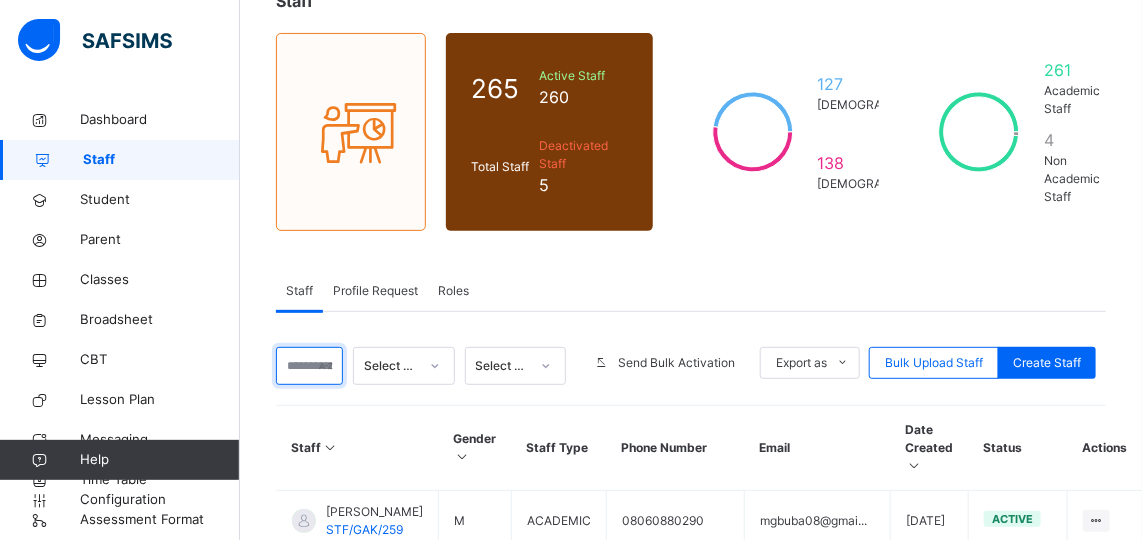 click at bounding box center [309, 366] 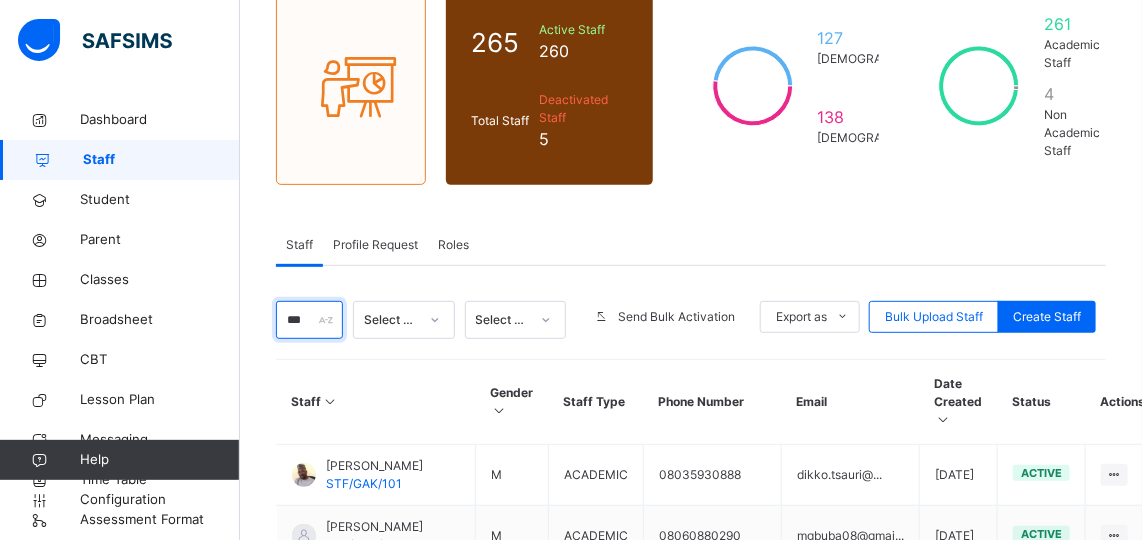 scroll, scrollTop: 186, scrollLeft: 0, axis: vertical 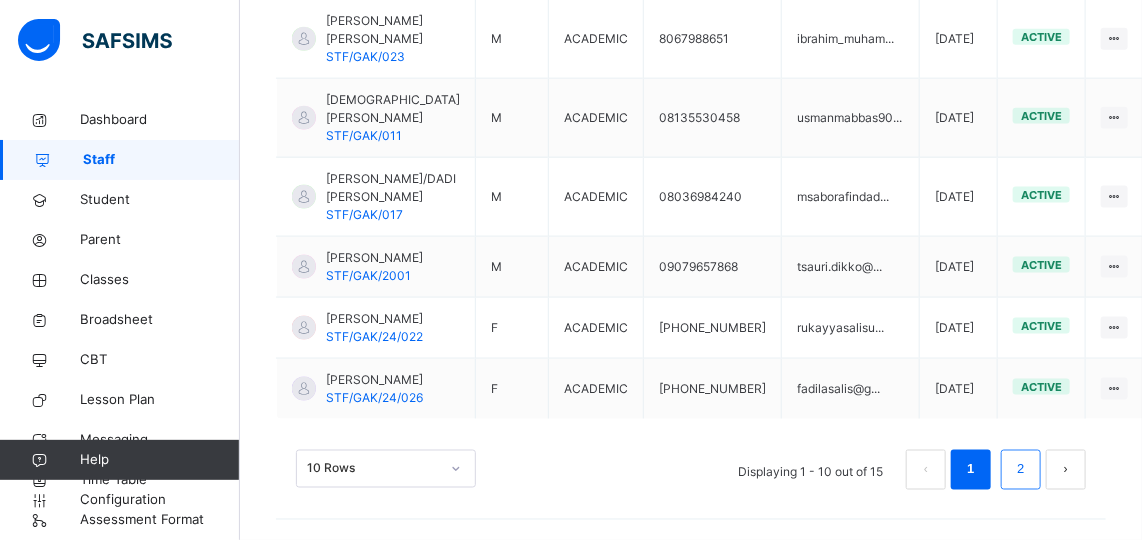 type on "**********" 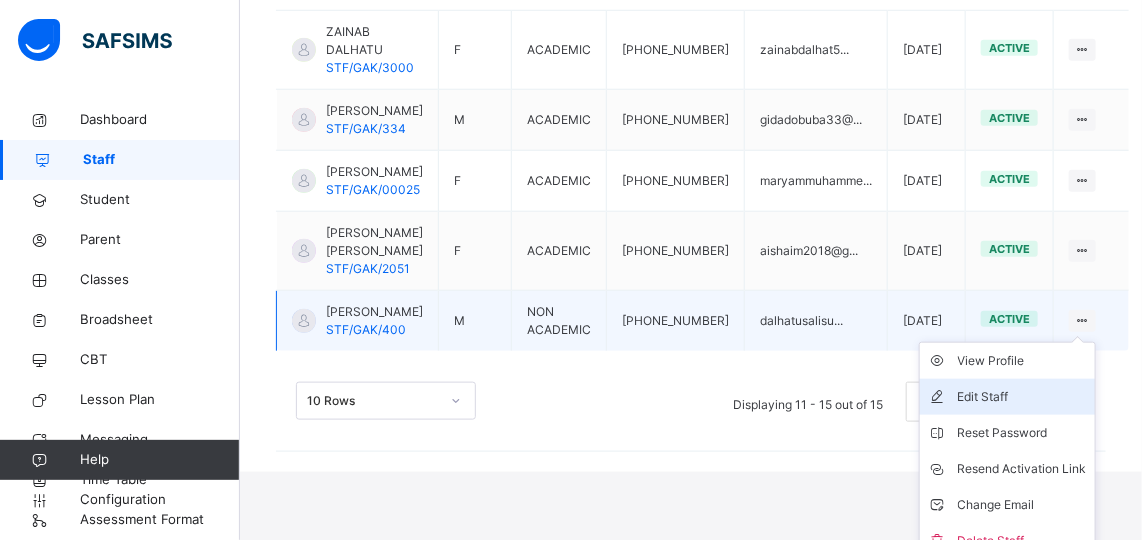 scroll, scrollTop: 690, scrollLeft: 0, axis: vertical 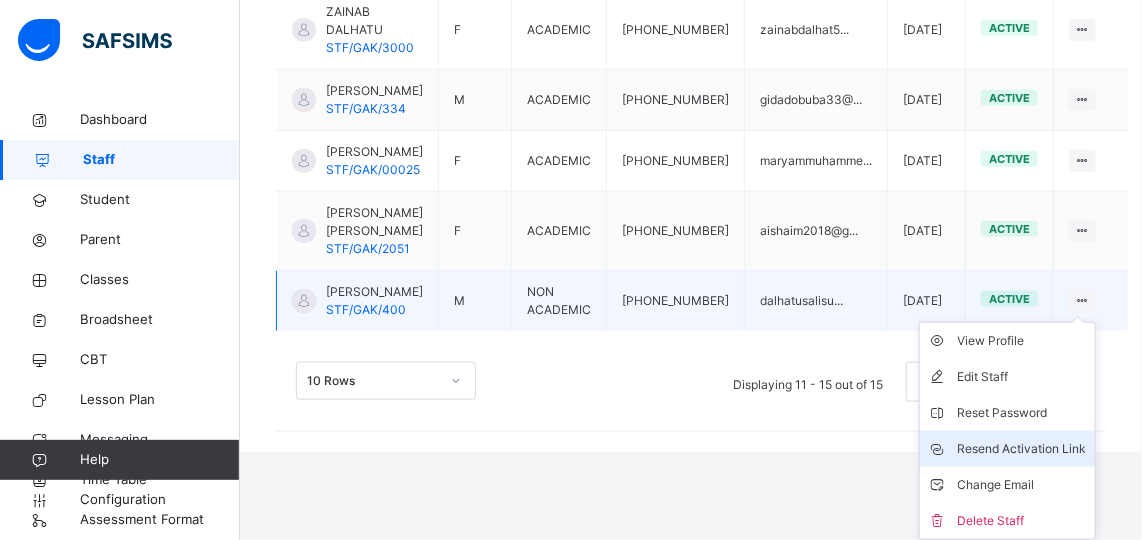 click on "Resend Activation Link" at bounding box center [1022, 449] 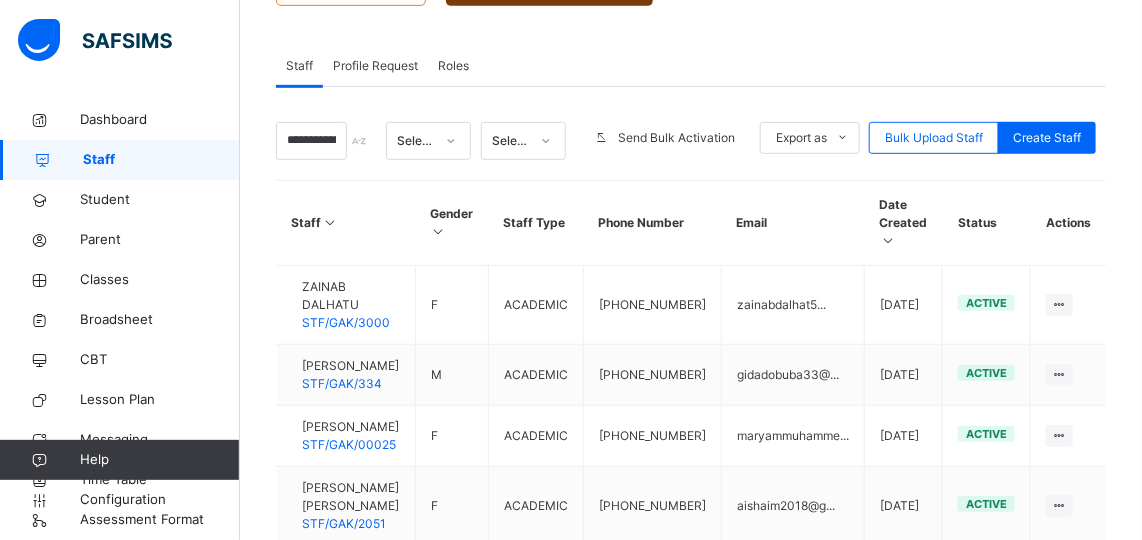 scroll, scrollTop: 621, scrollLeft: 0, axis: vertical 